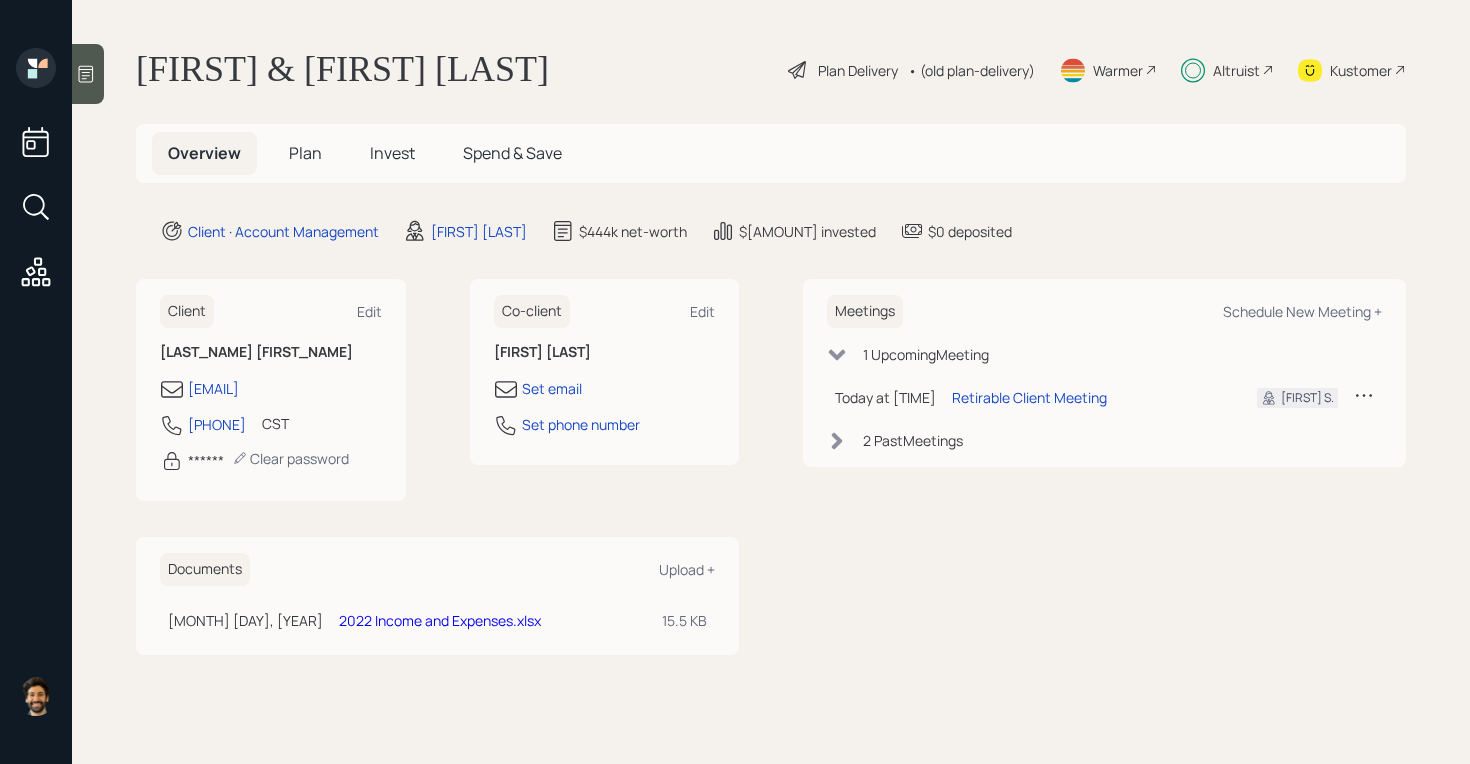 scroll, scrollTop: 0, scrollLeft: 0, axis: both 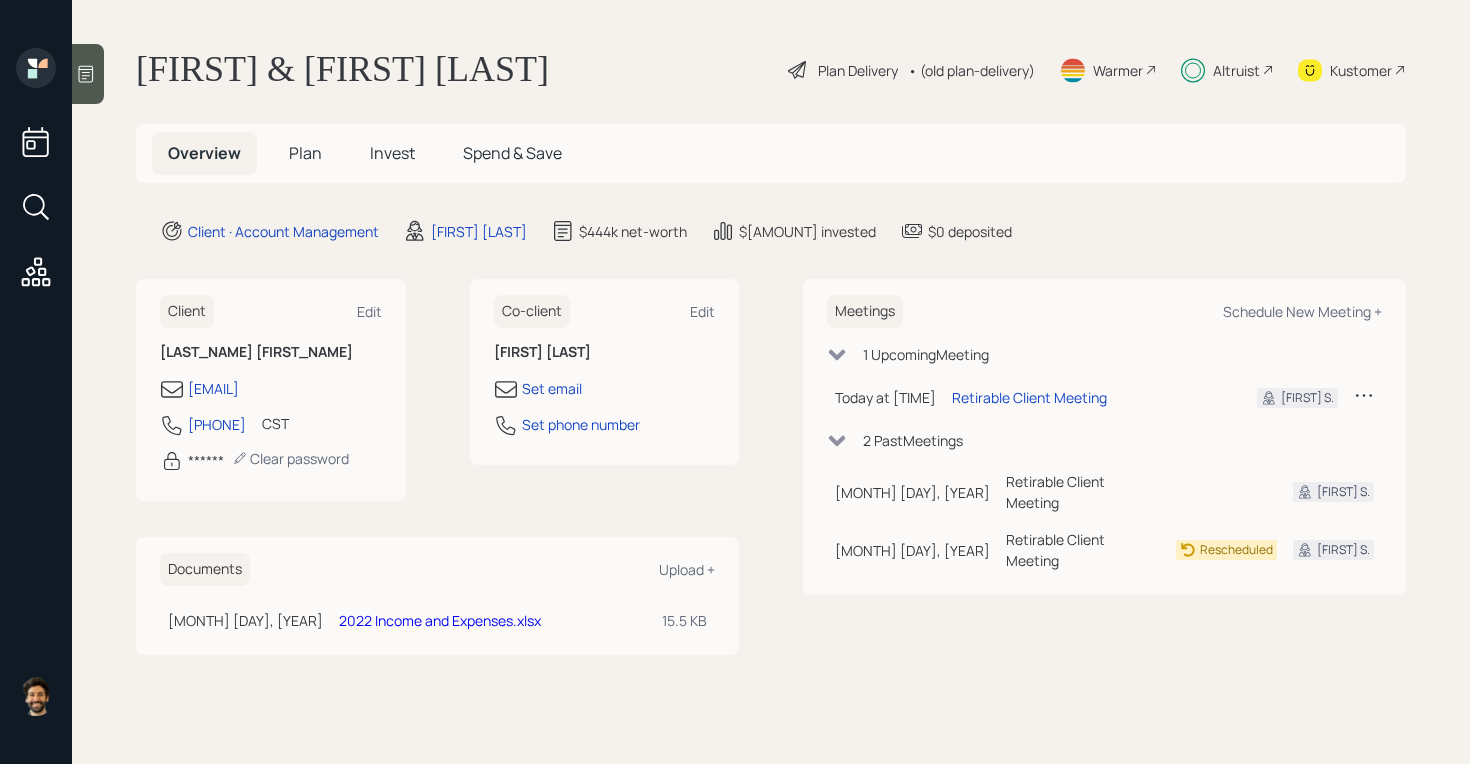 click at bounding box center [837, 355] 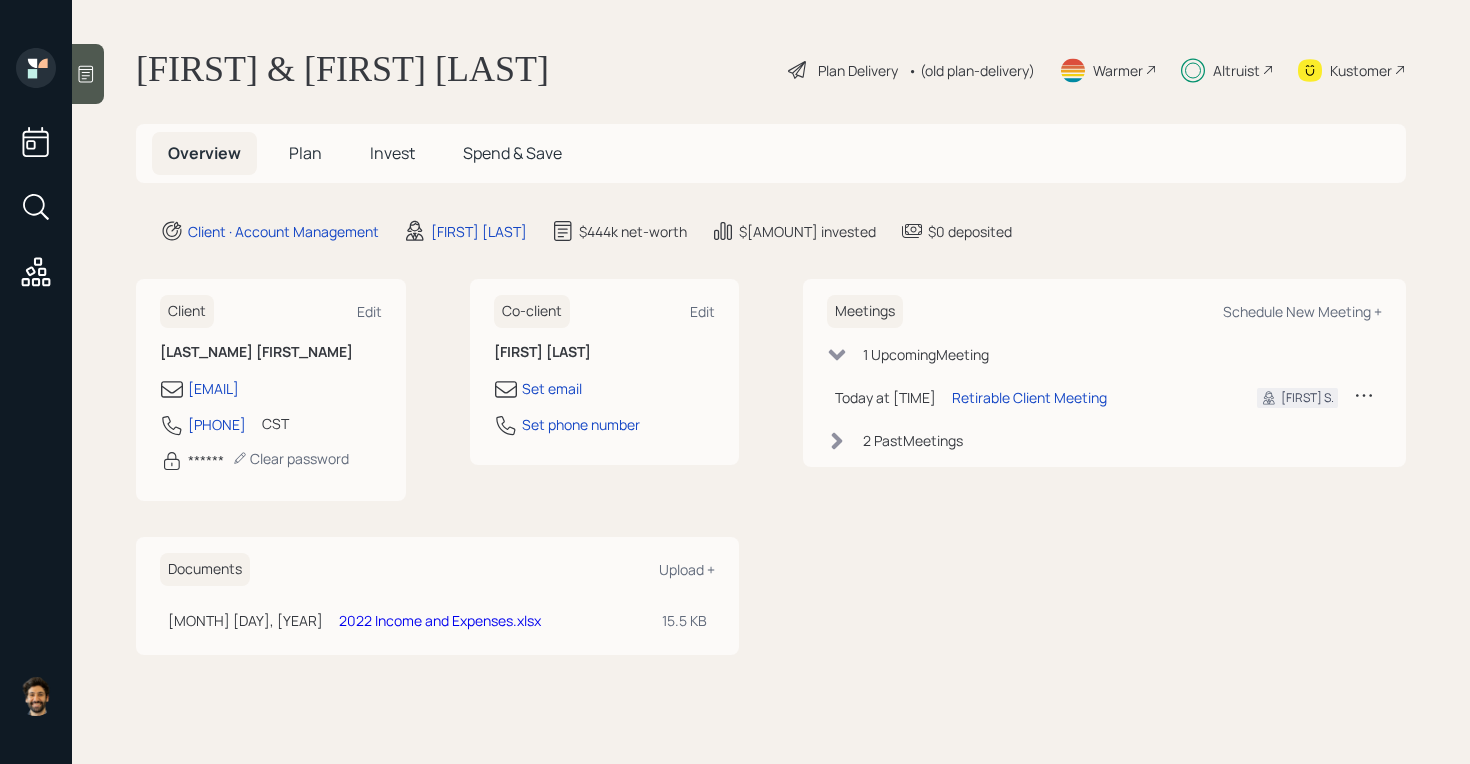 click on "Plan" at bounding box center [305, 153] 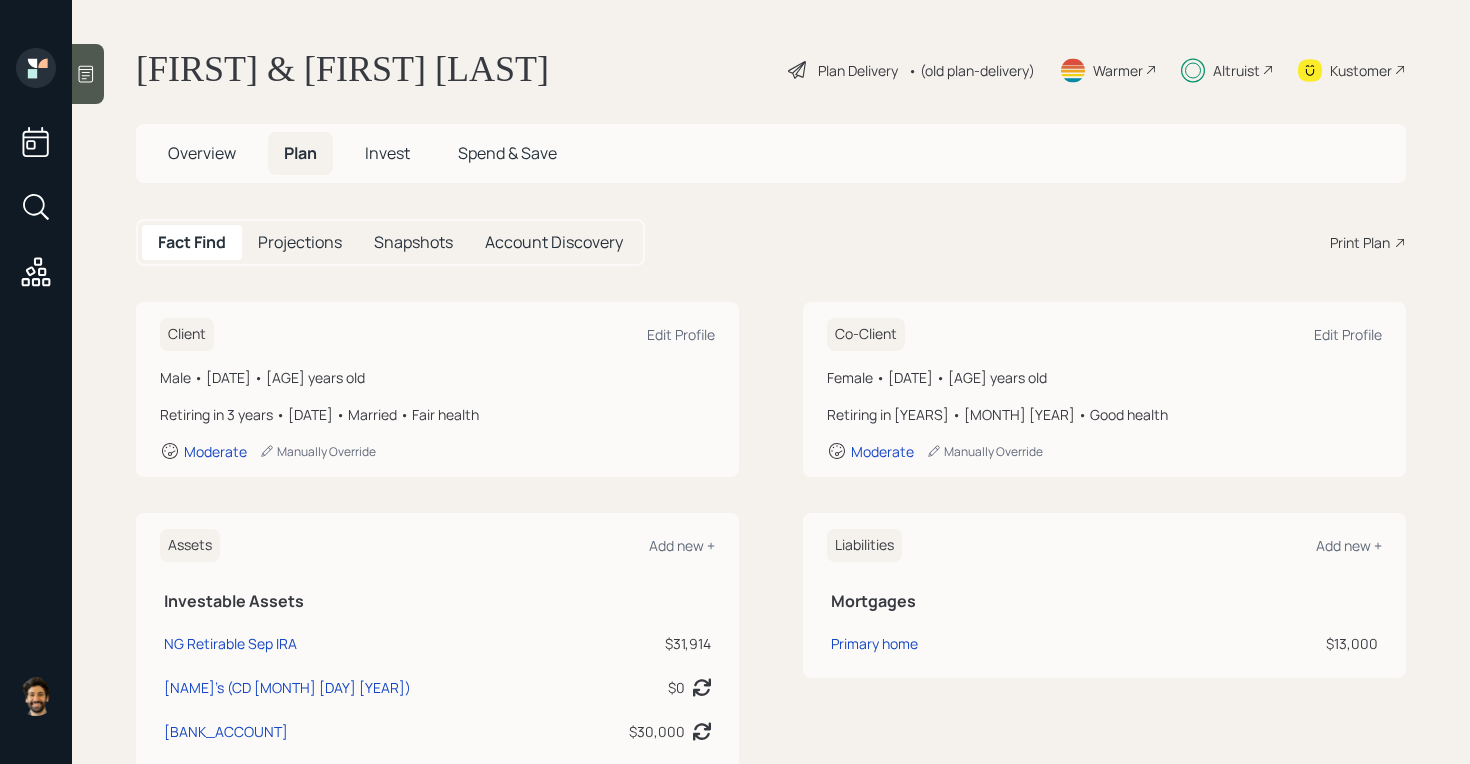 click on "Invest" at bounding box center (202, 153) 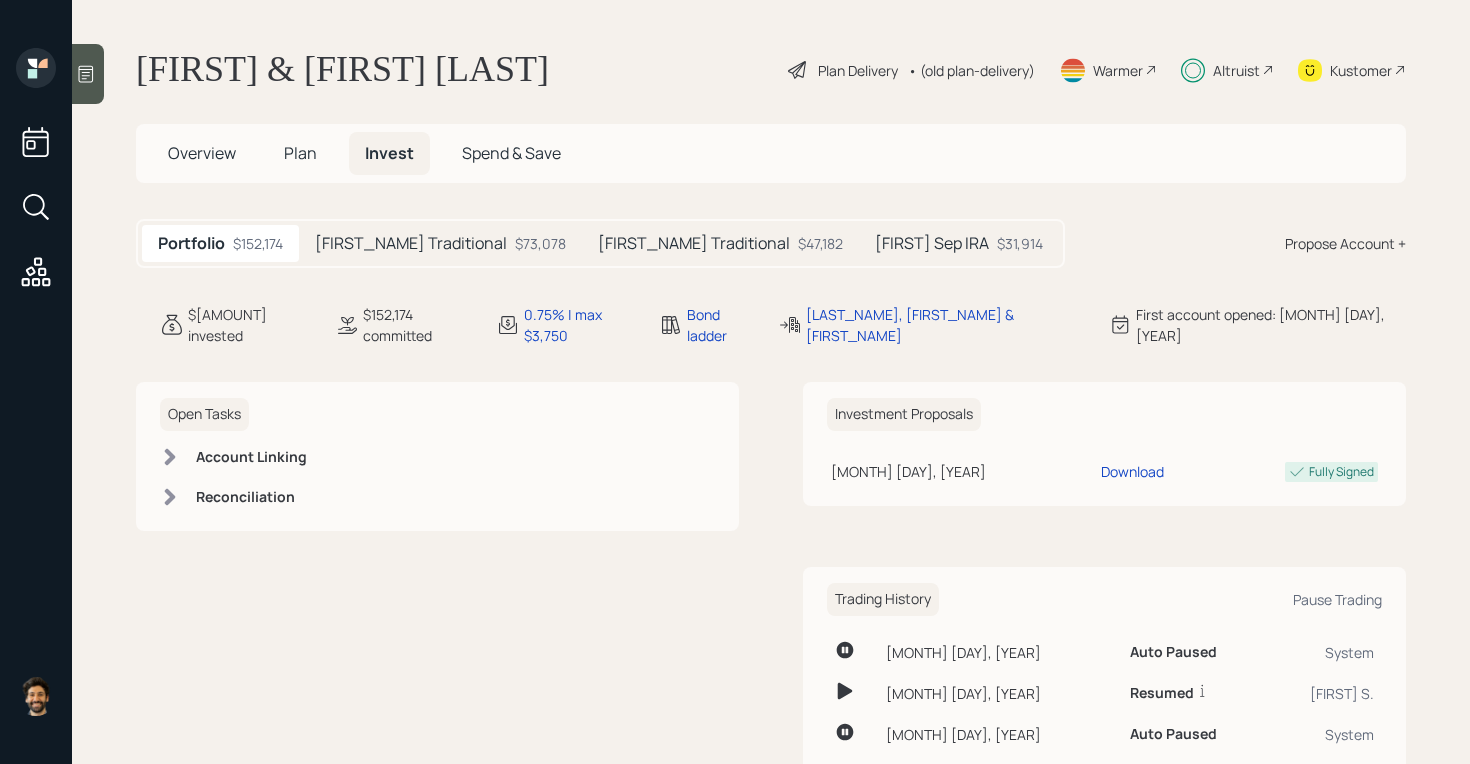 click on "Plan" at bounding box center [202, 153] 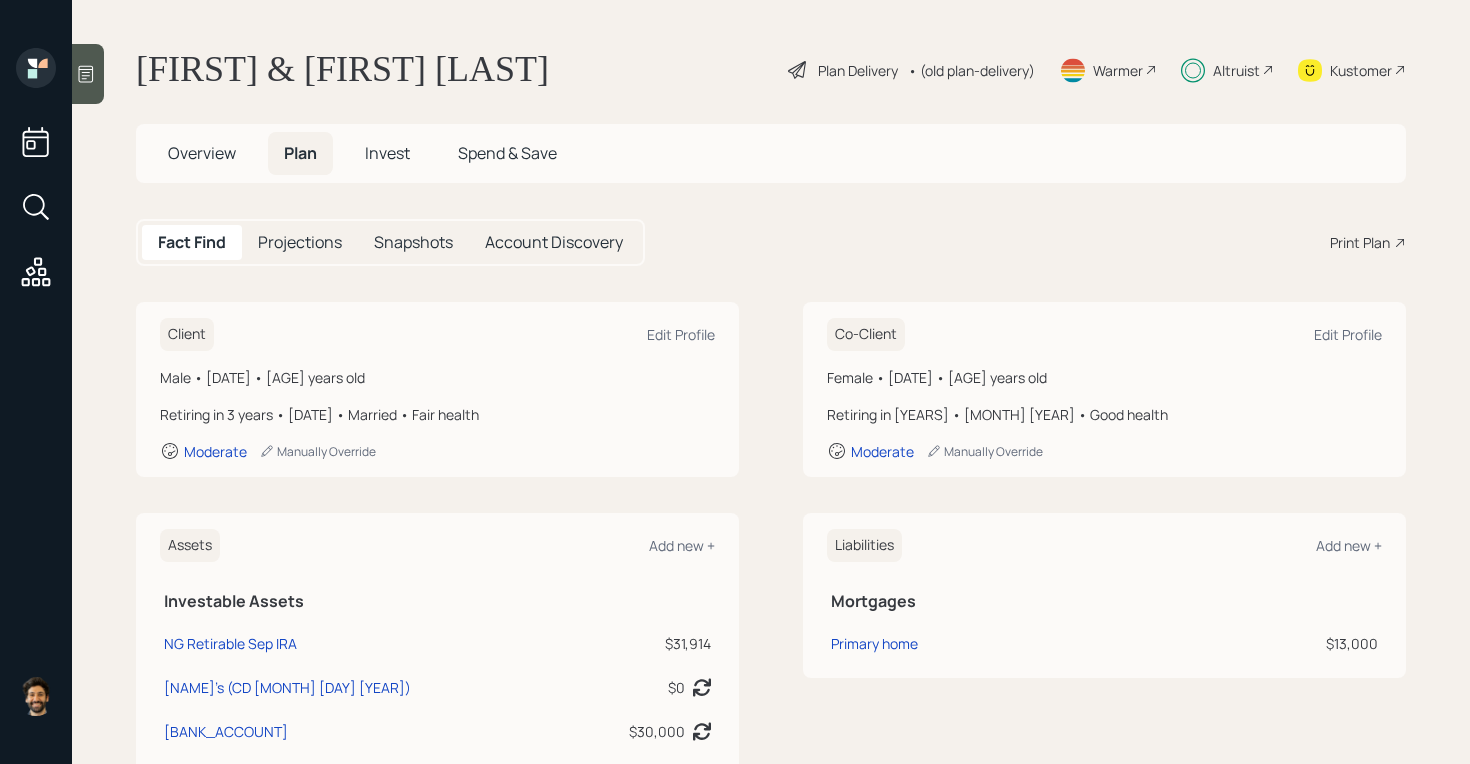 click on "• (old plan-delivery)" at bounding box center [971, 70] 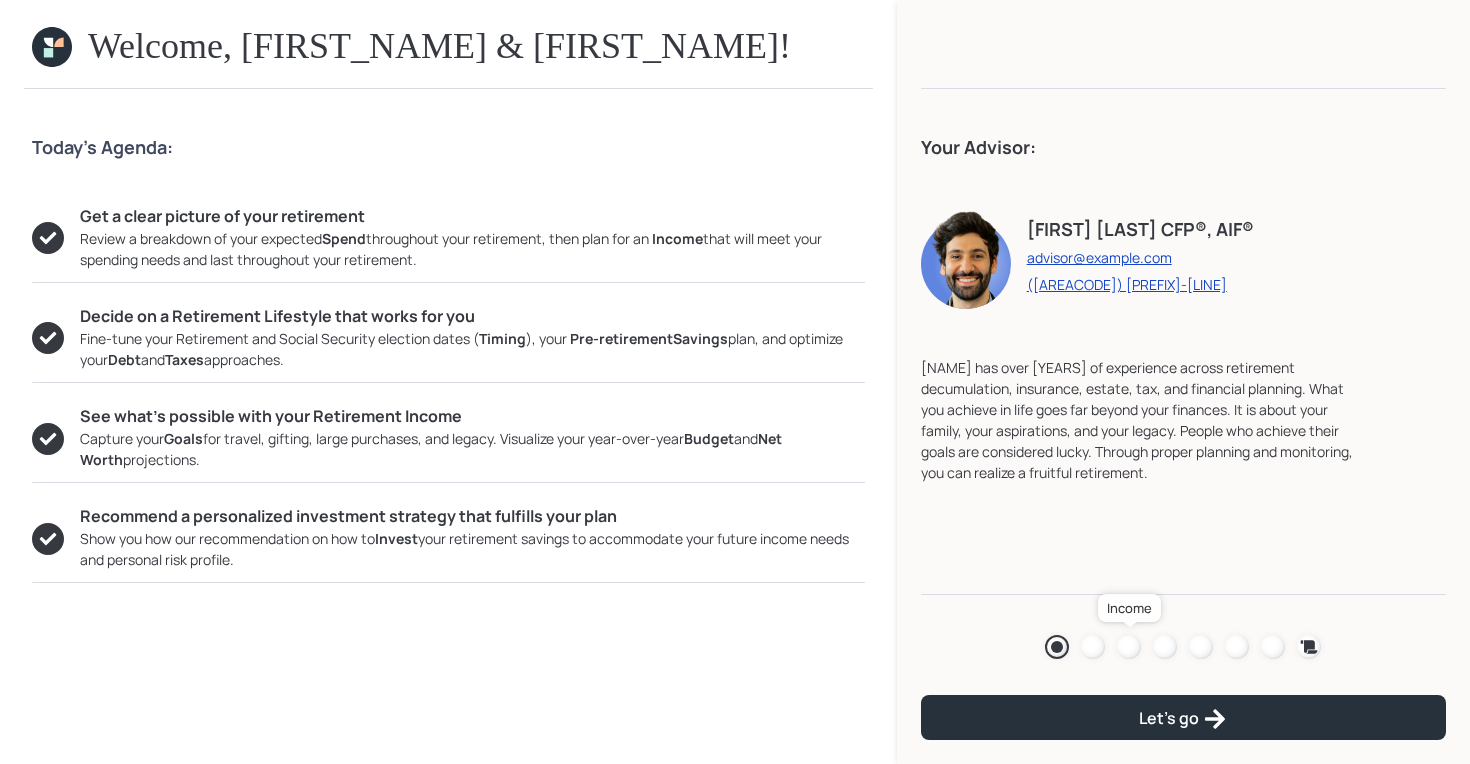 click at bounding box center [1129, 647] 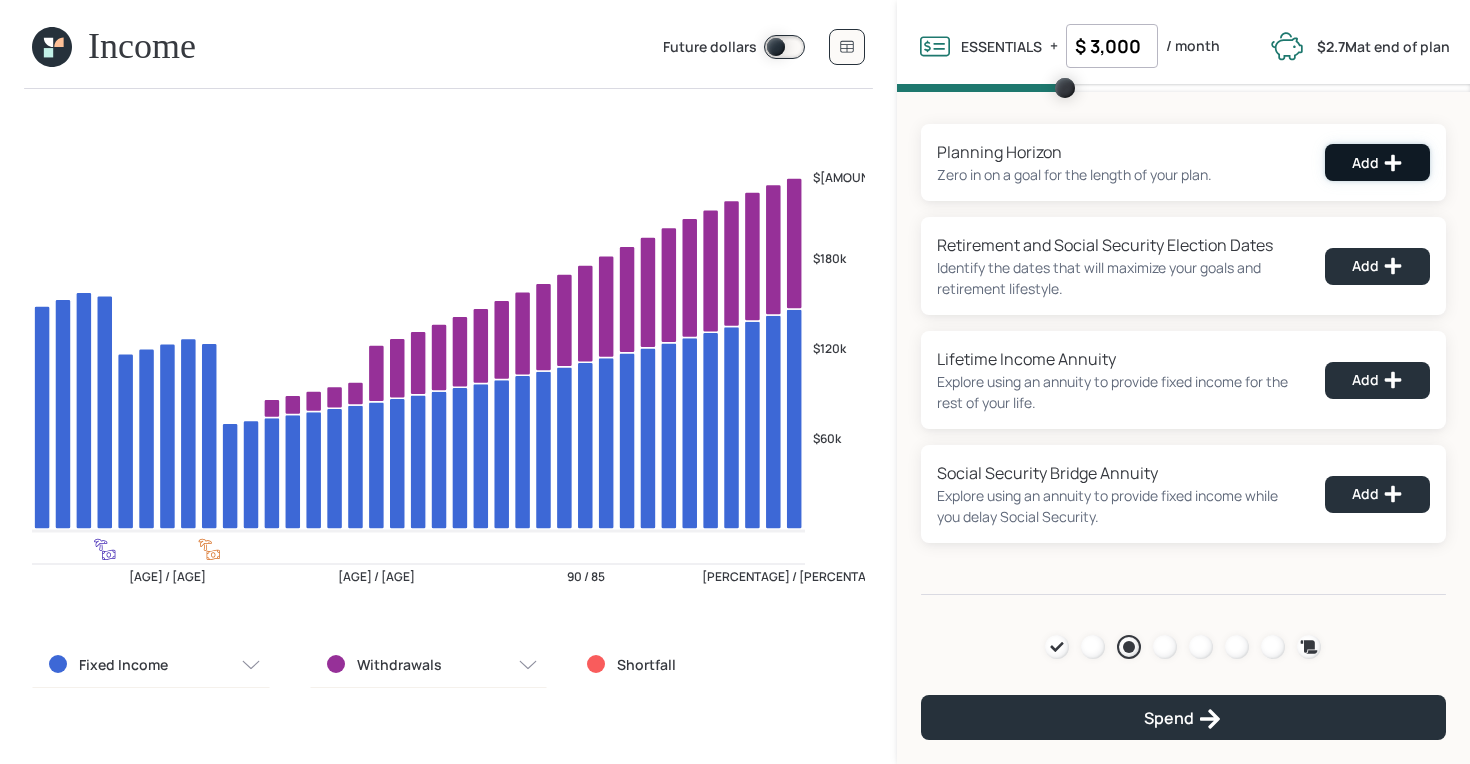 click on "Add" at bounding box center [1377, 163] 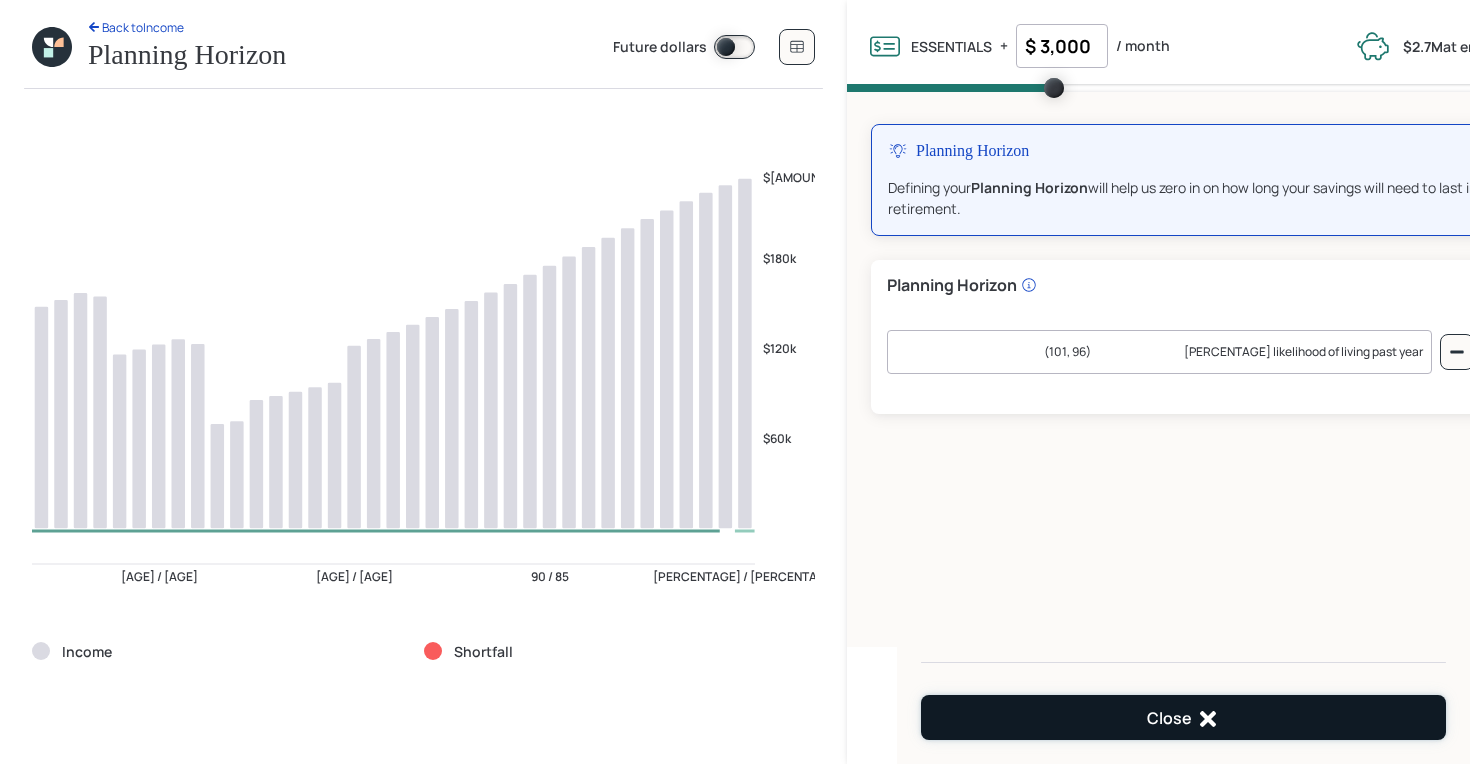 click on "Close" at bounding box center (1183, 717) 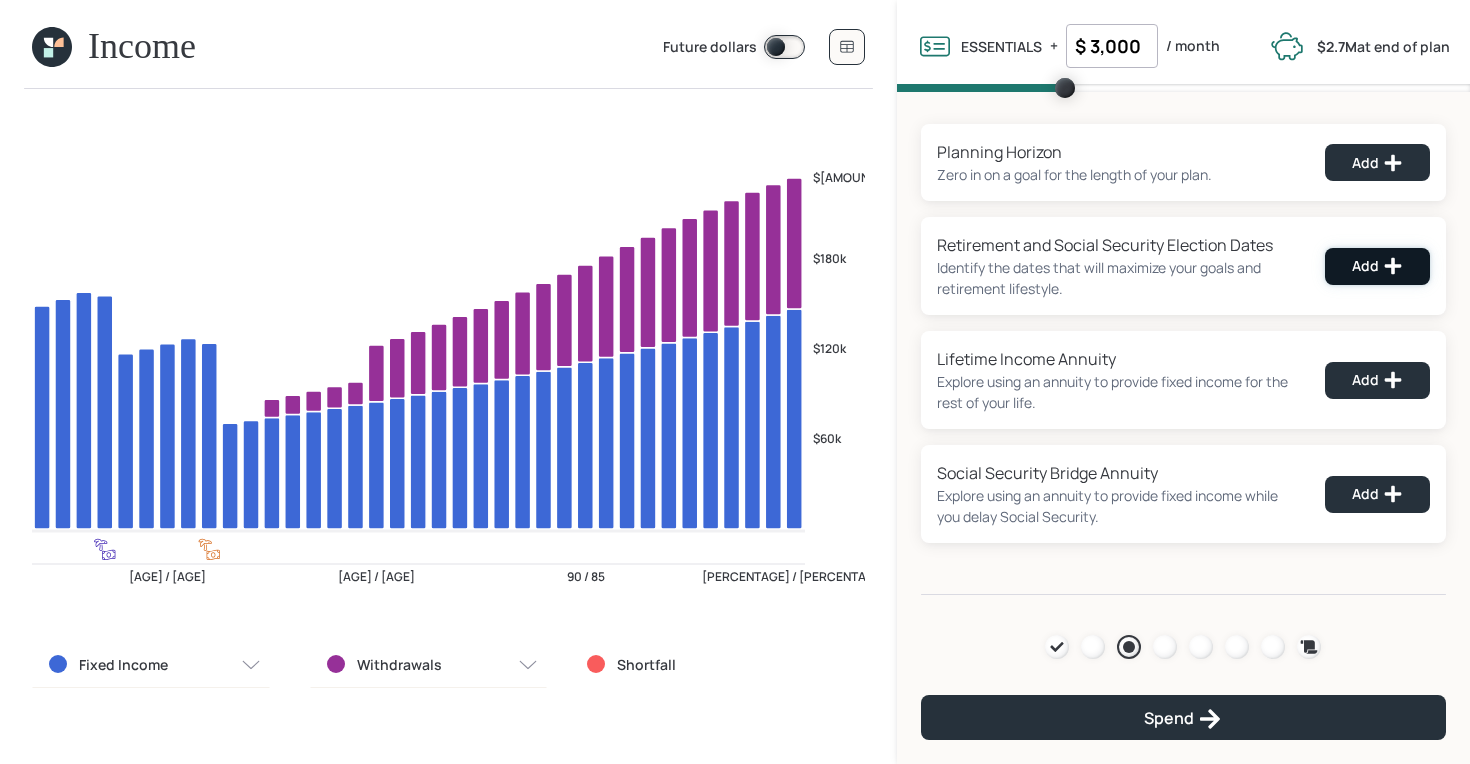 click on "Add" at bounding box center [1377, 162] 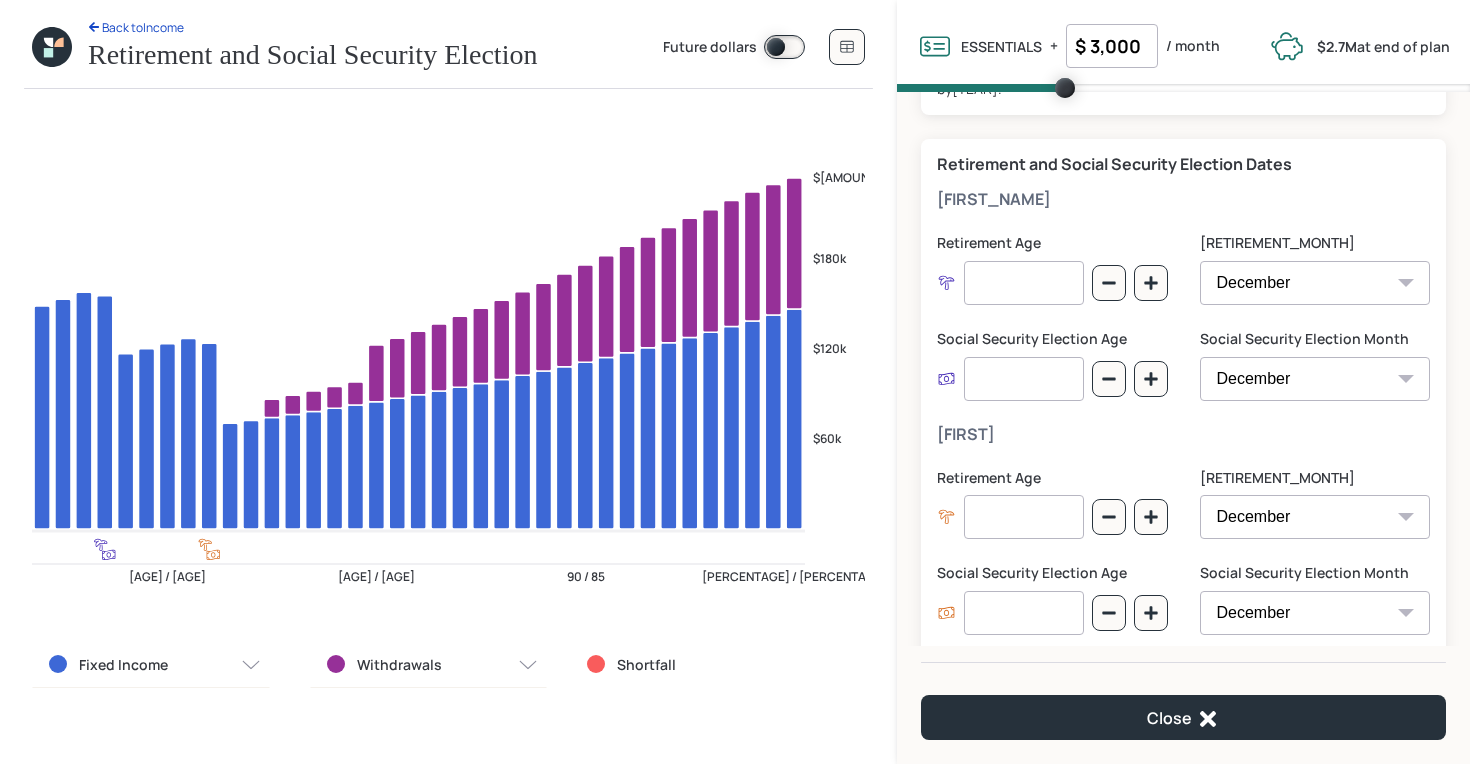 scroll, scrollTop: 87, scrollLeft: 0, axis: vertical 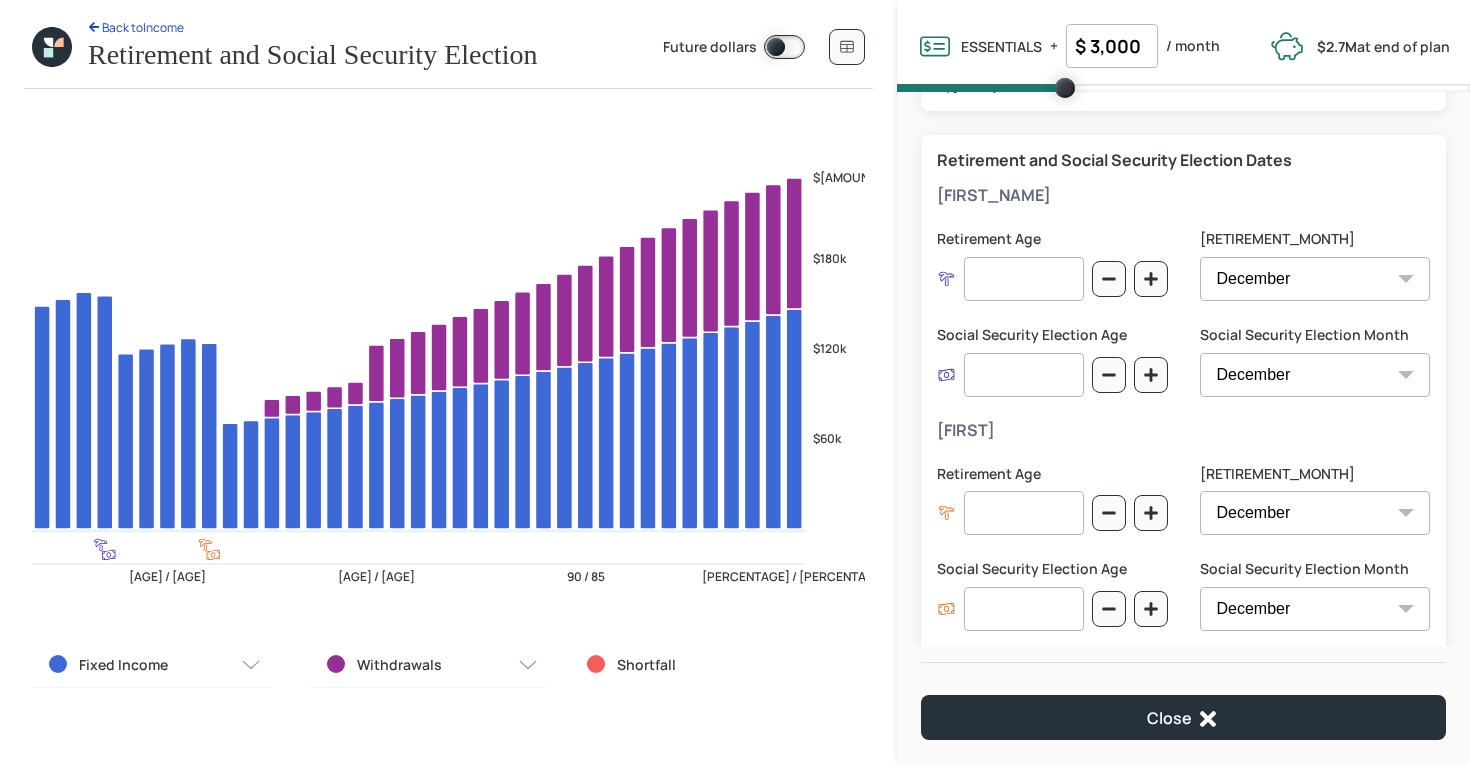 drag, startPoint x: 1002, startPoint y: 370, endPoint x: 943, endPoint y: 370, distance: 59 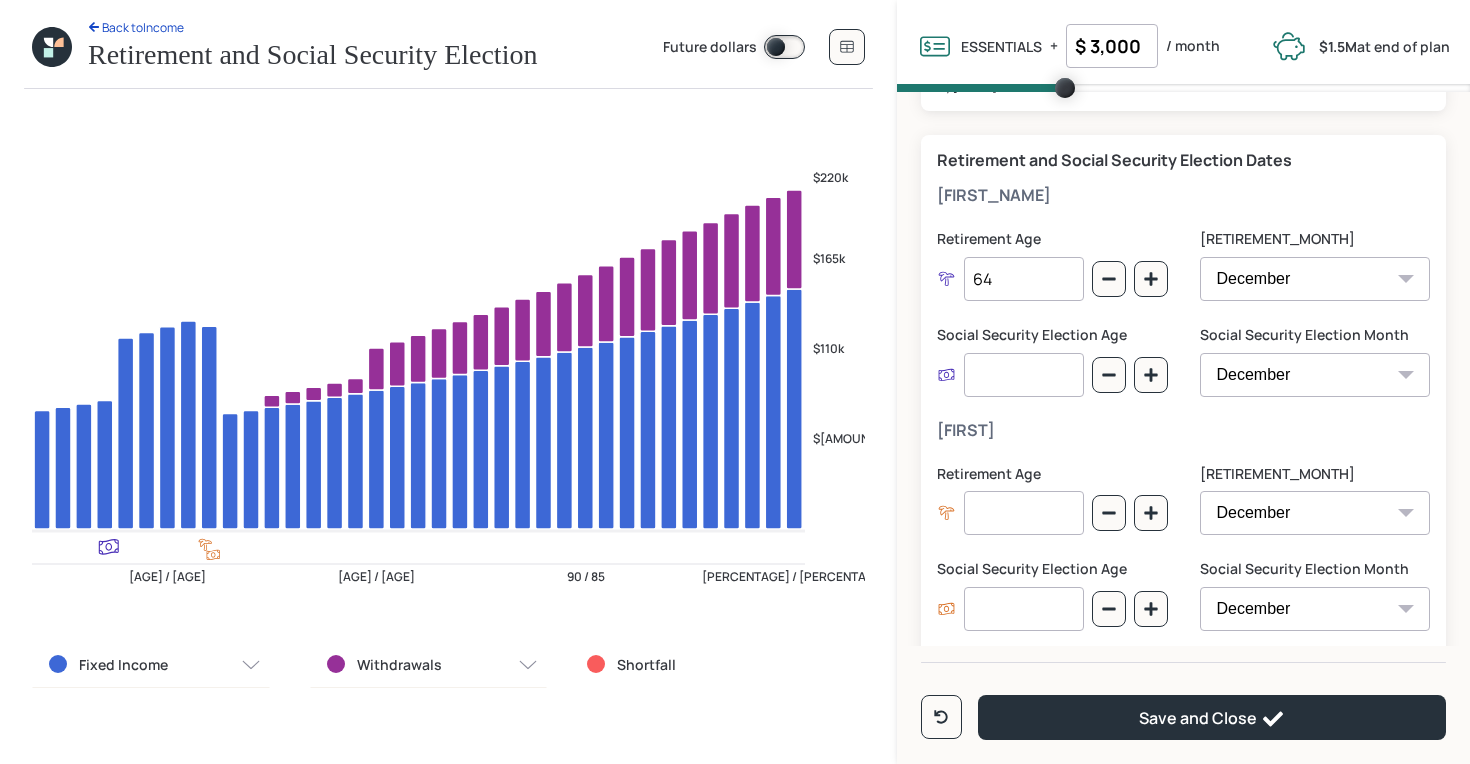 type on "64" 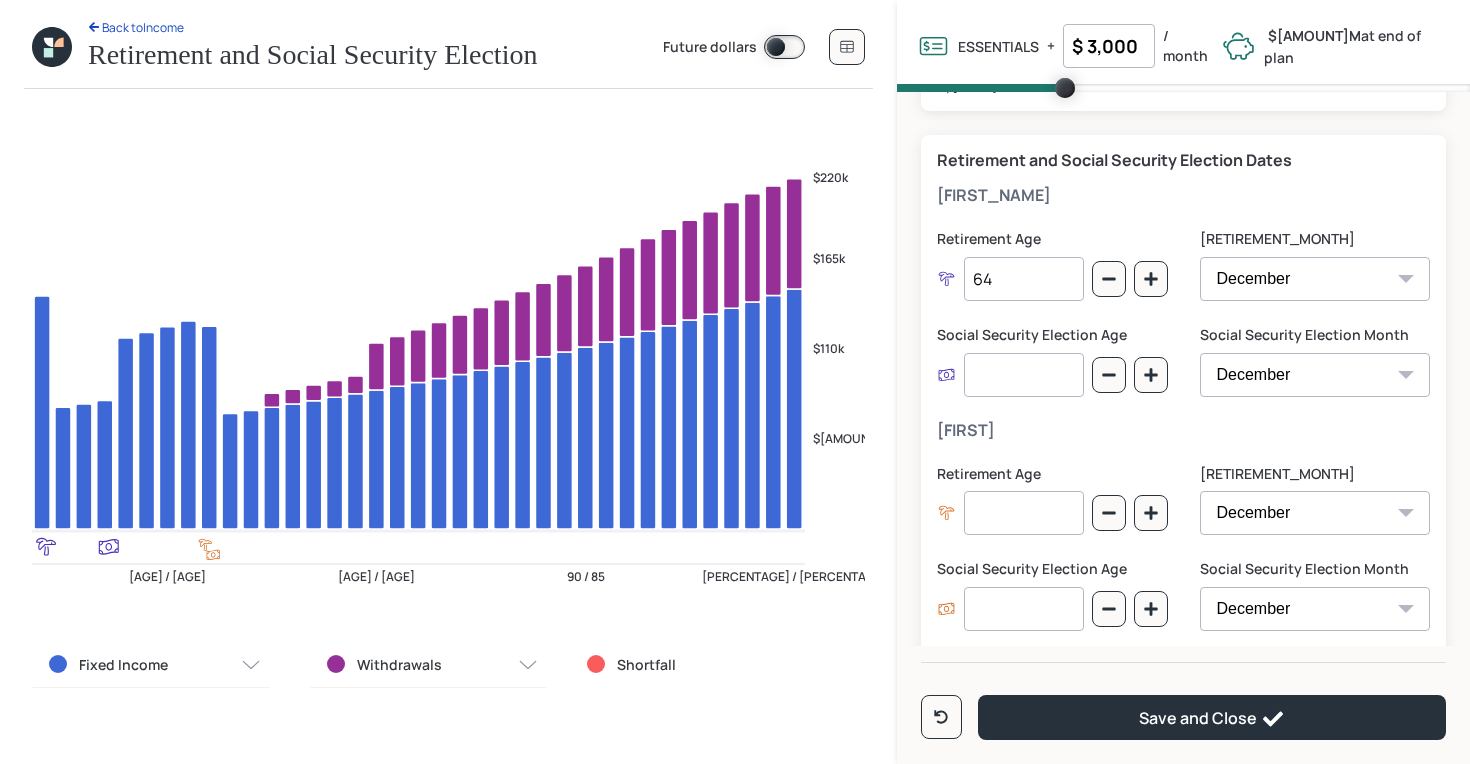 drag, startPoint x: 1044, startPoint y: 375, endPoint x: 952, endPoint y: 368, distance: 92.26592 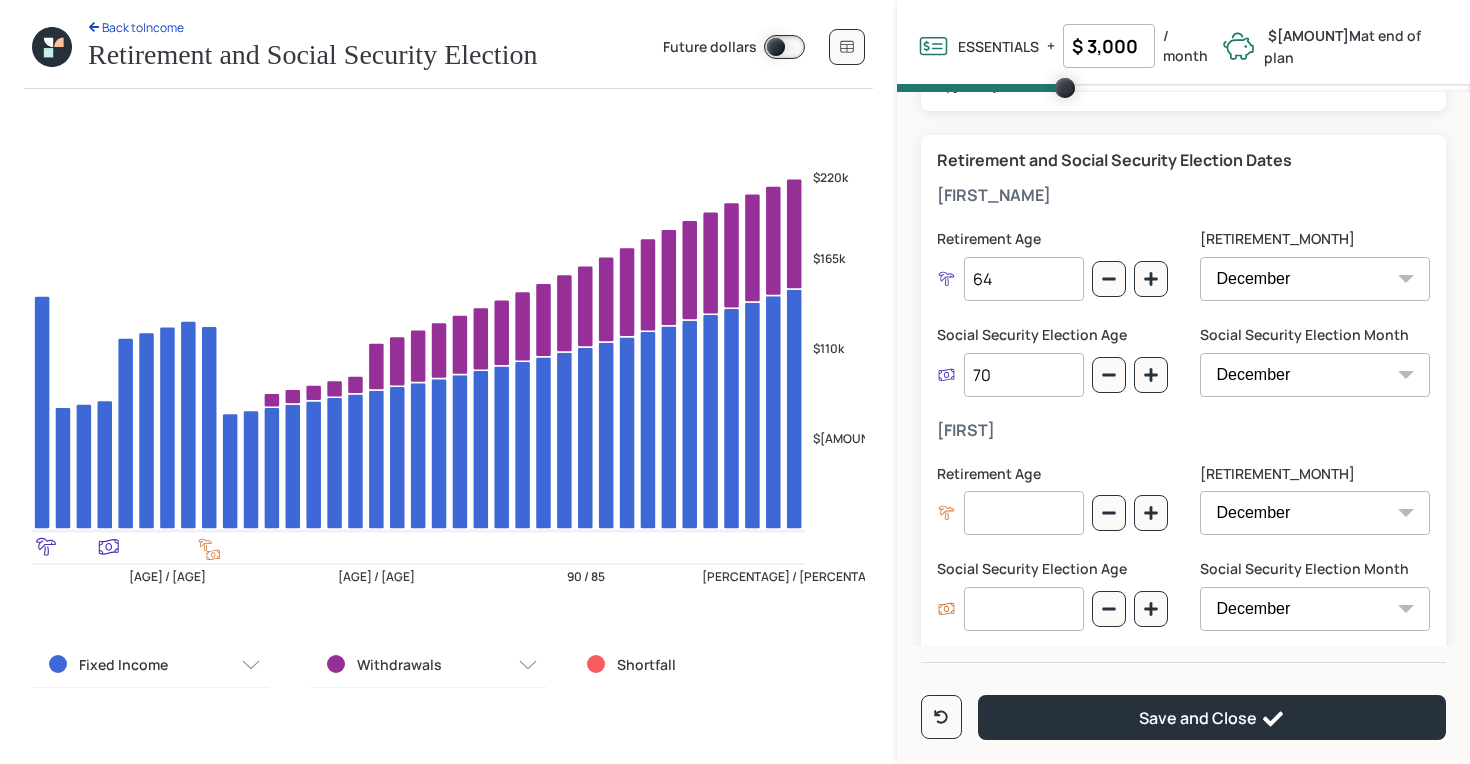 type on "70" 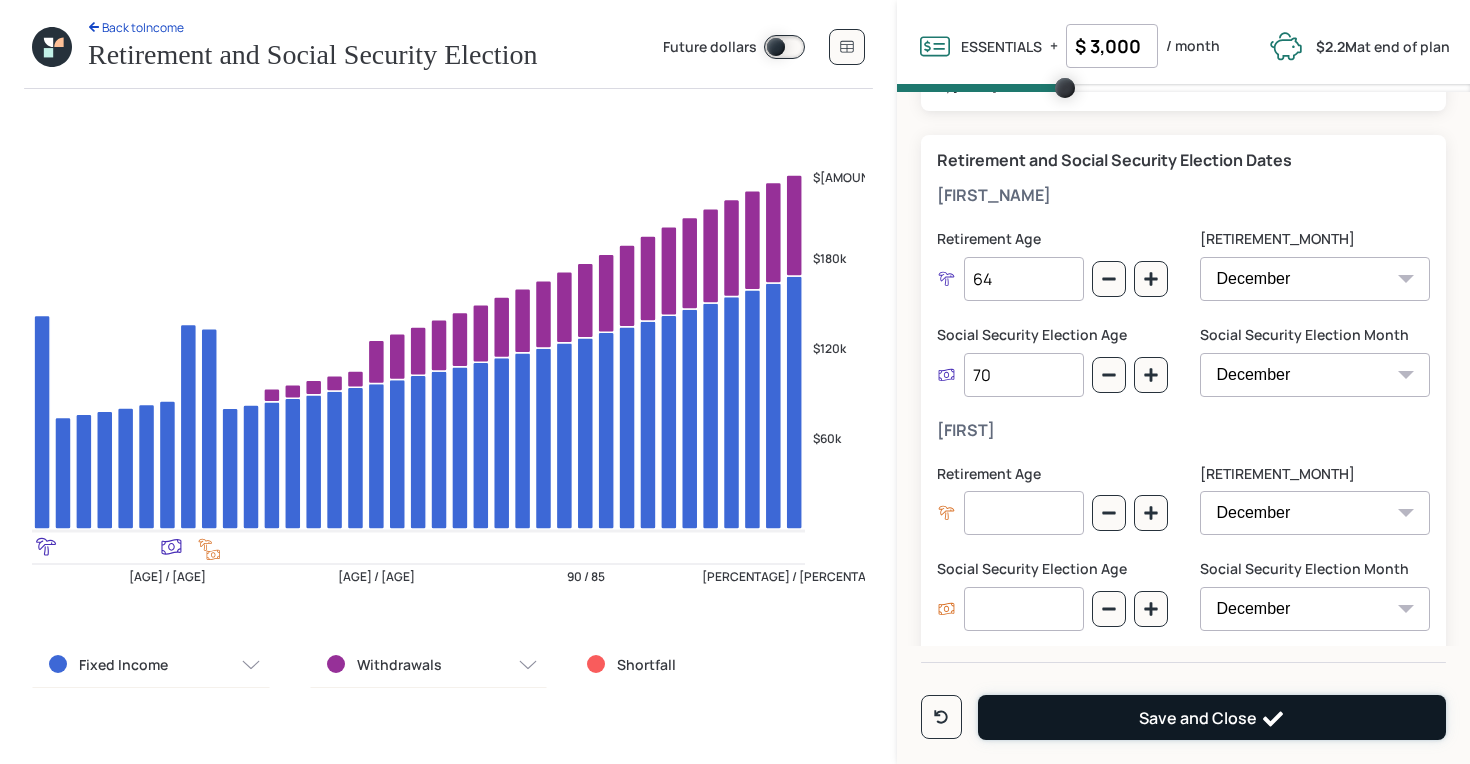 click on "Save and Close" at bounding box center (1212, 719) 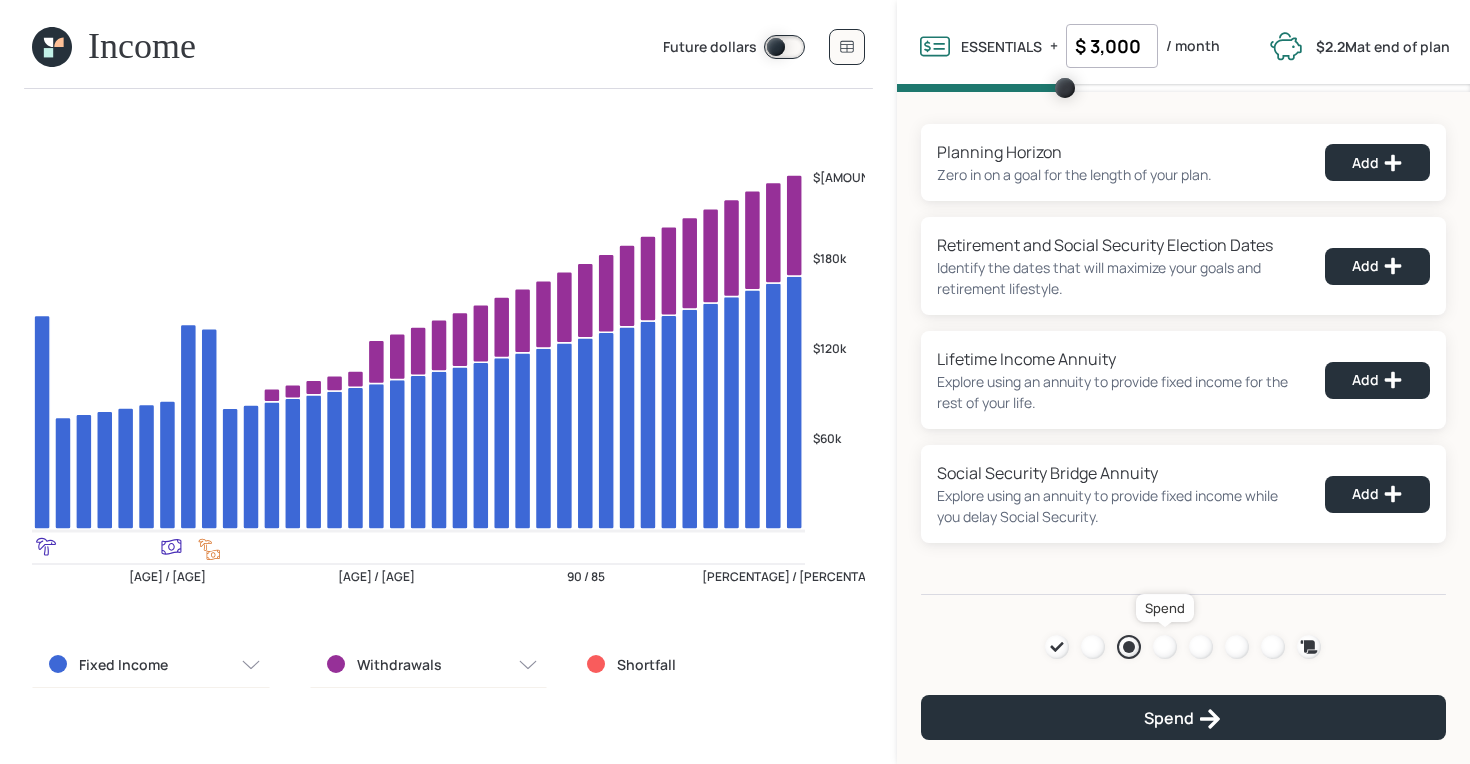 click at bounding box center (1165, 647) 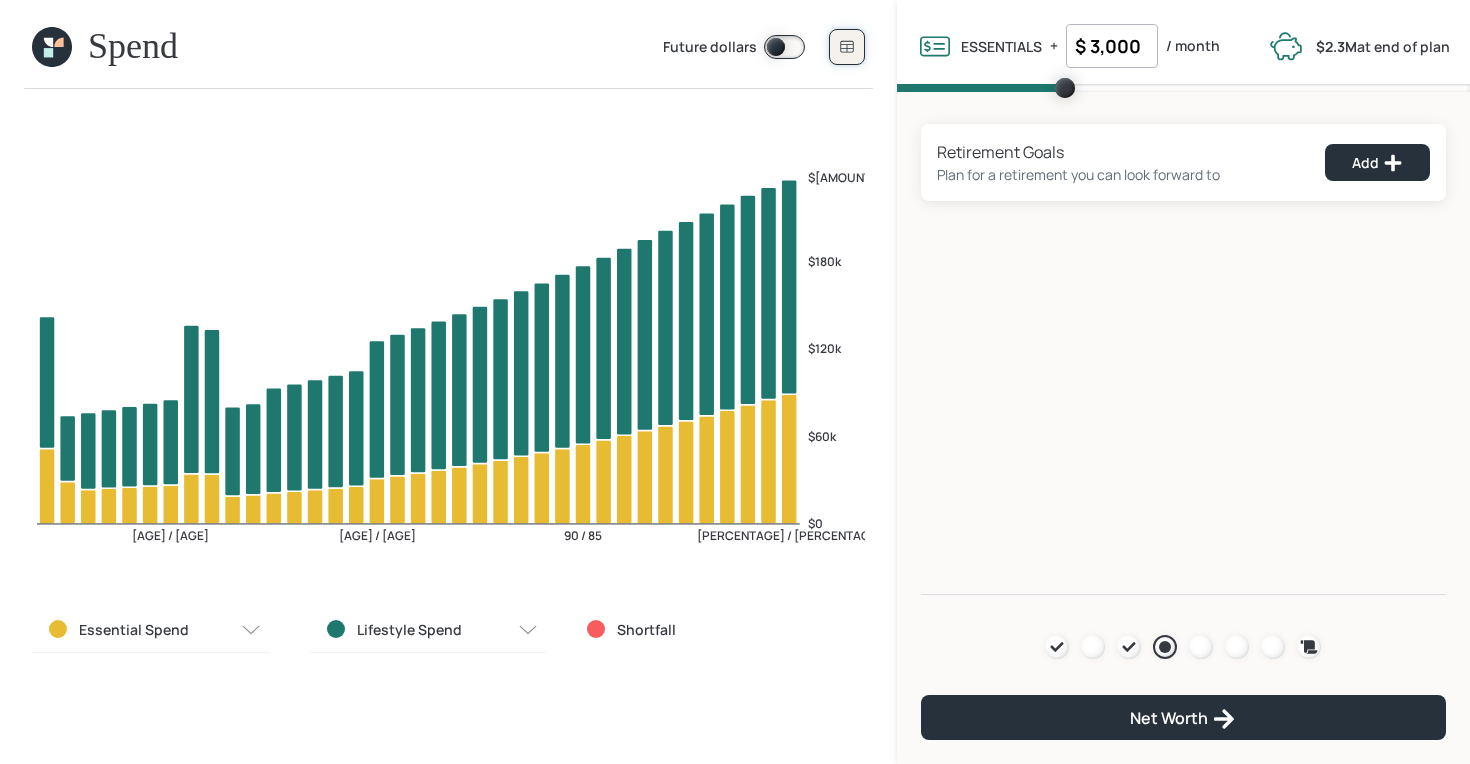 click at bounding box center (847, 47) 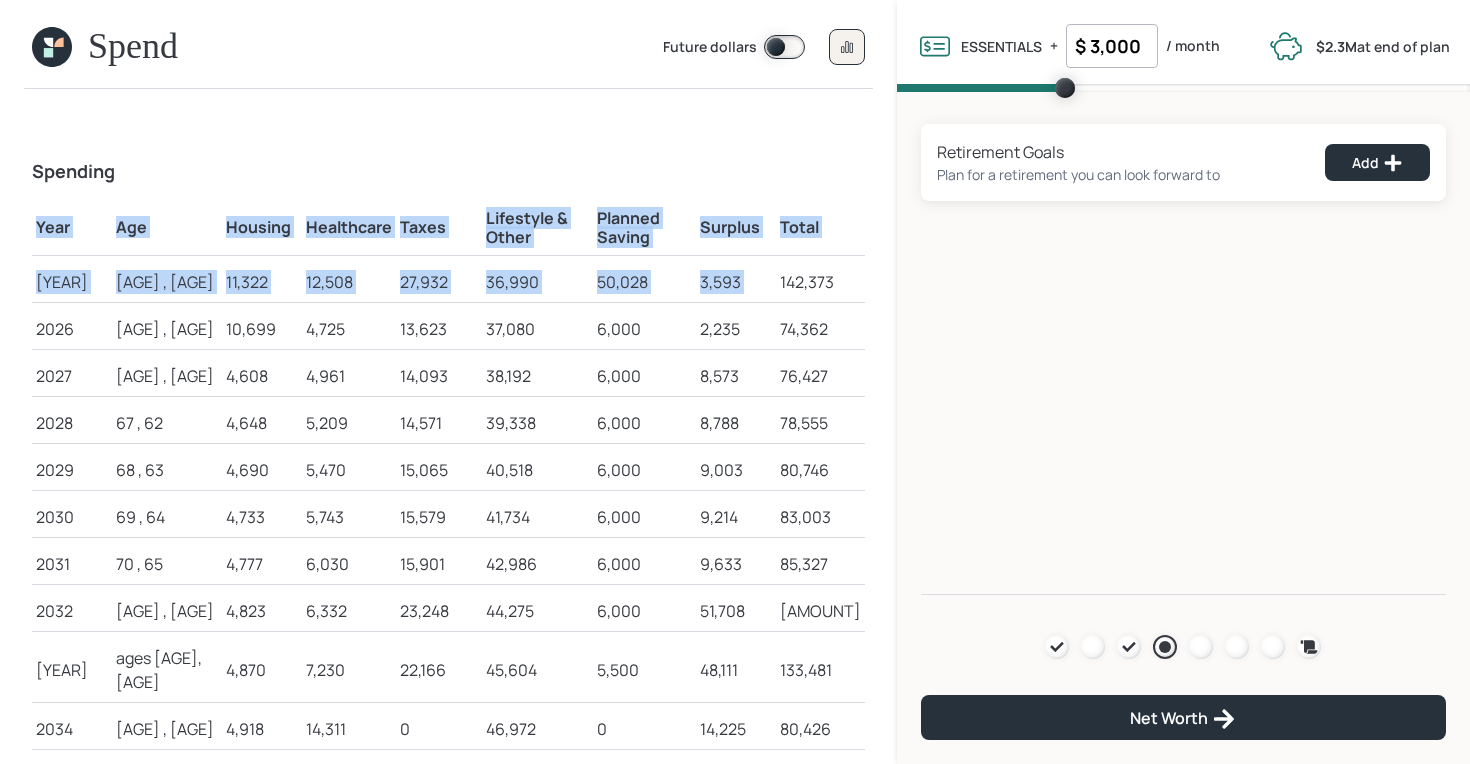 drag, startPoint x: 789, startPoint y: 282, endPoint x: 864, endPoint y: 293, distance: 75.802376 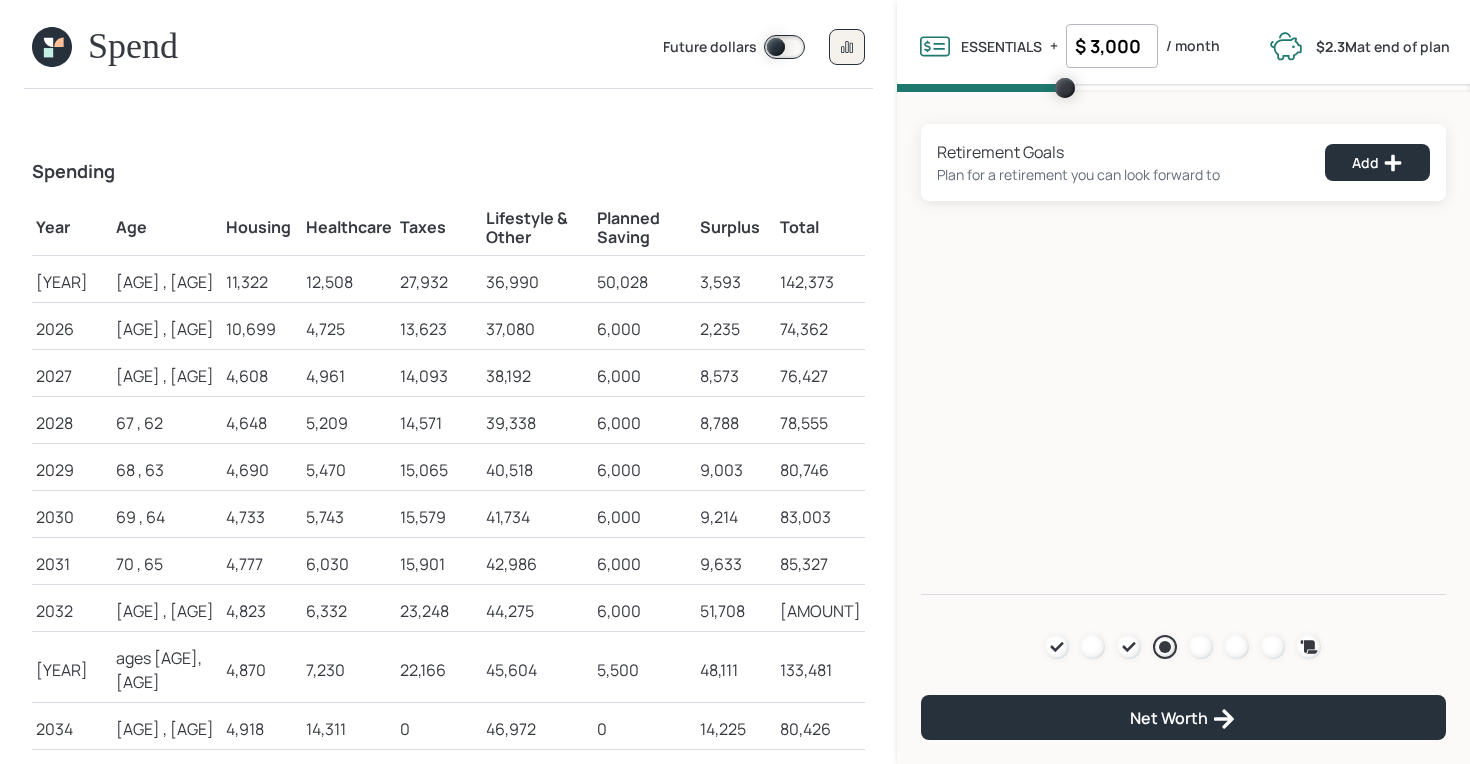 click on "74,362" at bounding box center [72, 282] 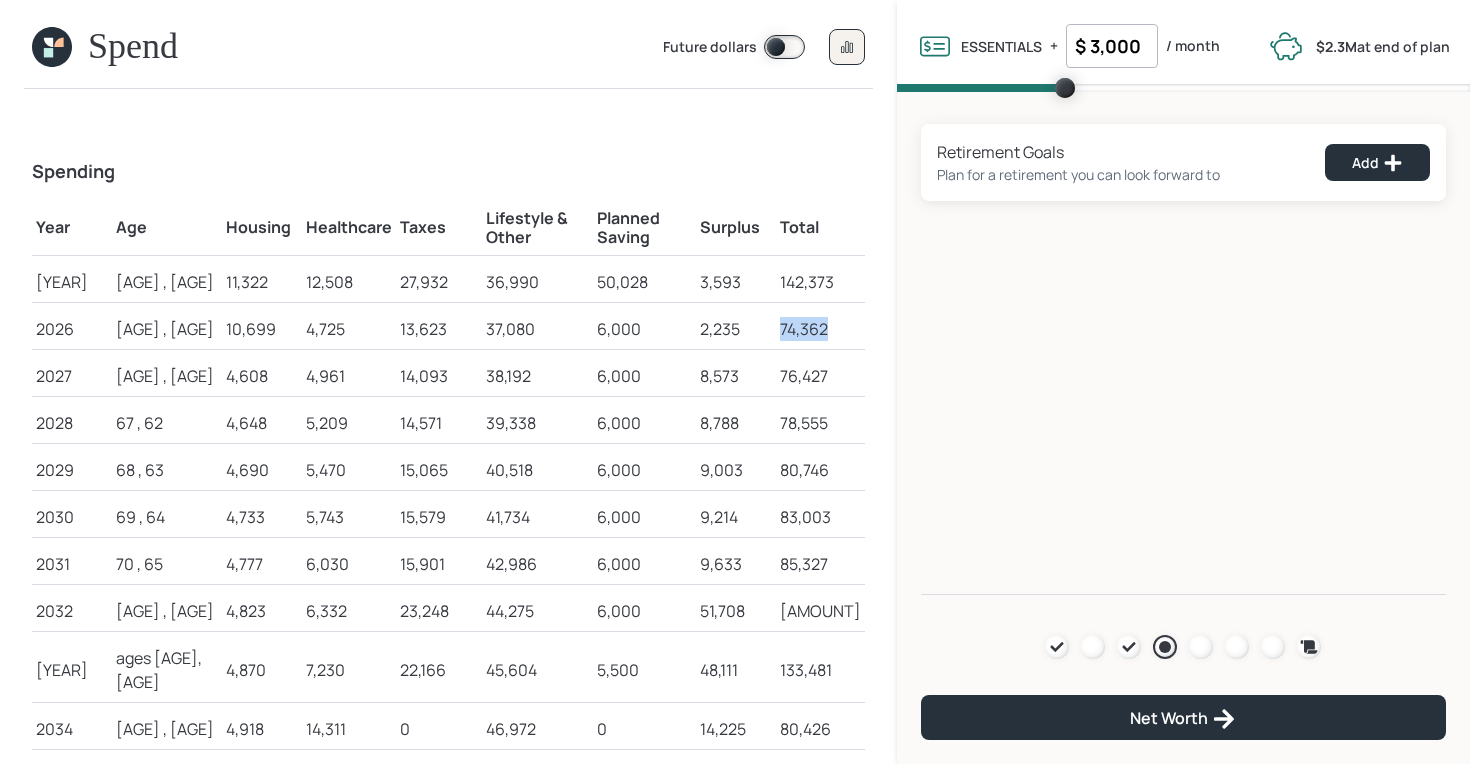 click on "74,362" at bounding box center [72, 282] 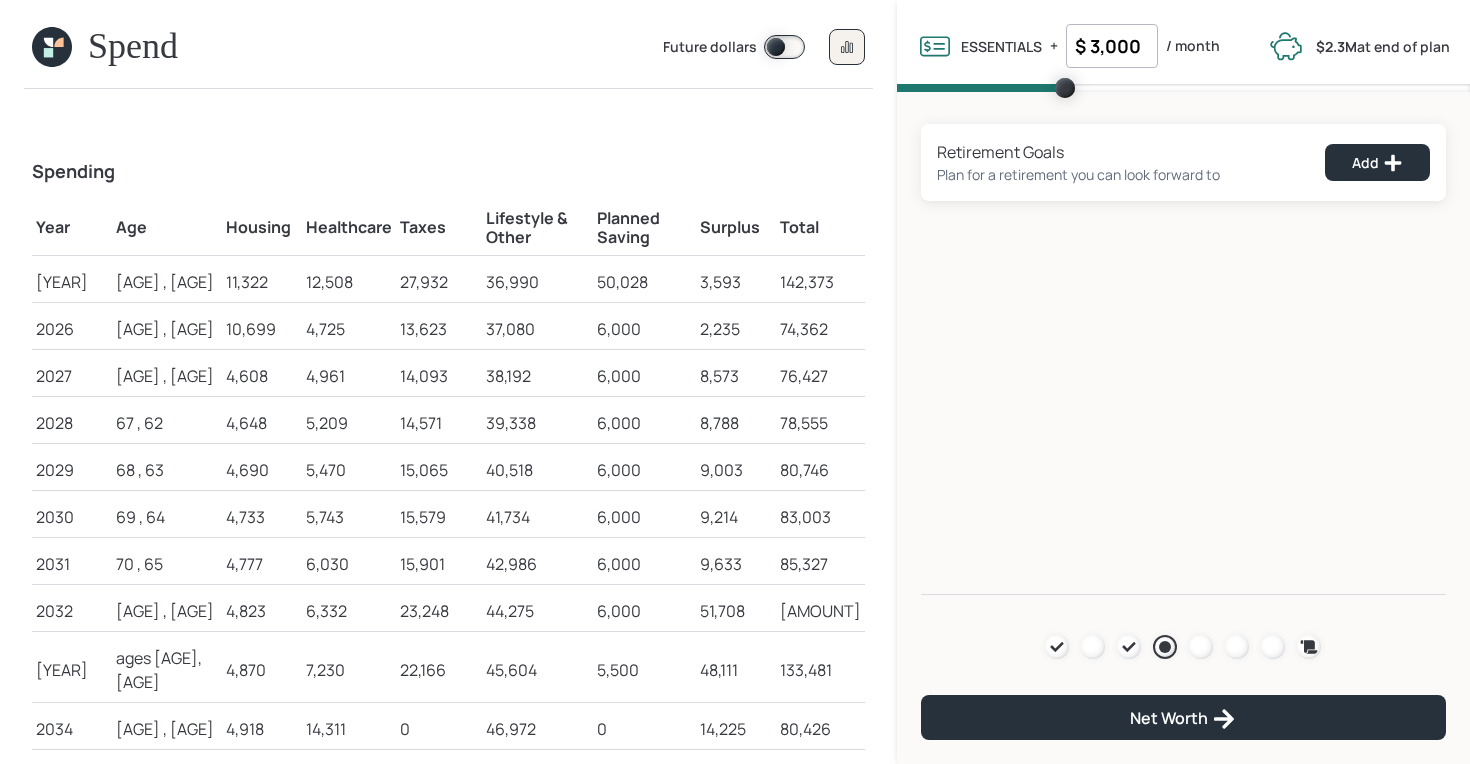 click on "142,373" at bounding box center [72, 282] 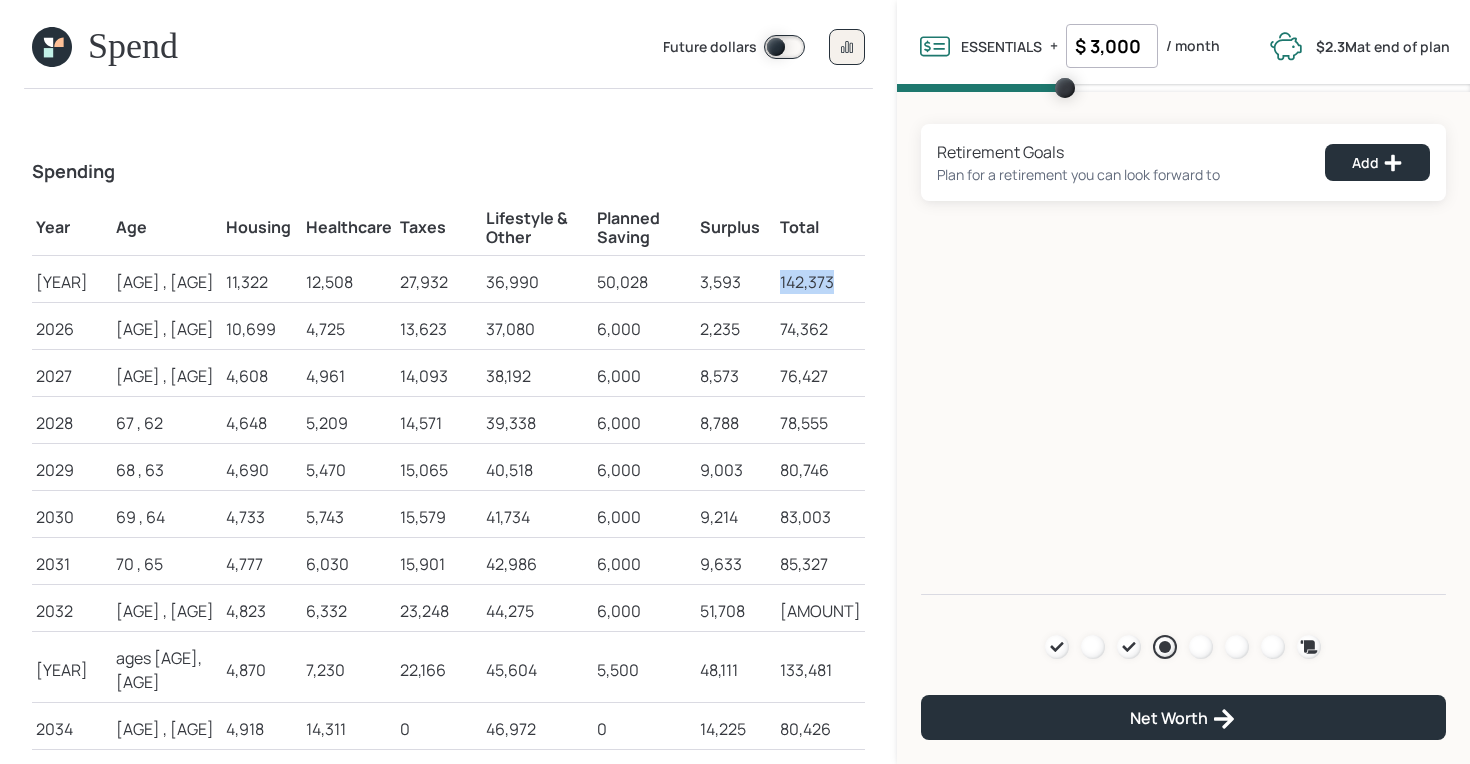 click on "142,373" at bounding box center [72, 282] 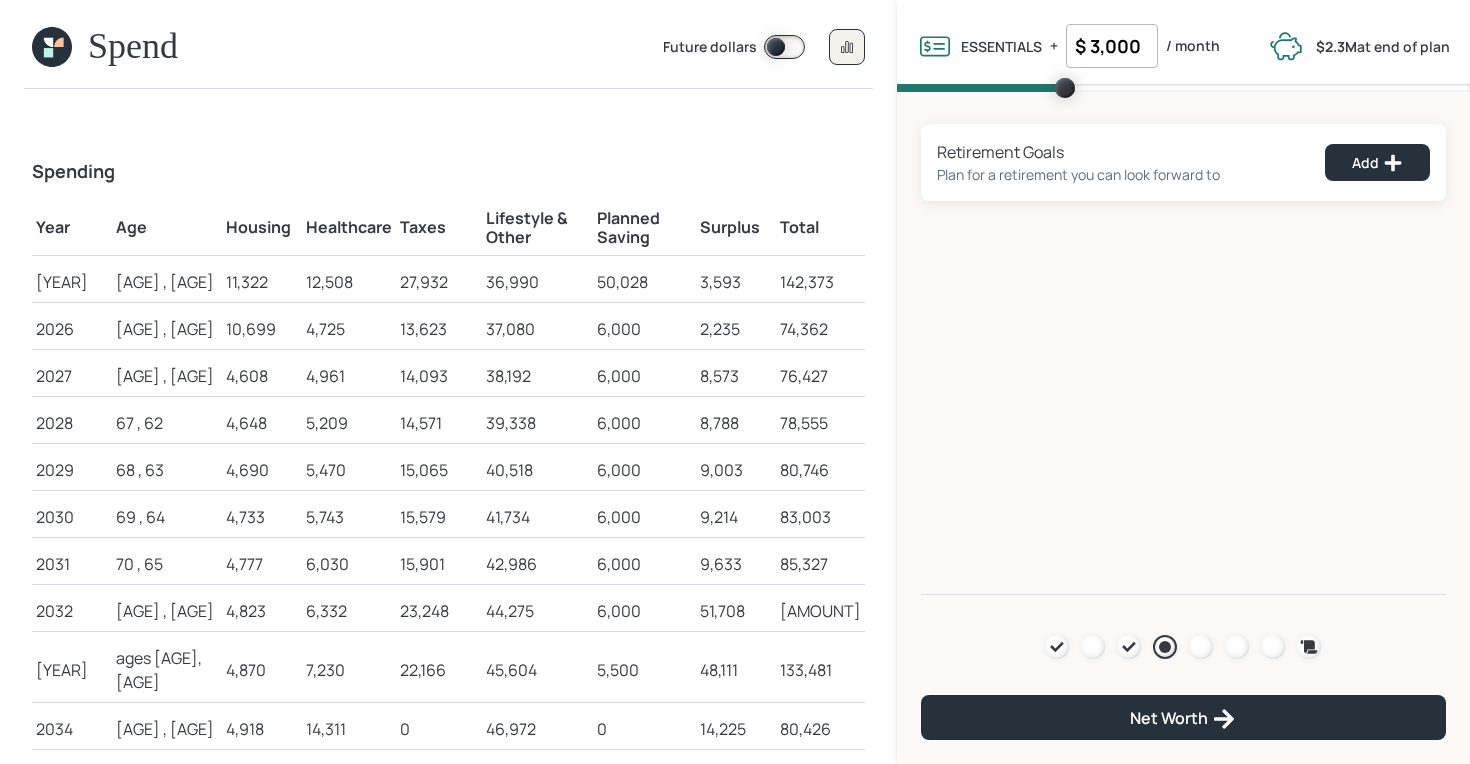 click on "74,362" at bounding box center [72, 282] 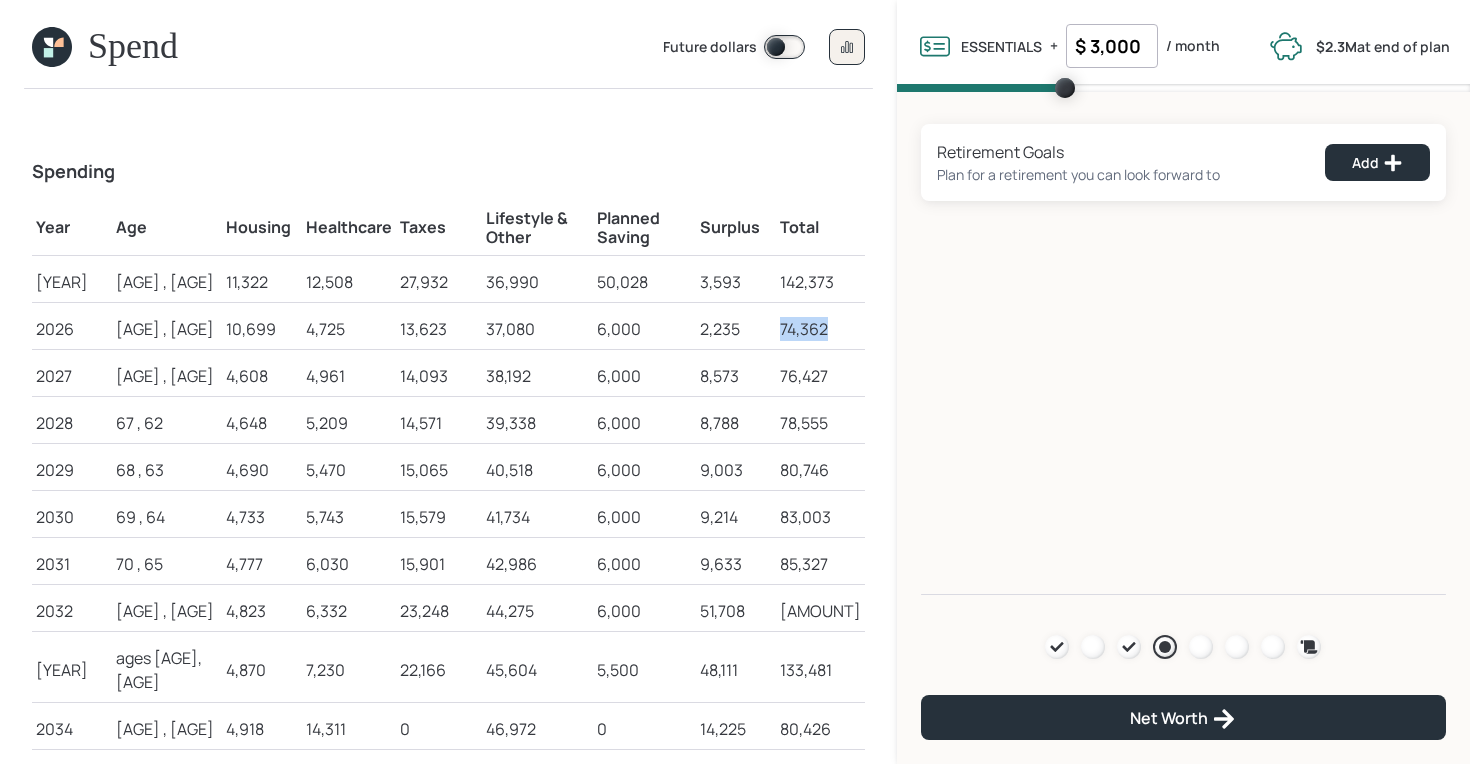 click on "74,362" at bounding box center [72, 282] 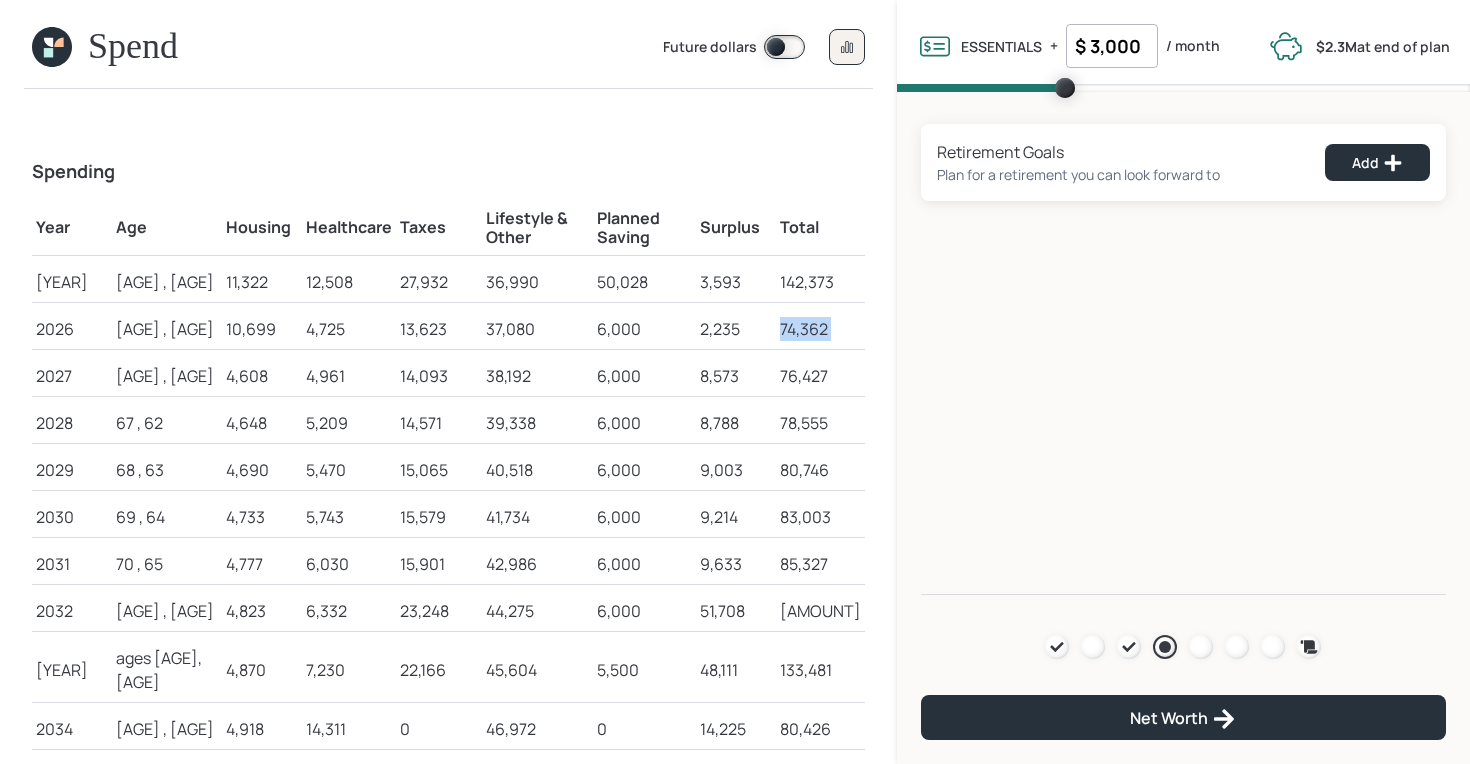 click on "74,362" at bounding box center (72, 282) 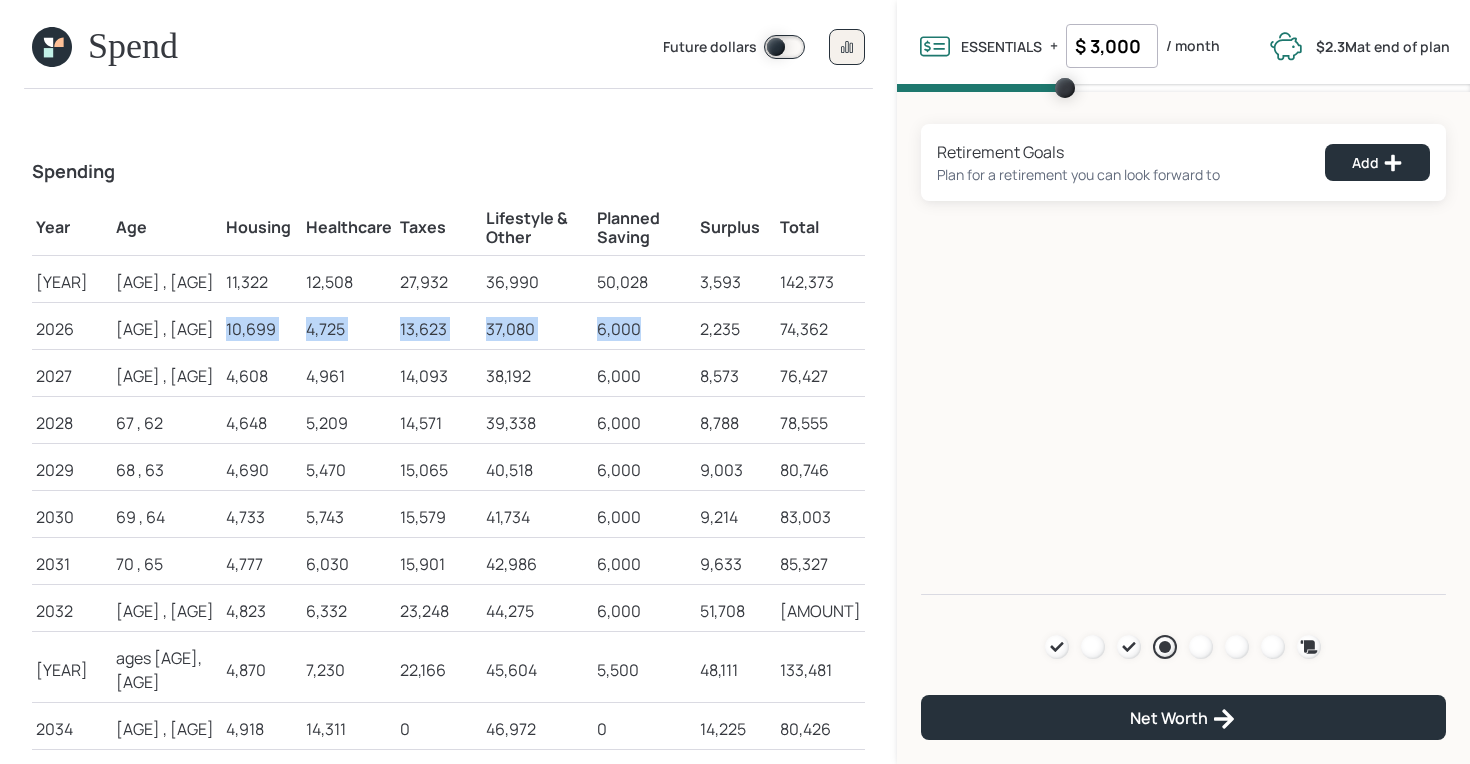 drag, startPoint x: 197, startPoint y: 324, endPoint x: 636, endPoint y: 333, distance: 439.09225 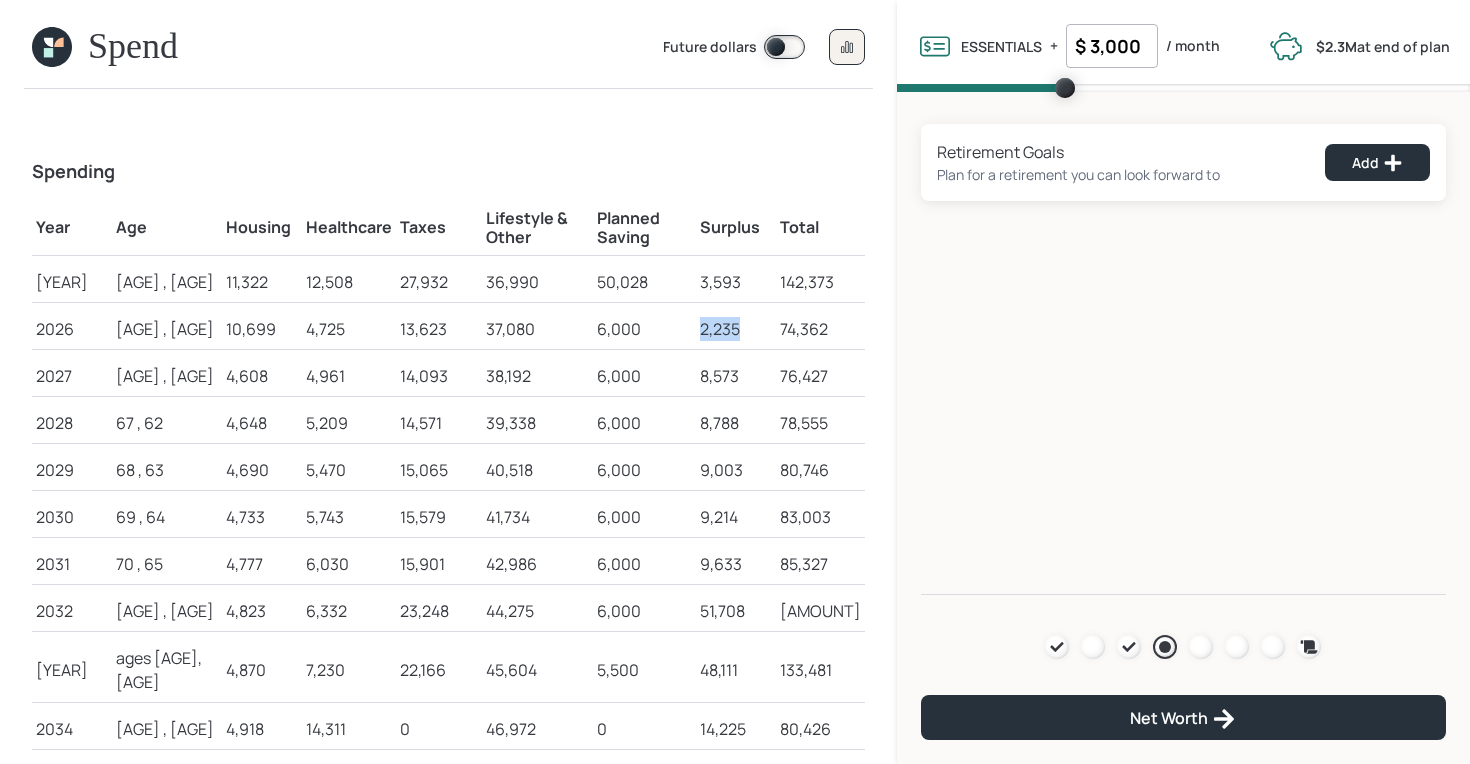 drag, startPoint x: 708, startPoint y: 328, endPoint x: 759, endPoint y: 330, distance: 51.0392 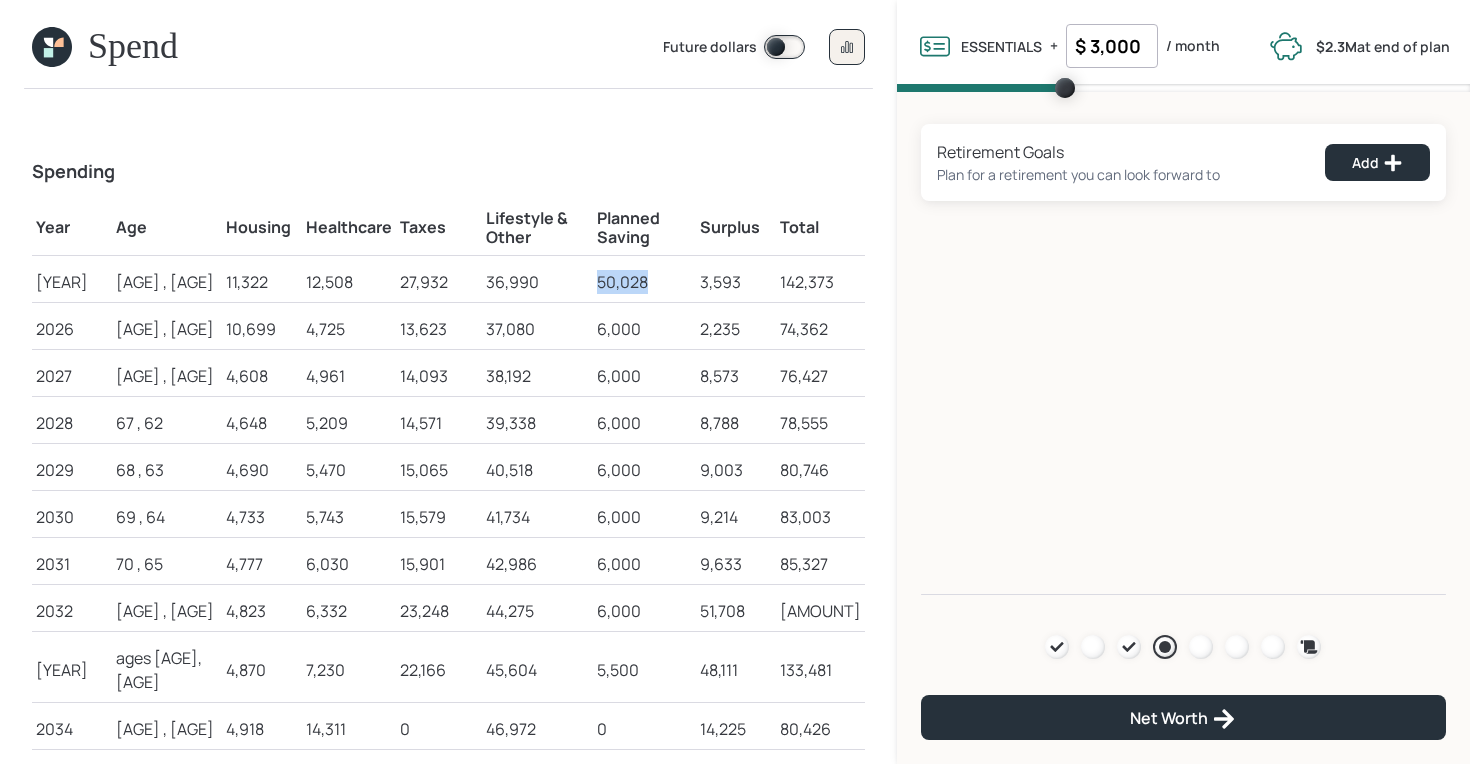 drag, startPoint x: 574, startPoint y: 288, endPoint x: 640, endPoint y: 289, distance: 66.007576 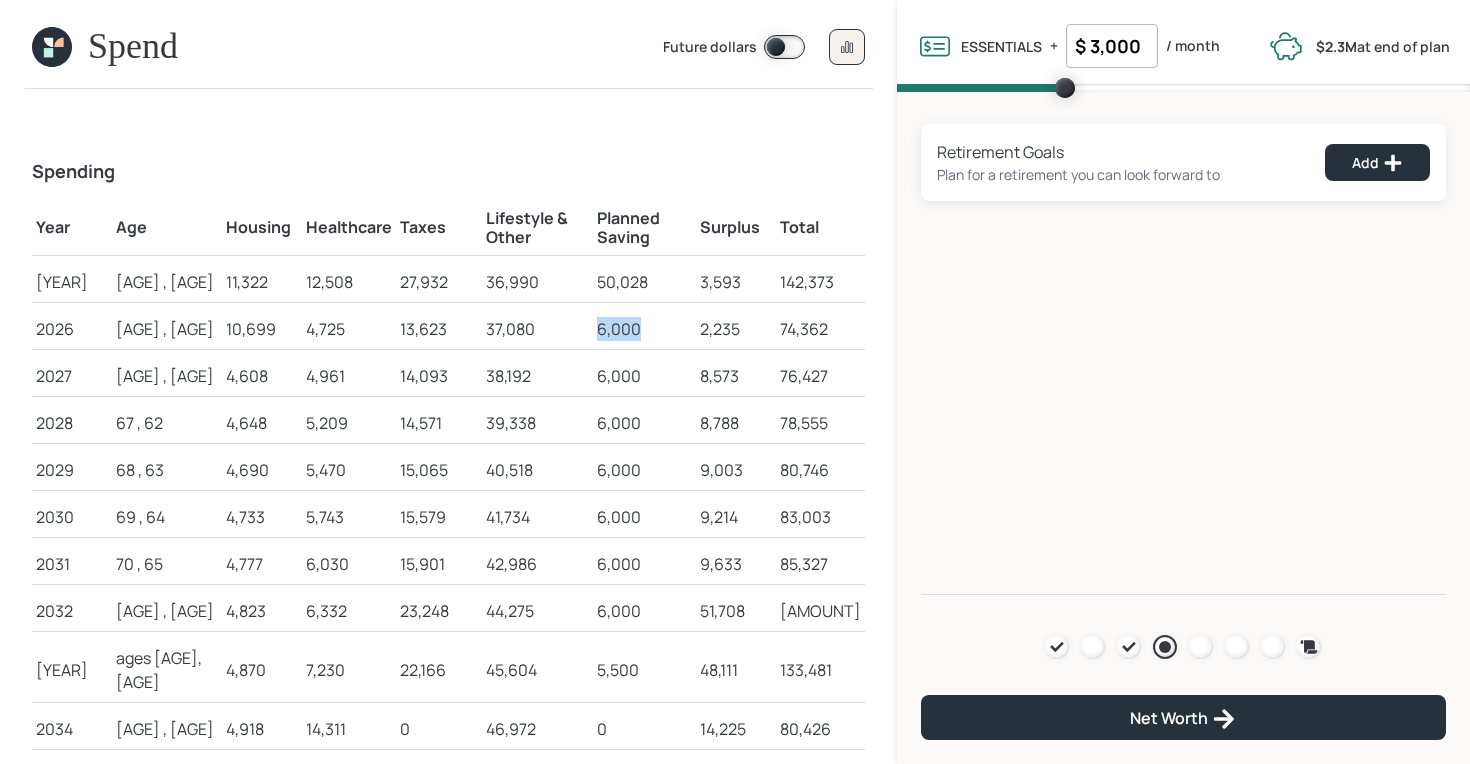 drag, startPoint x: 582, startPoint y: 327, endPoint x: 637, endPoint y: 329, distance: 55.03635 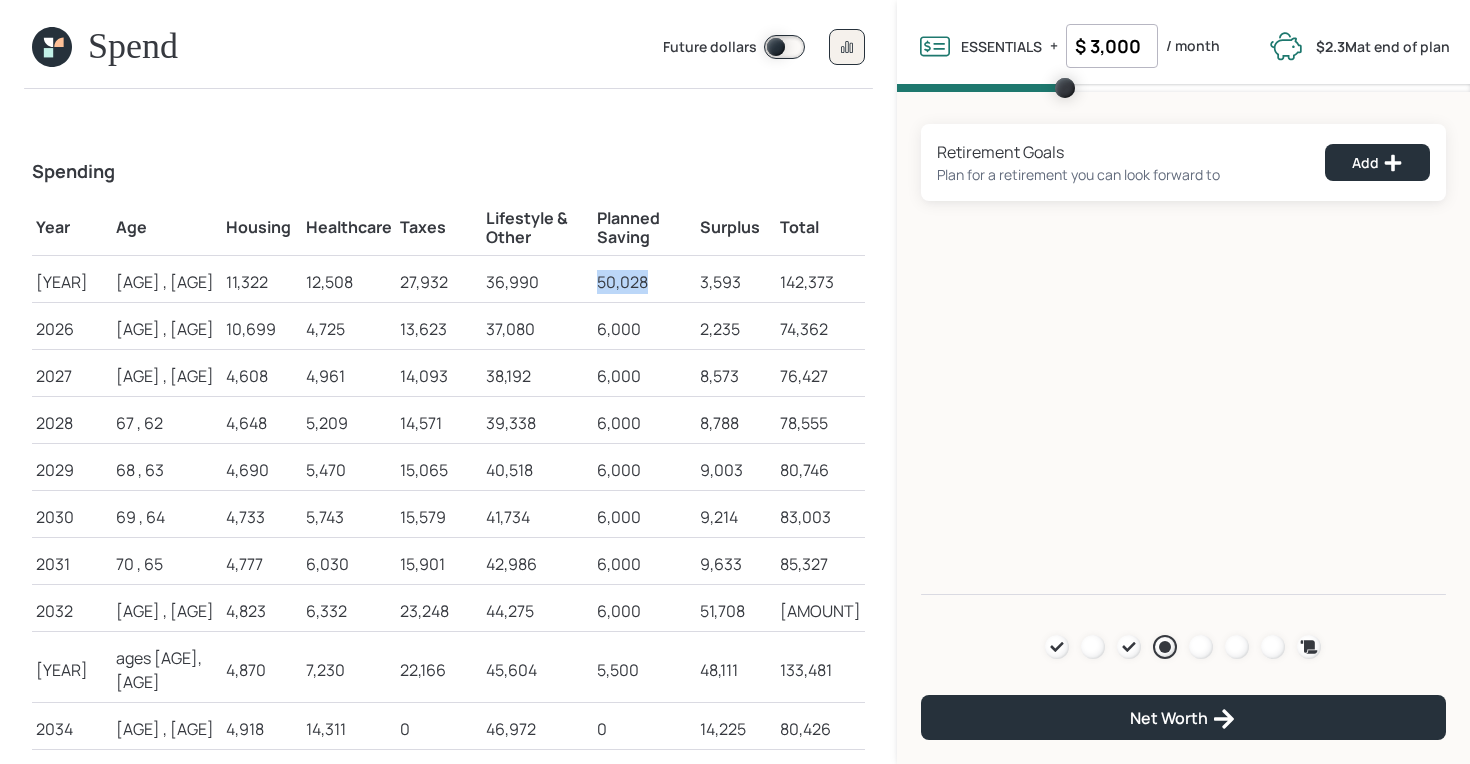drag, startPoint x: 585, startPoint y: 284, endPoint x: 655, endPoint y: 286, distance: 70.028564 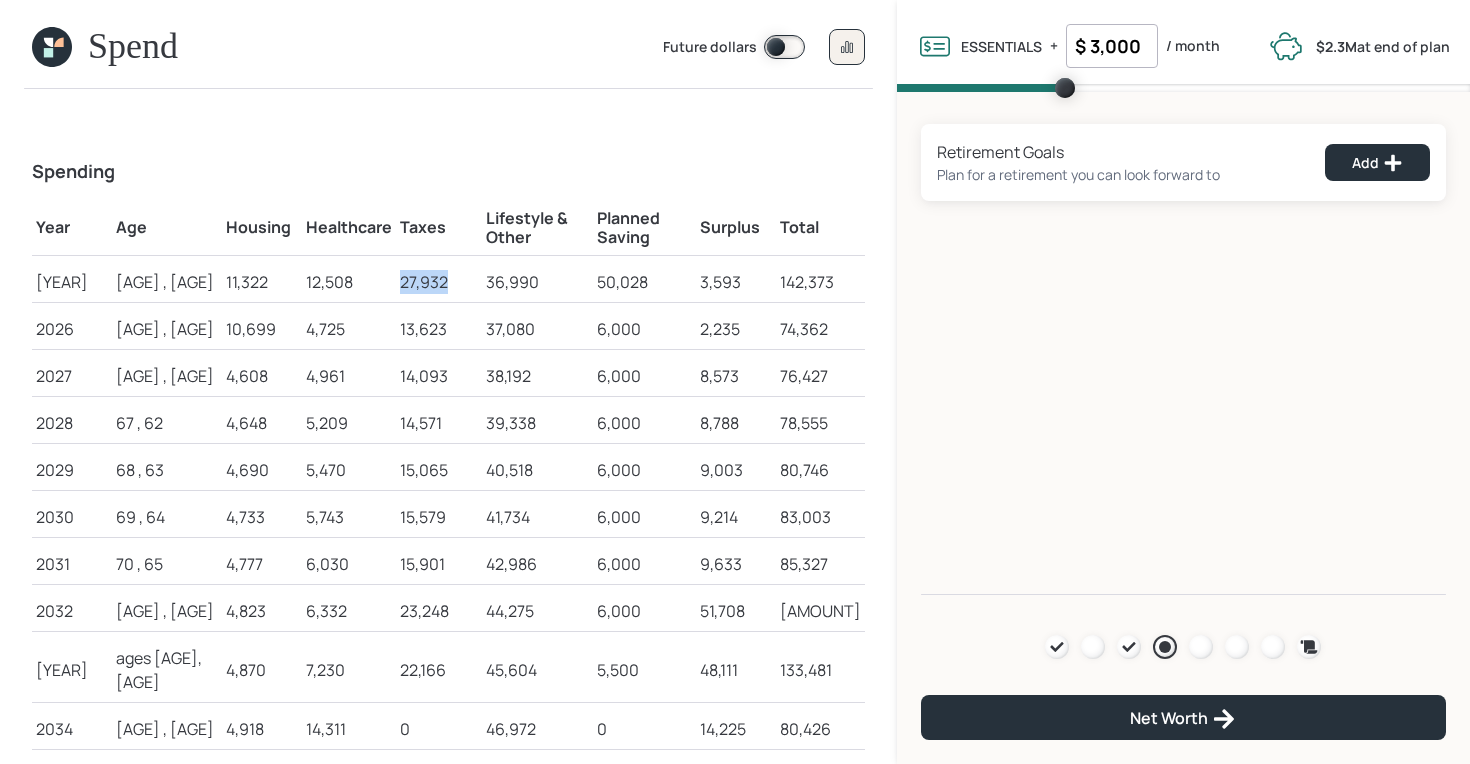 drag, startPoint x: 372, startPoint y: 281, endPoint x: 419, endPoint y: 284, distance: 47.095646 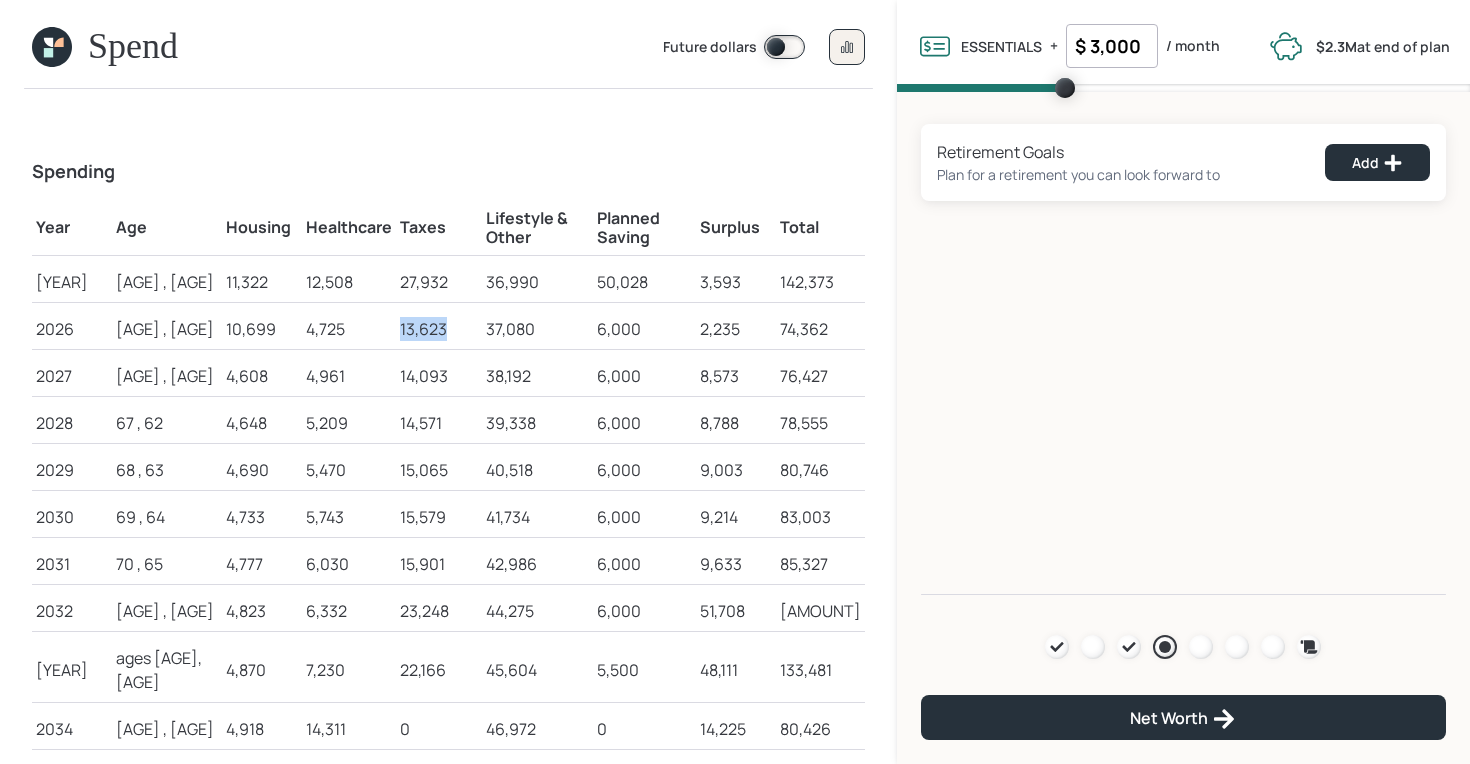drag, startPoint x: 371, startPoint y: 327, endPoint x: 440, endPoint y: 327, distance: 69 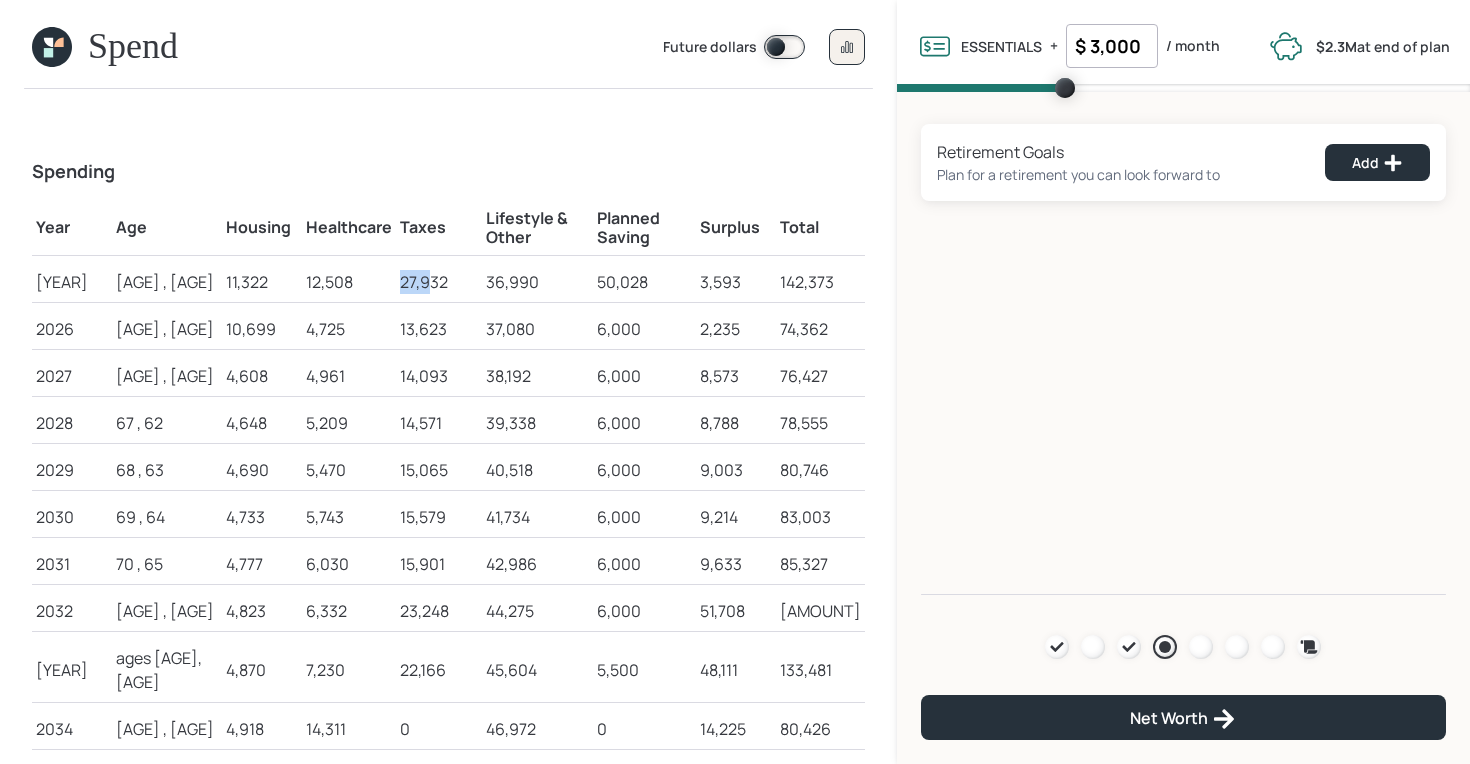 drag, startPoint x: 366, startPoint y: 286, endPoint x: 417, endPoint y: 288, distance: 51.0392 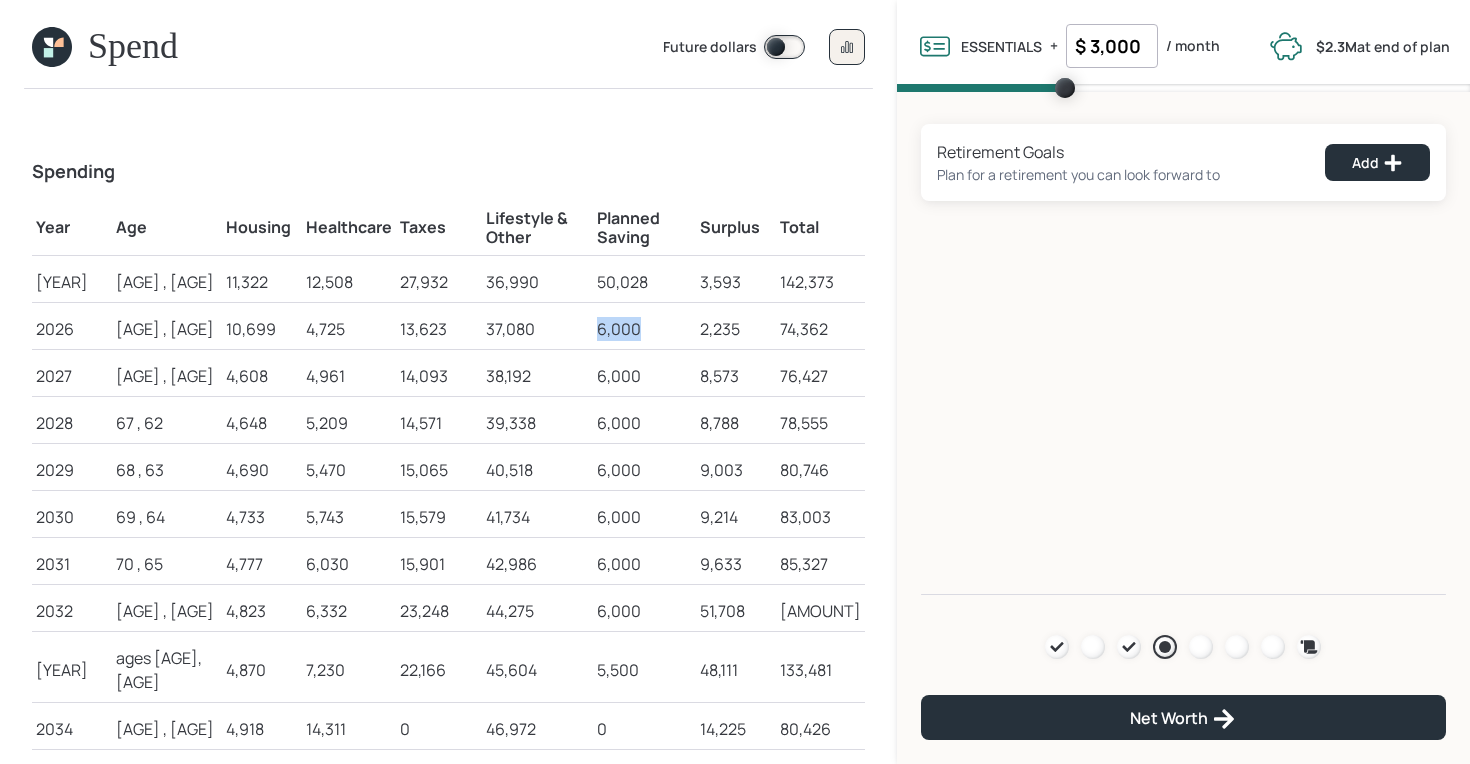 drag, startPoint x: 584, startPoint y: 329, endPoint x: 642, endPoint y: 329, distance: 58 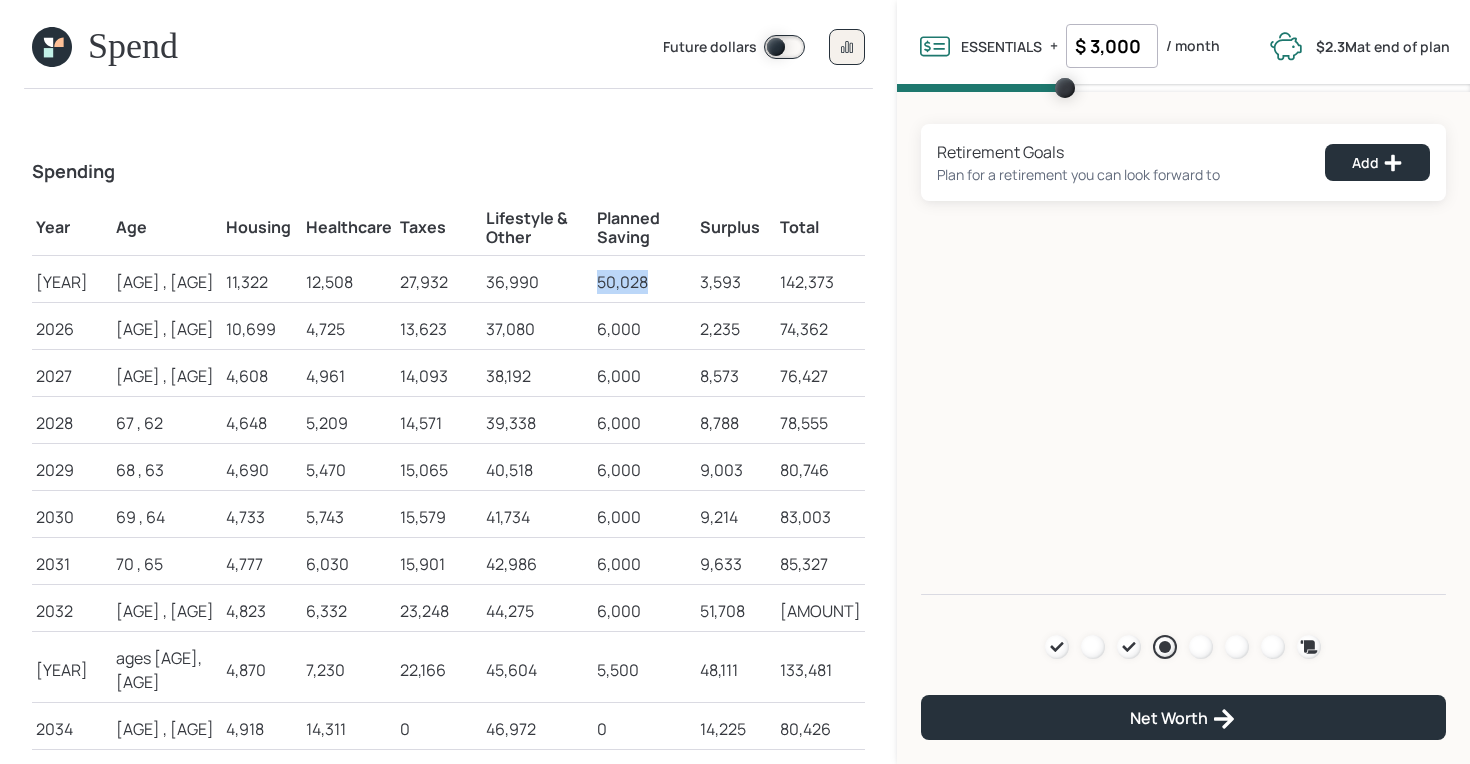 drag, startPoint x: 579, startPoint y: 286, endPoint x: 631, endPoint y: 289, distance: 52.086468 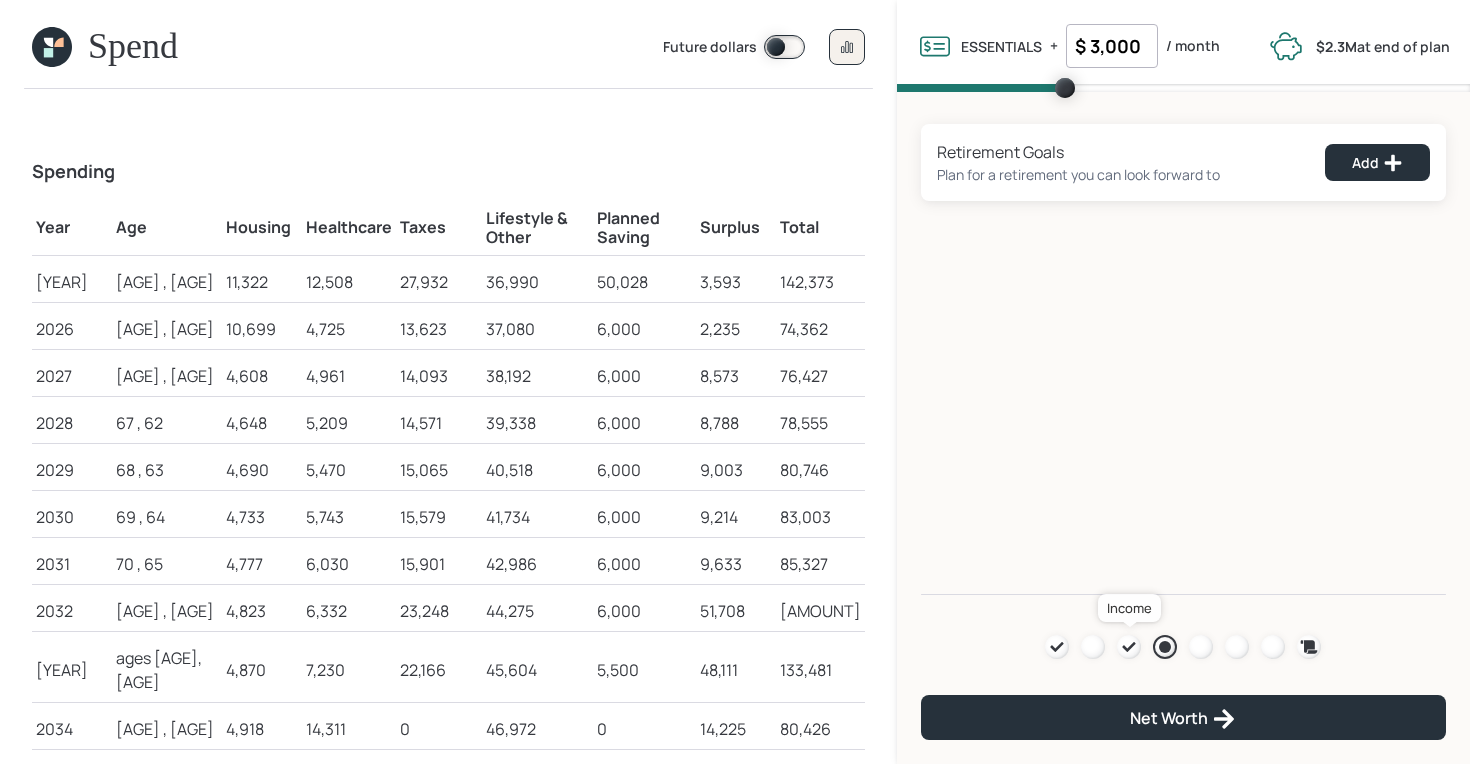 click at bounding box center (1129, 647) 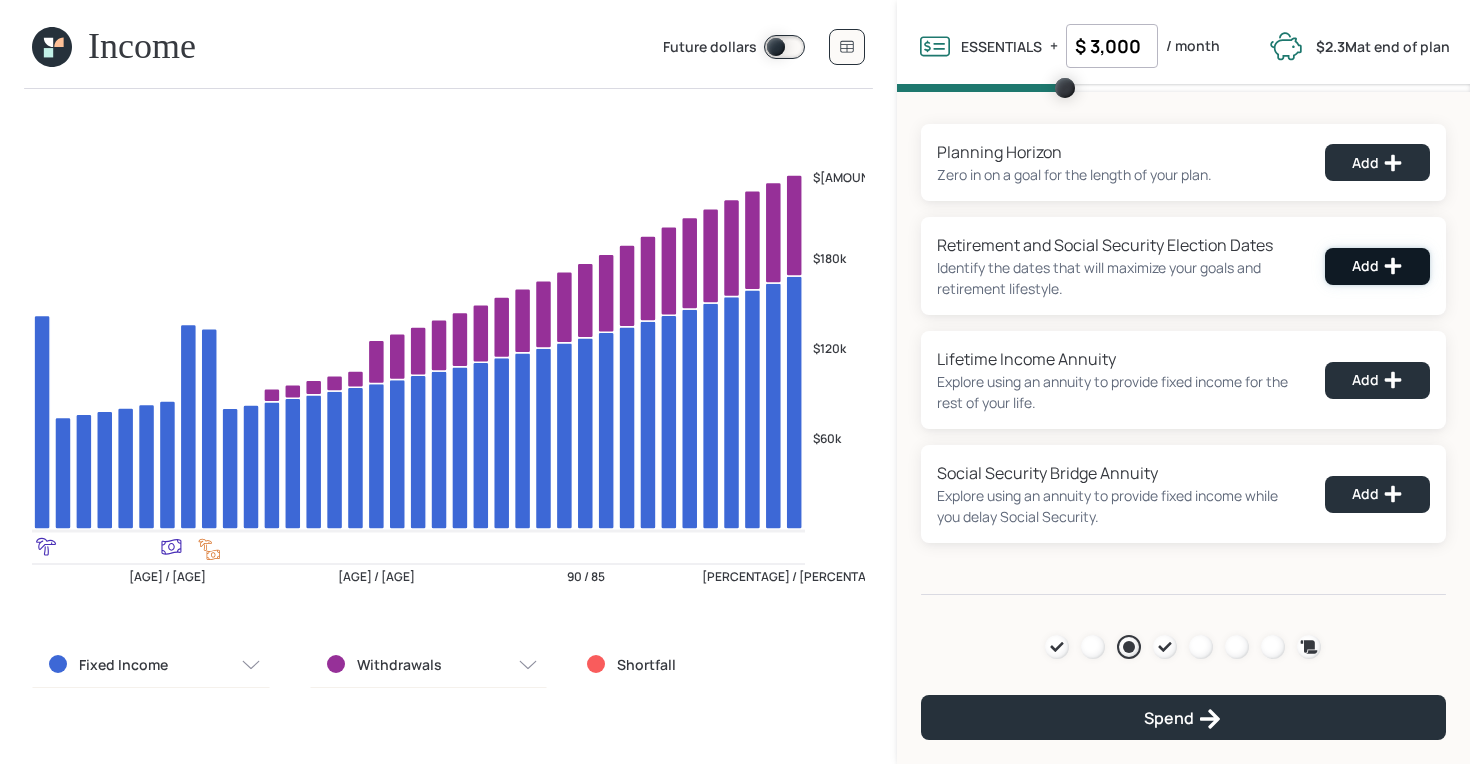 click on "Add" at bounding box center [1377, 163] 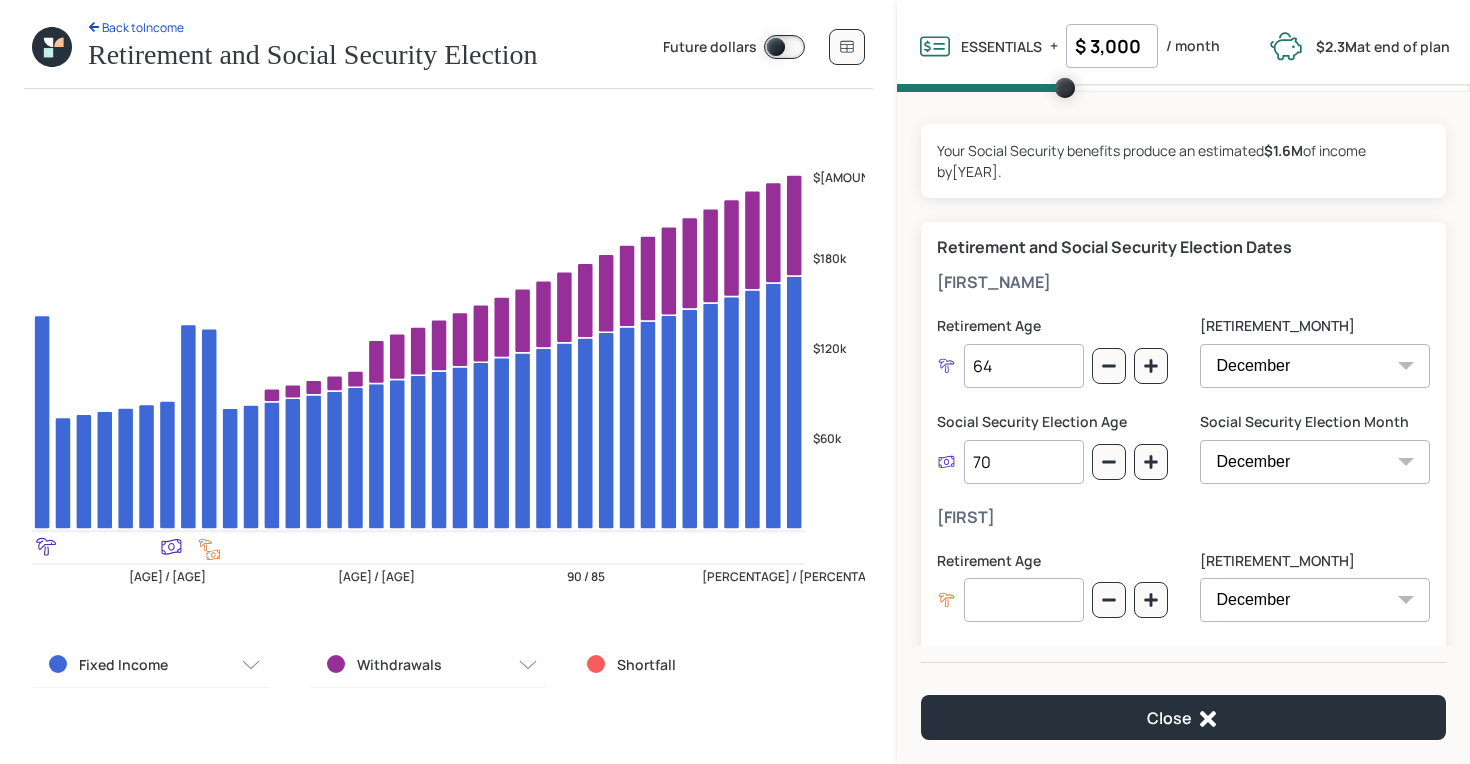 click on "64" at bounding box center (1024, 366) 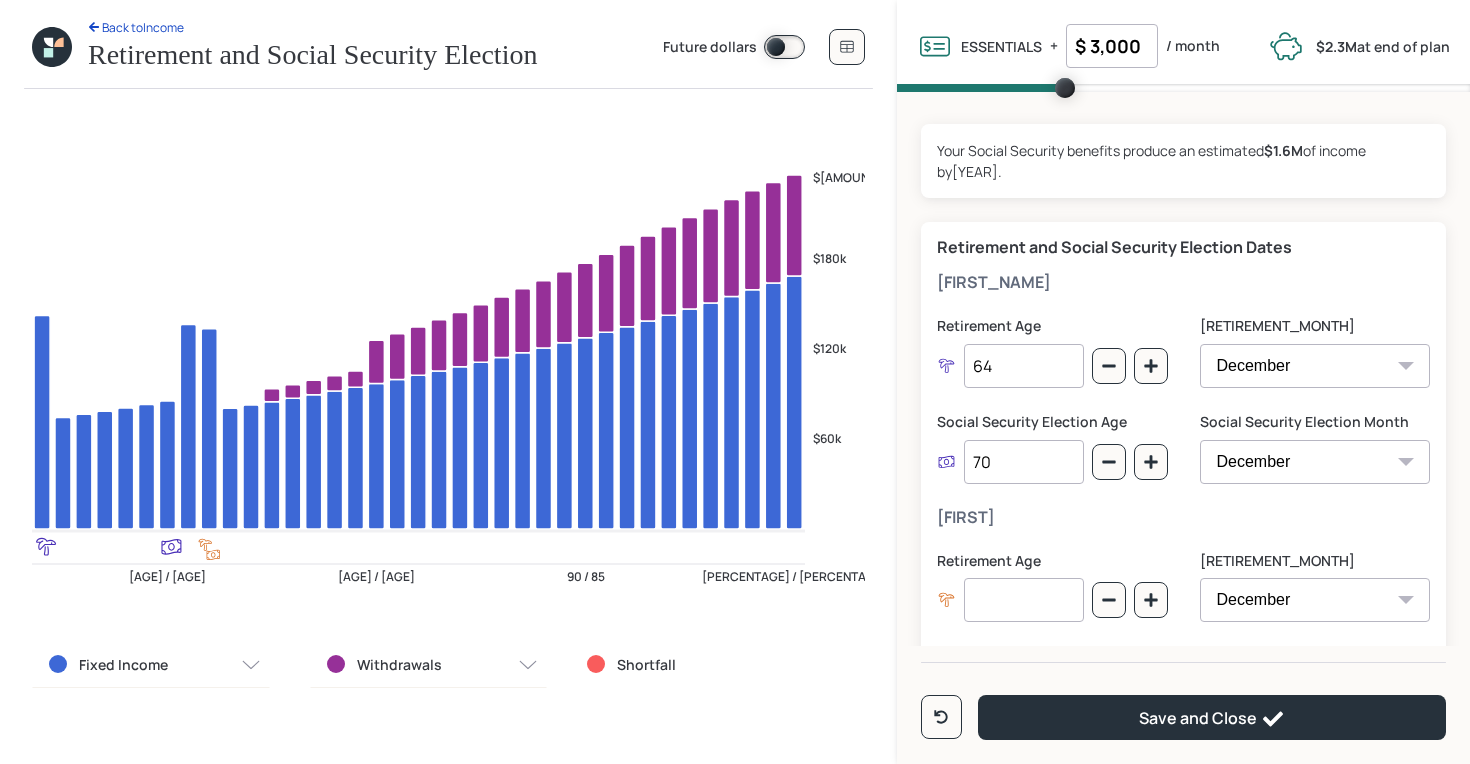 type on "67" 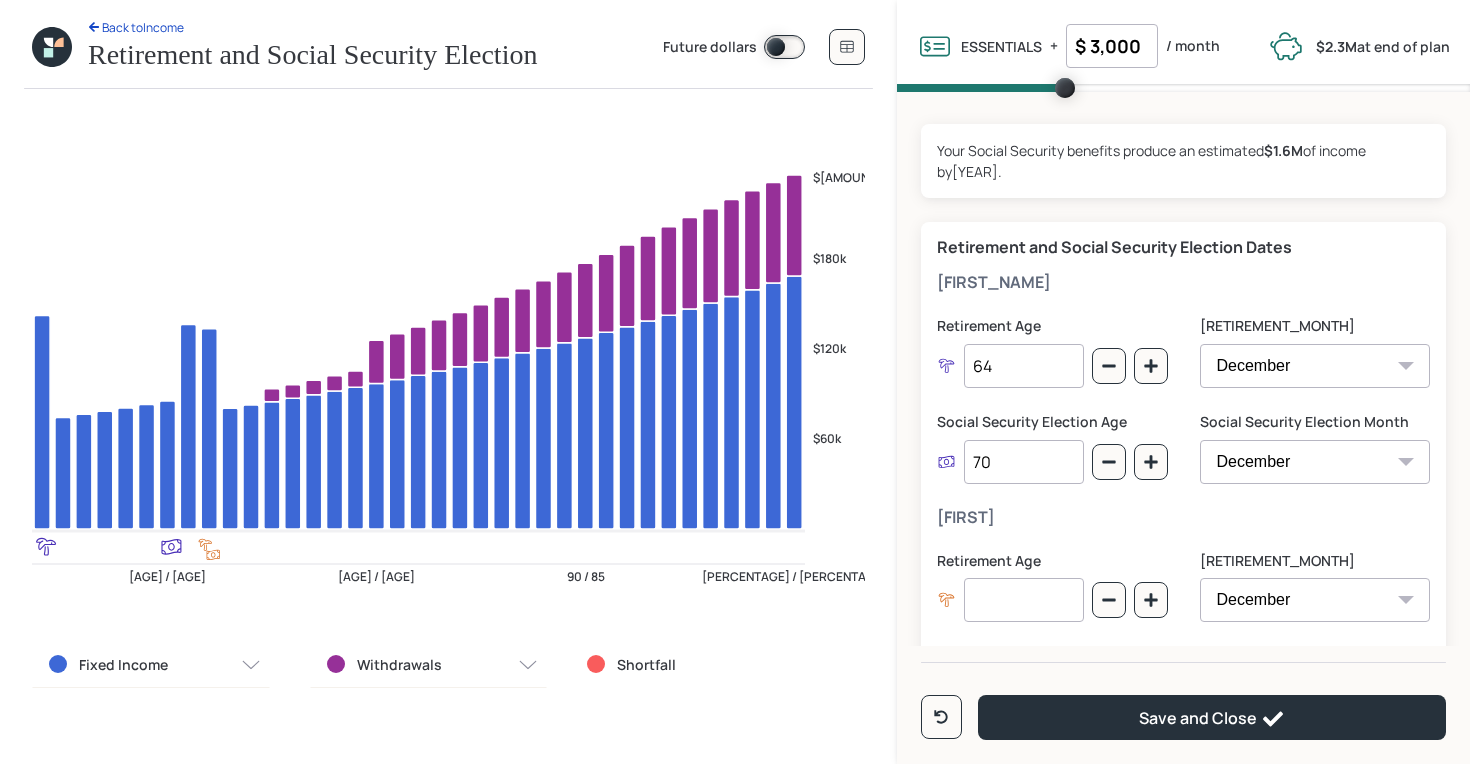 drag, startPoint x: 997, startPoint y: 458, endPoint x: 939, endPoint y: 458, distance: 58 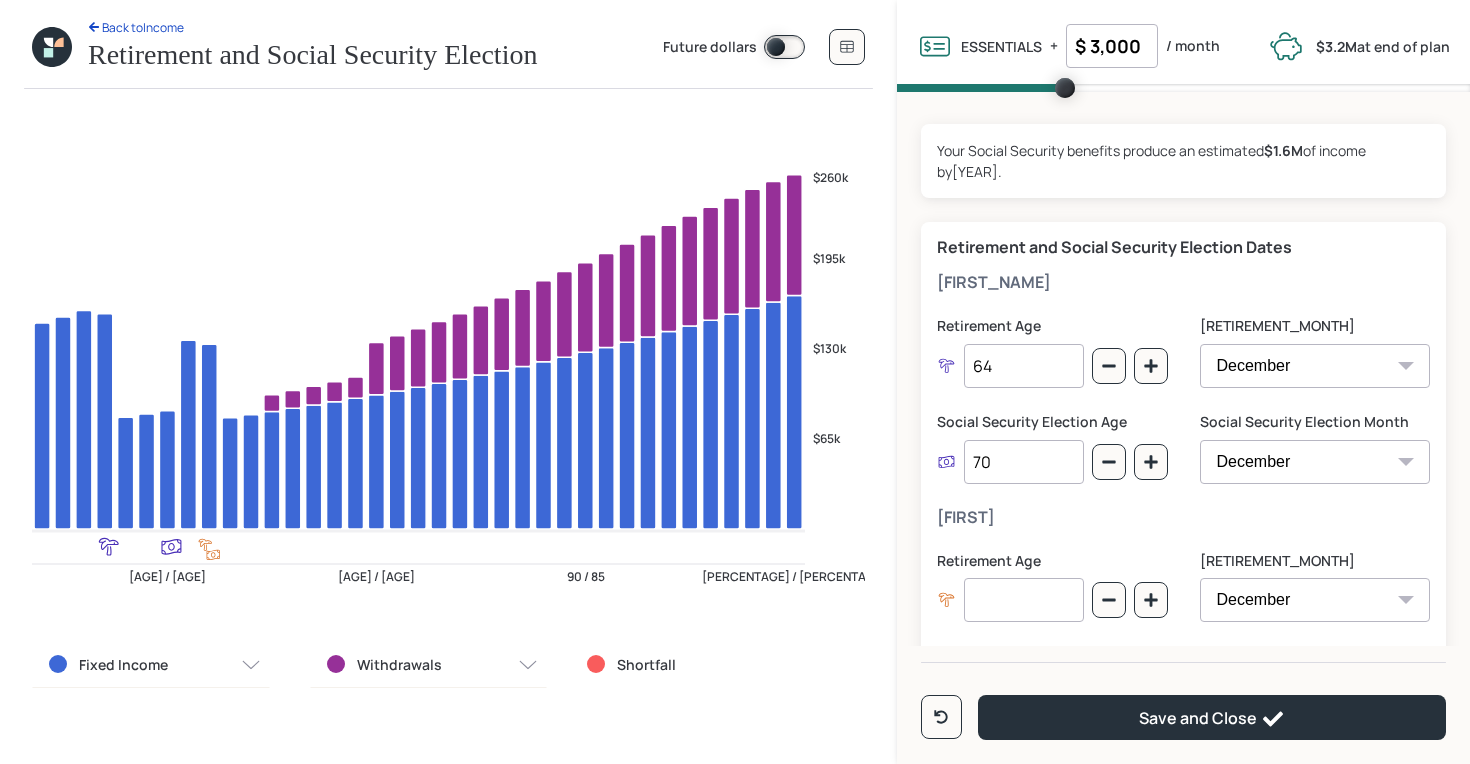 type on "67" 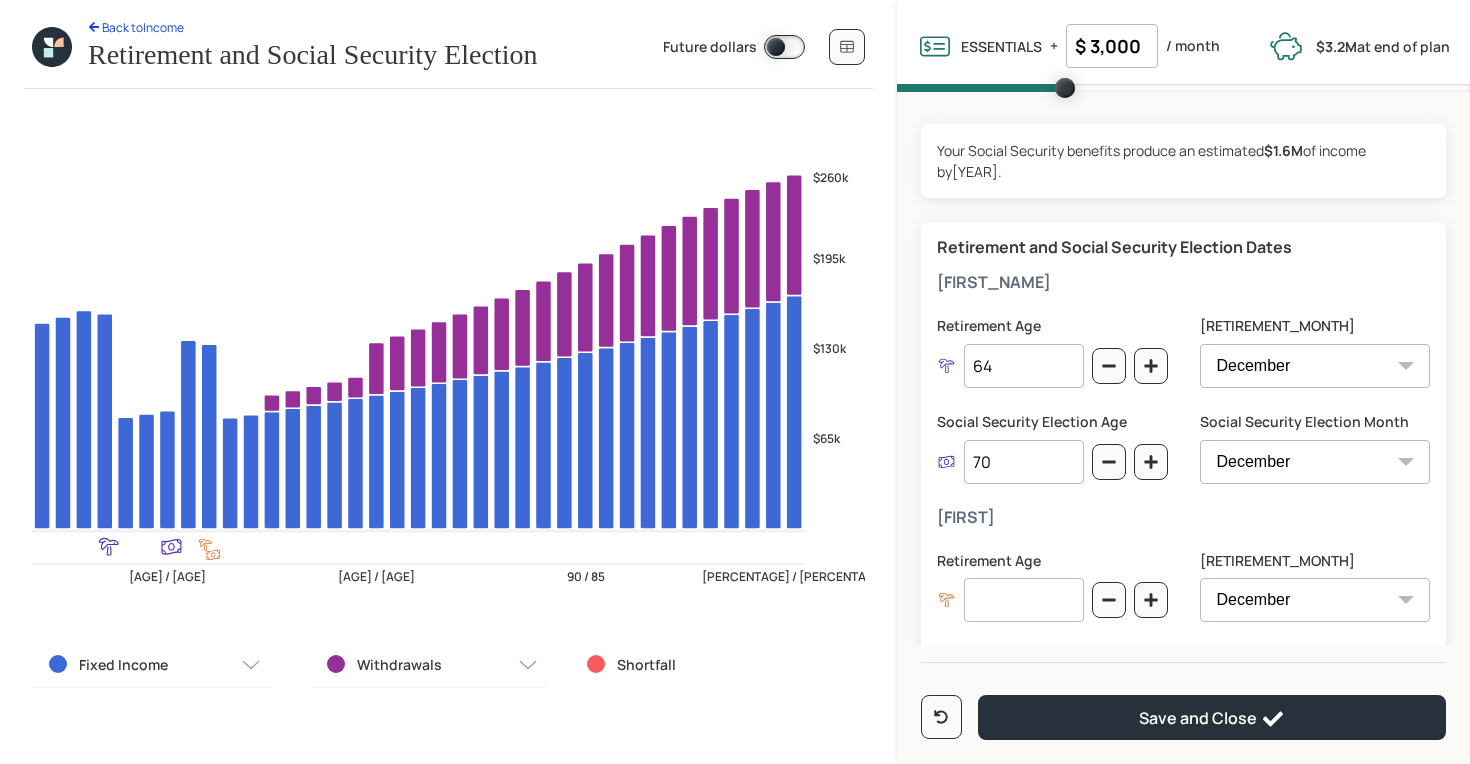 click on "67" at bounding box center [1024, 366] 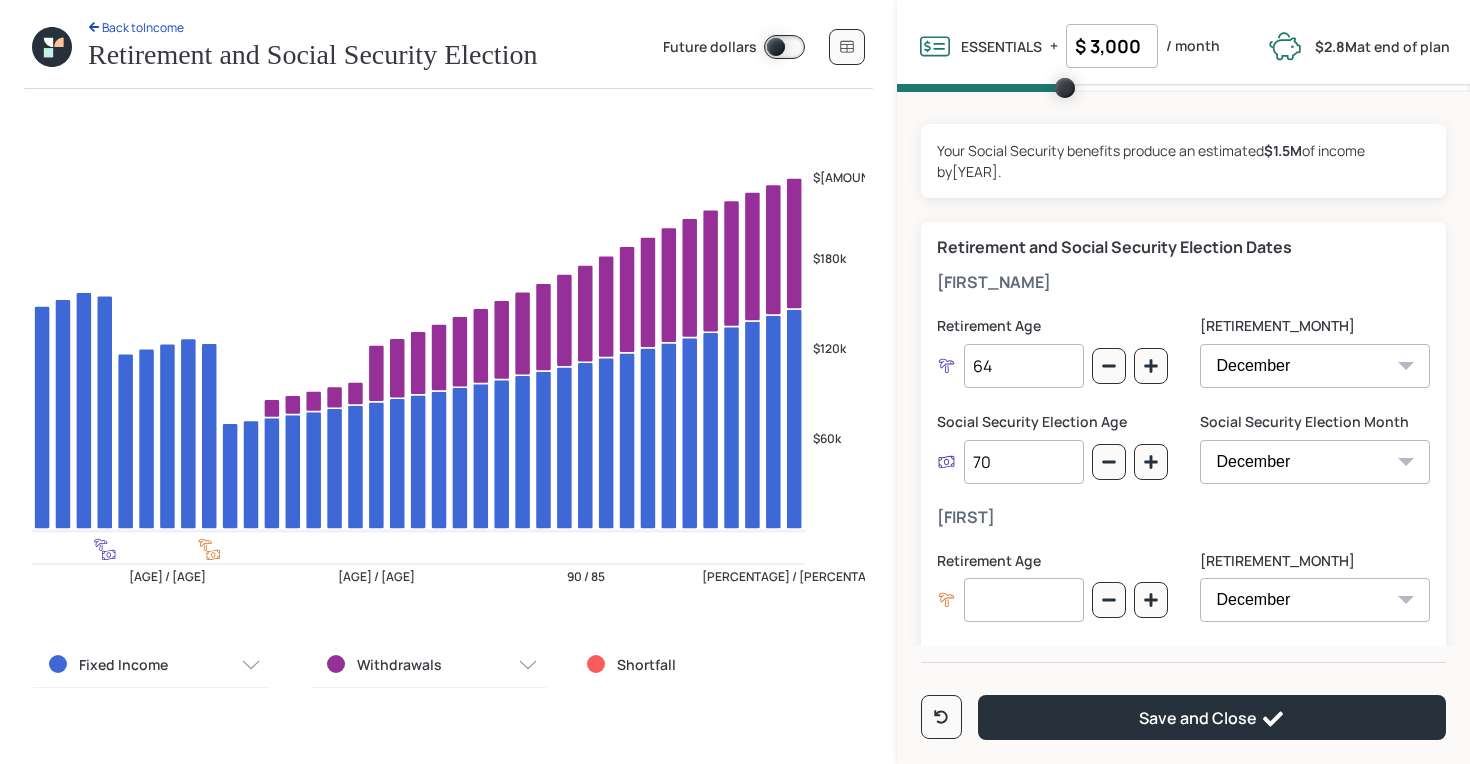 click on "Norlan" at bounding box center (1183, 282) 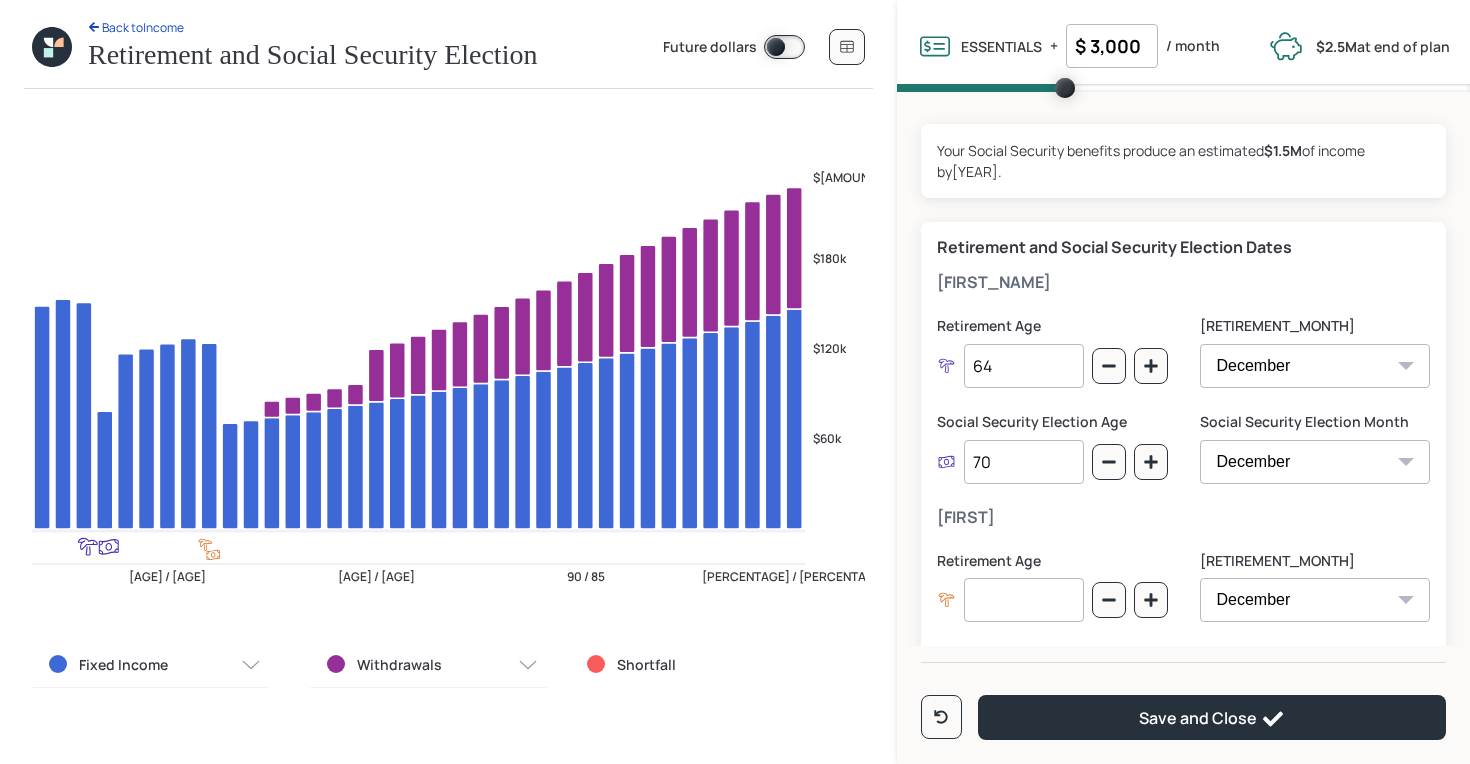 click on "66" at bounding box center [1024, 366] 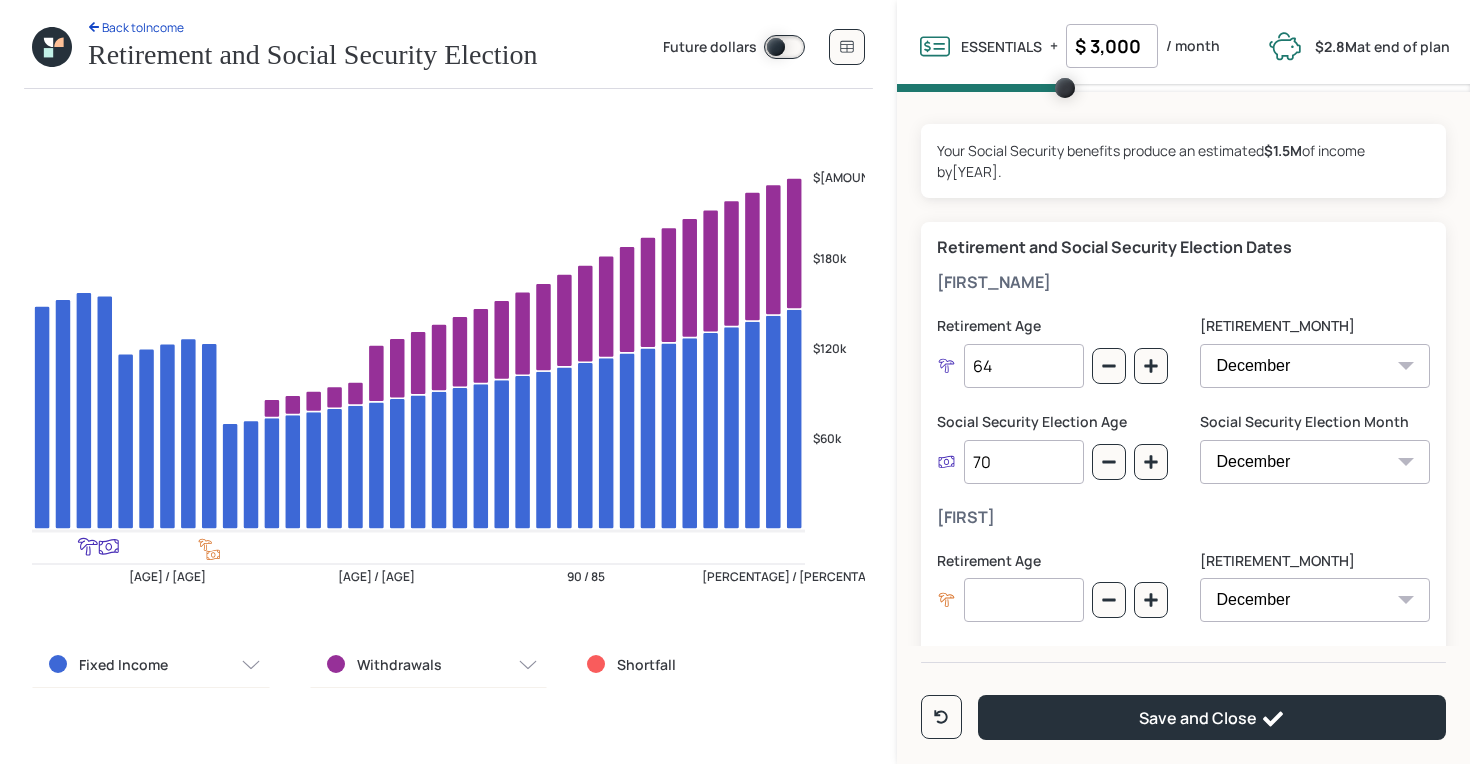 type on "67" 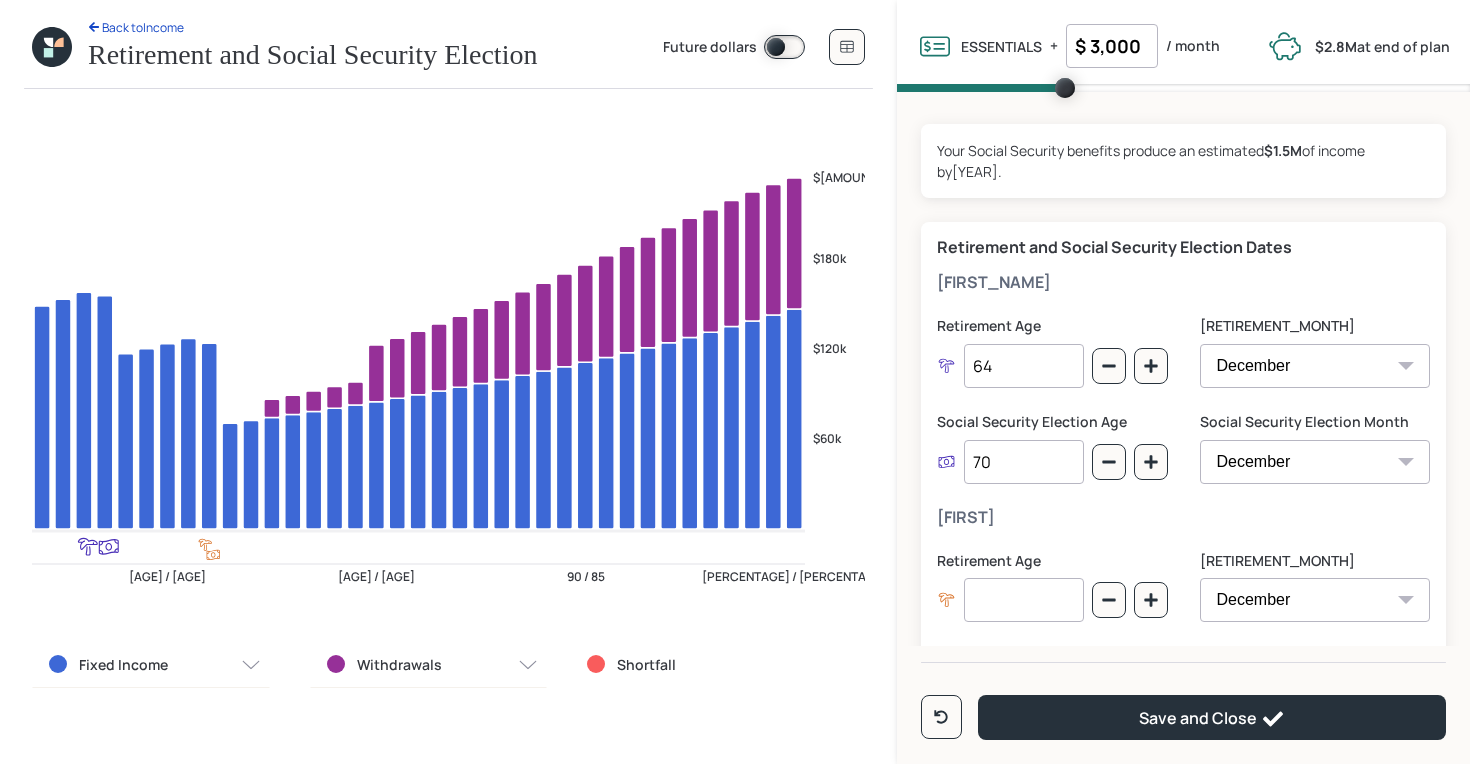click on "Norlan" at bounding box center (1183, 282) 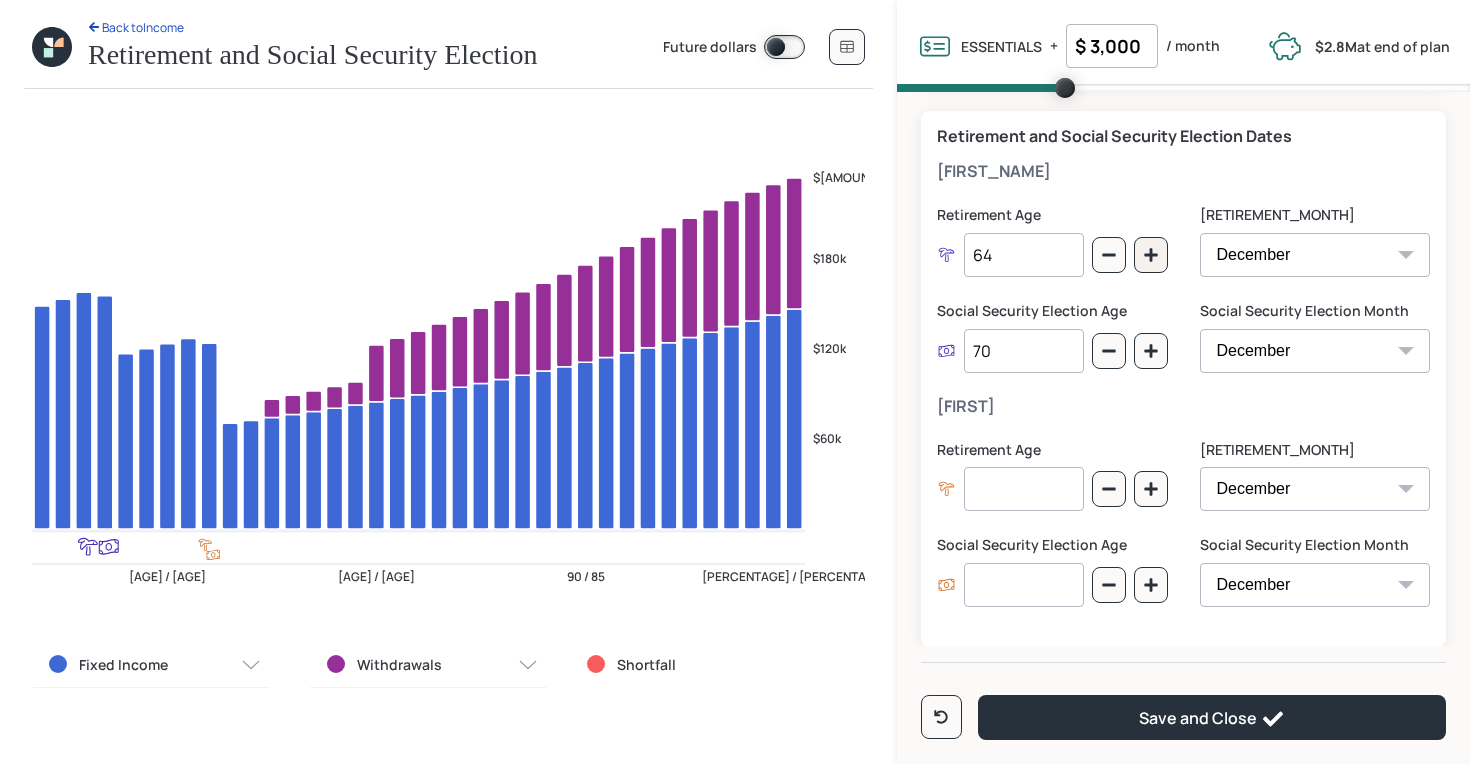 scroll, scrollTop: 143, scrollLeft: 0, axis: vertical 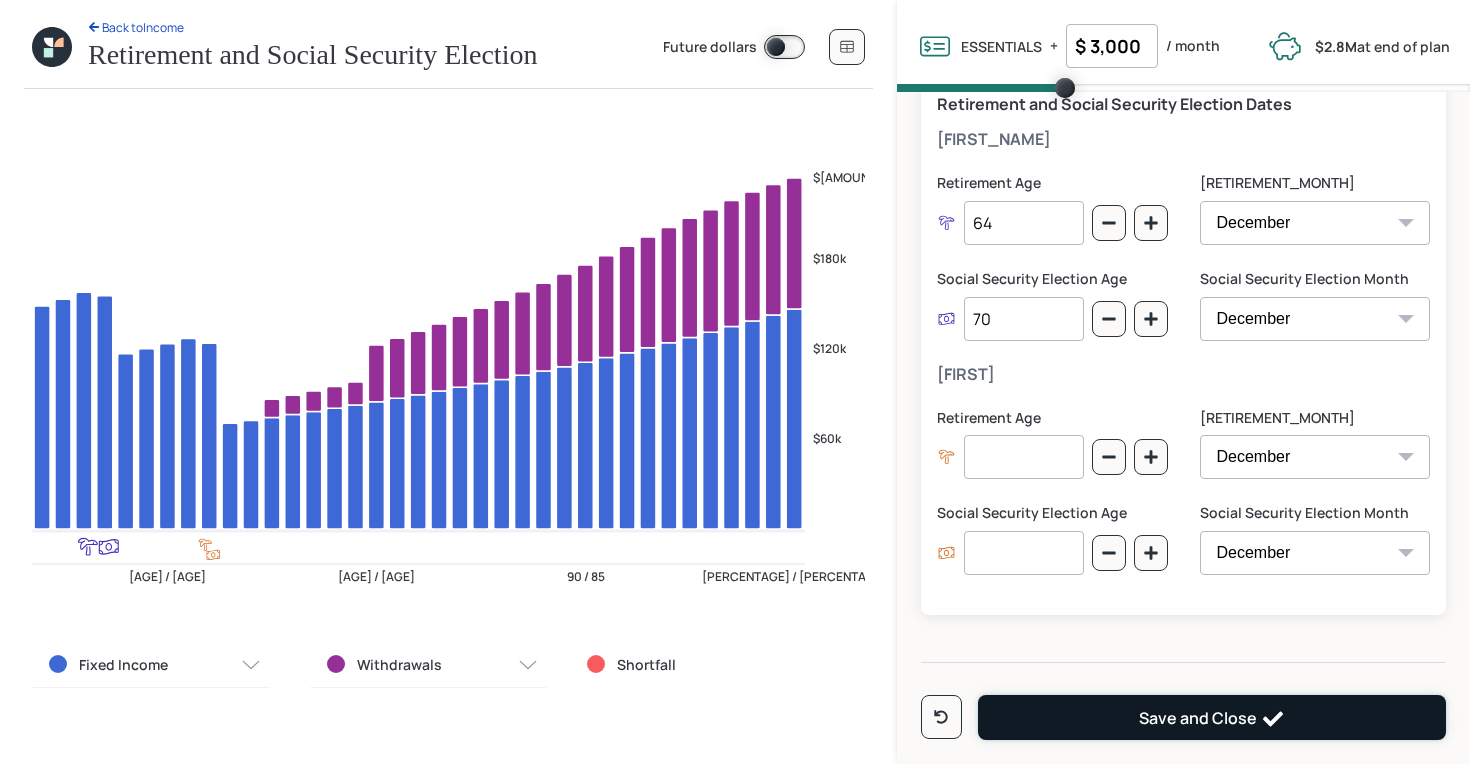click on "Save and Close" at bounding box center (1212, 717) 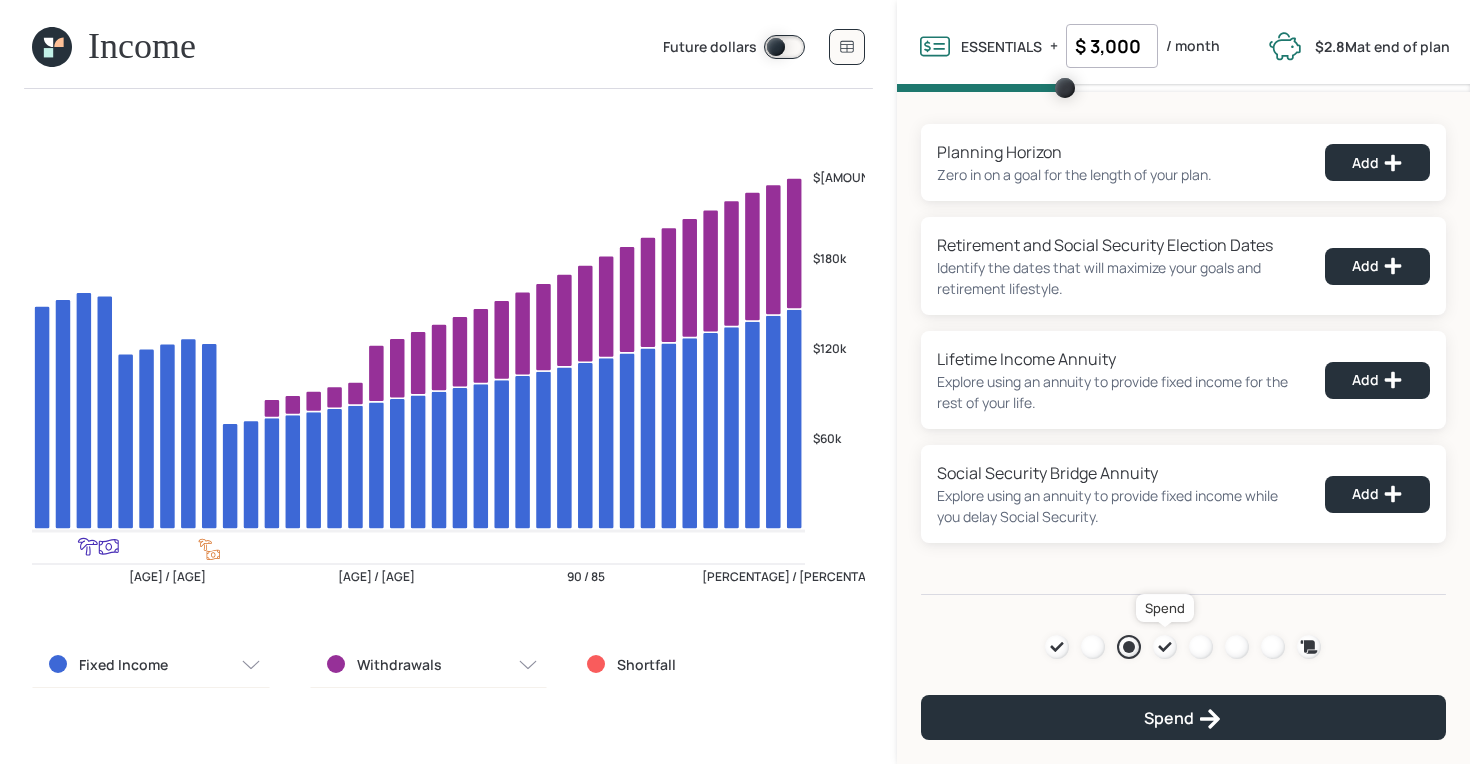 click at bounding box center (1165, 647) 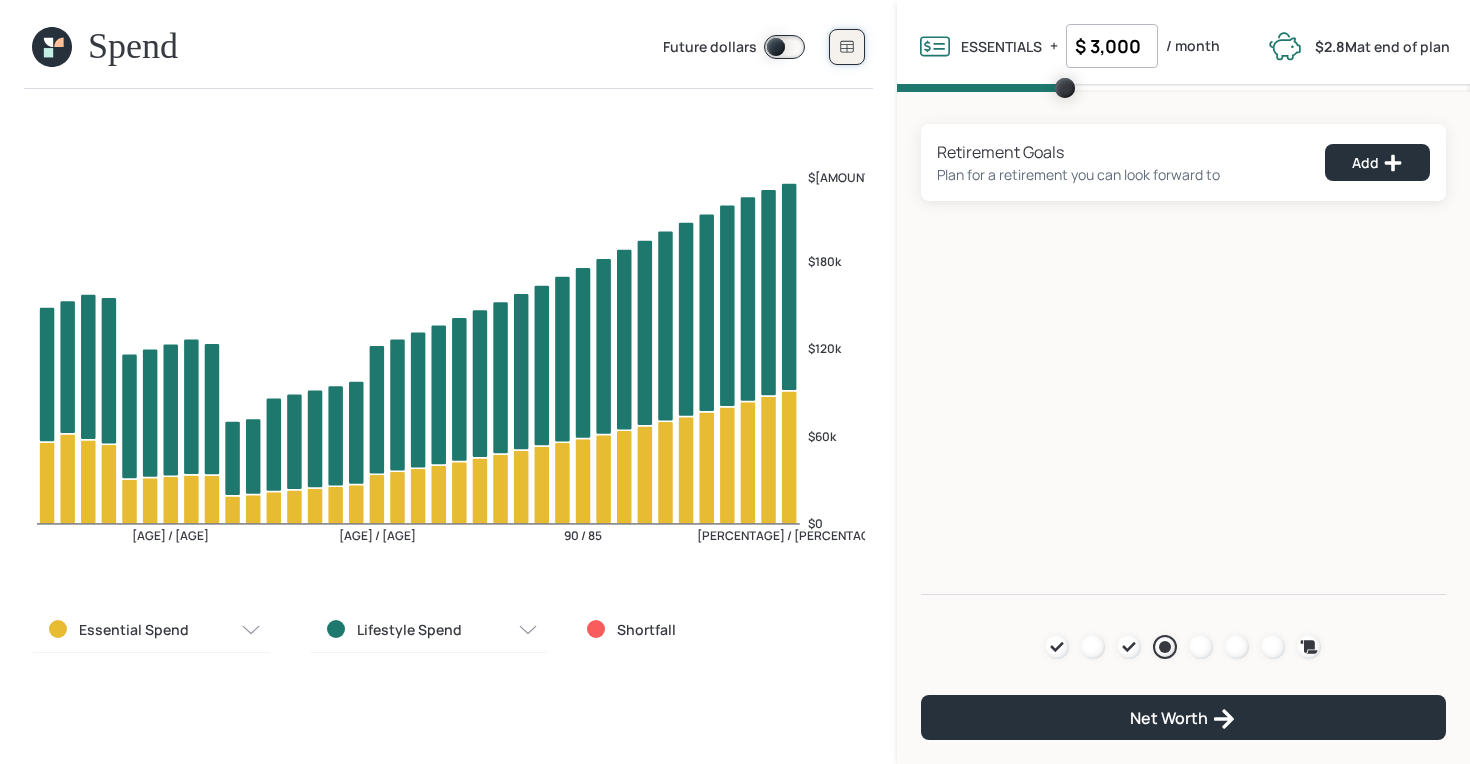 click at bounding box center (847, 47) 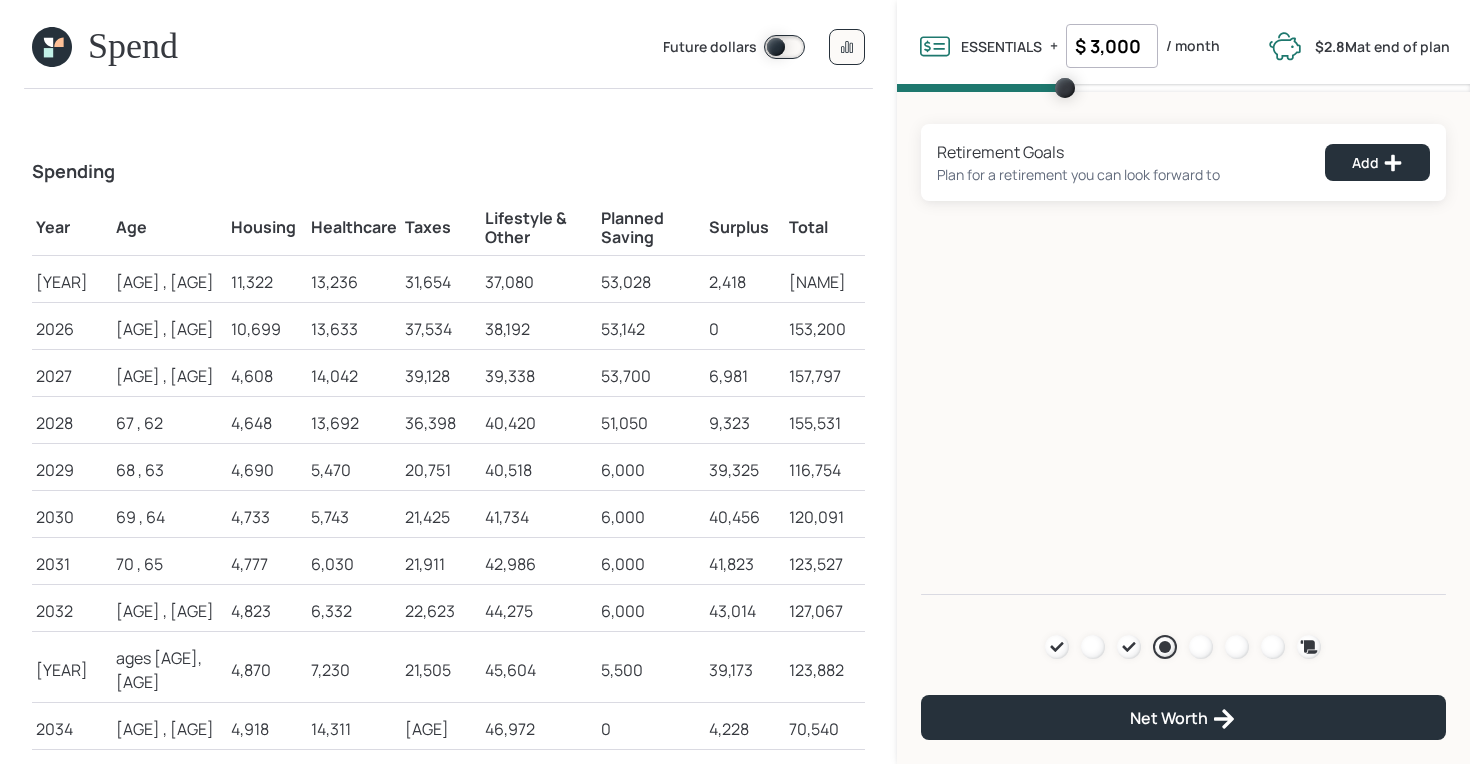 click at bounding box center (52, 47) 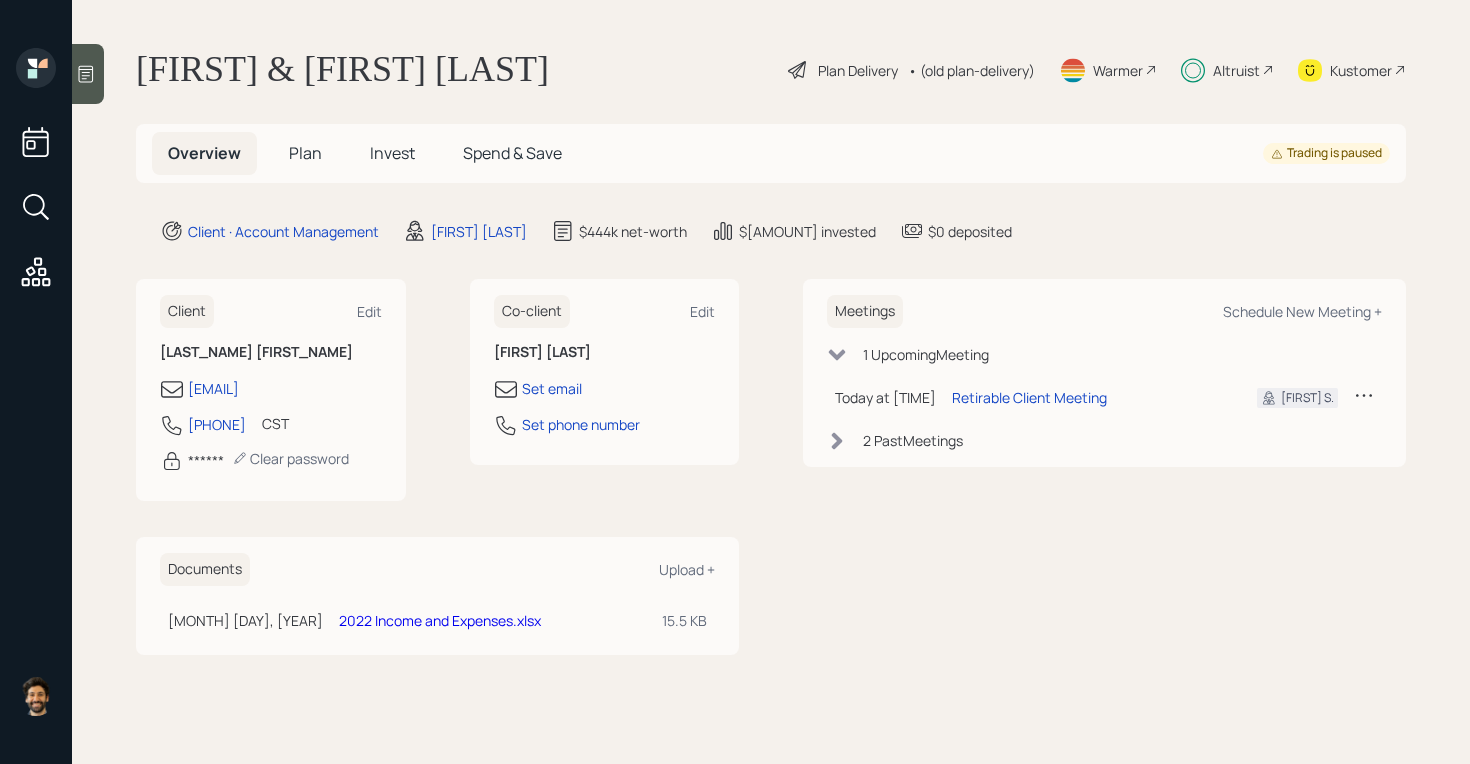 click on "Plan" at bounding box center [305, 153] 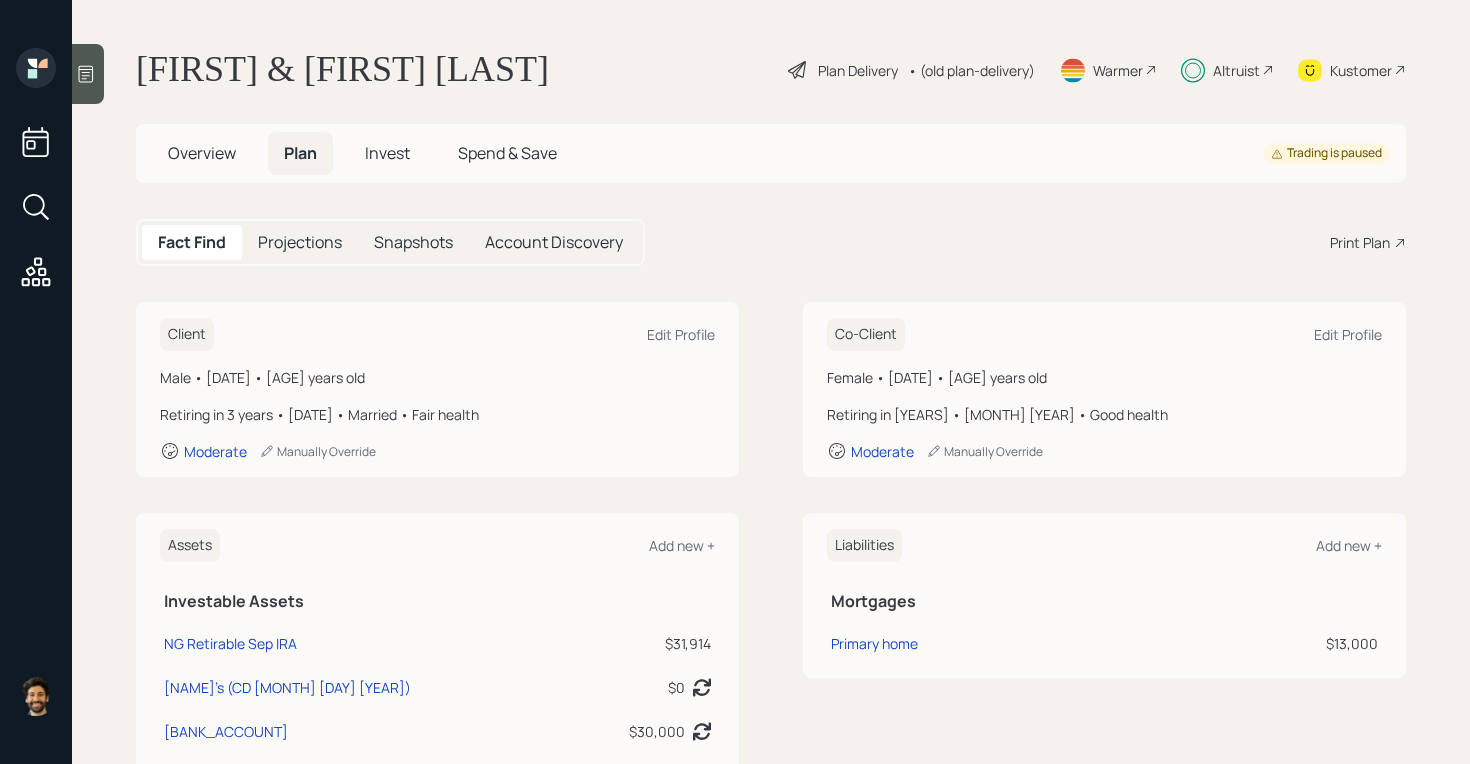 click on "Invest" at bounding box center (202, 153) 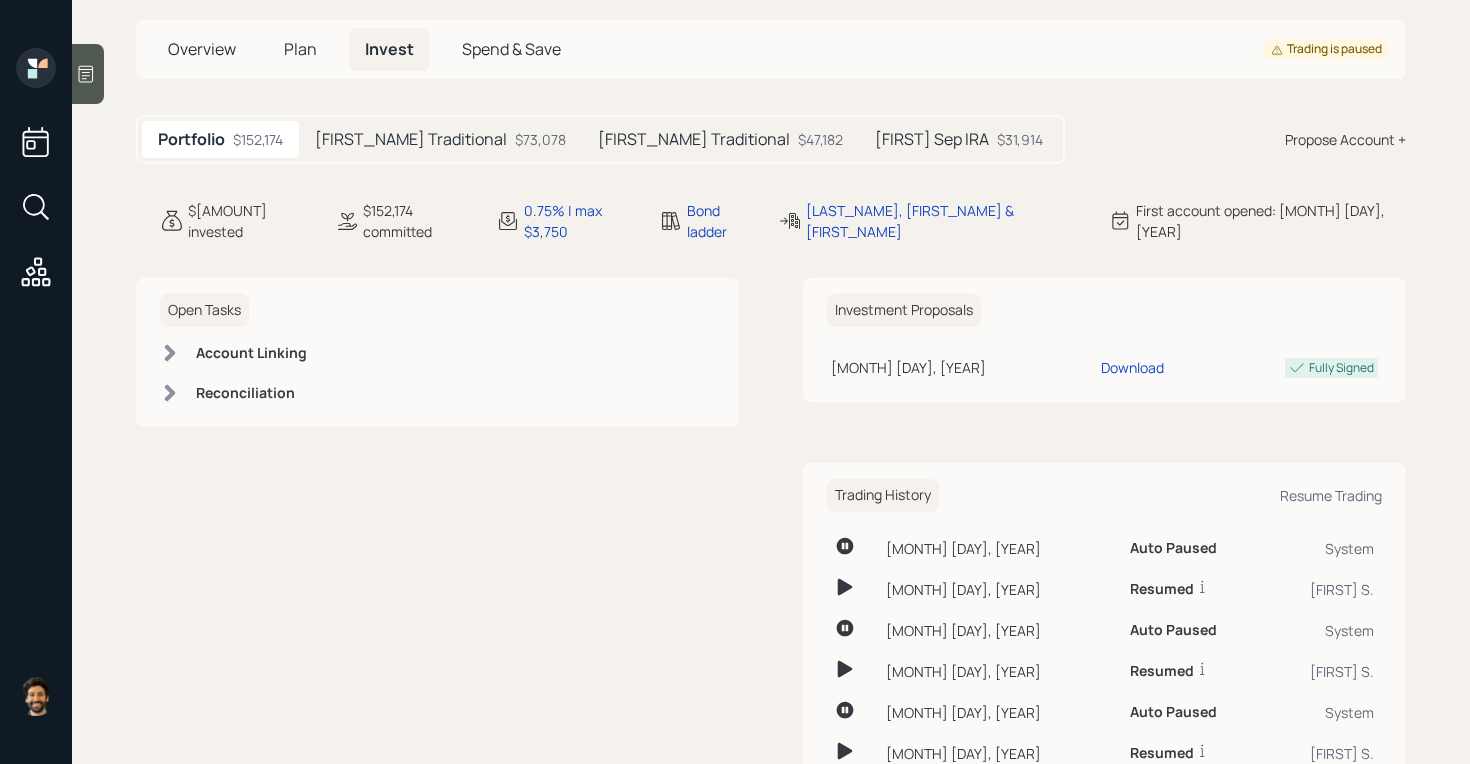 click on "[FIRST] Traditional" at bounding box center [411, 139] 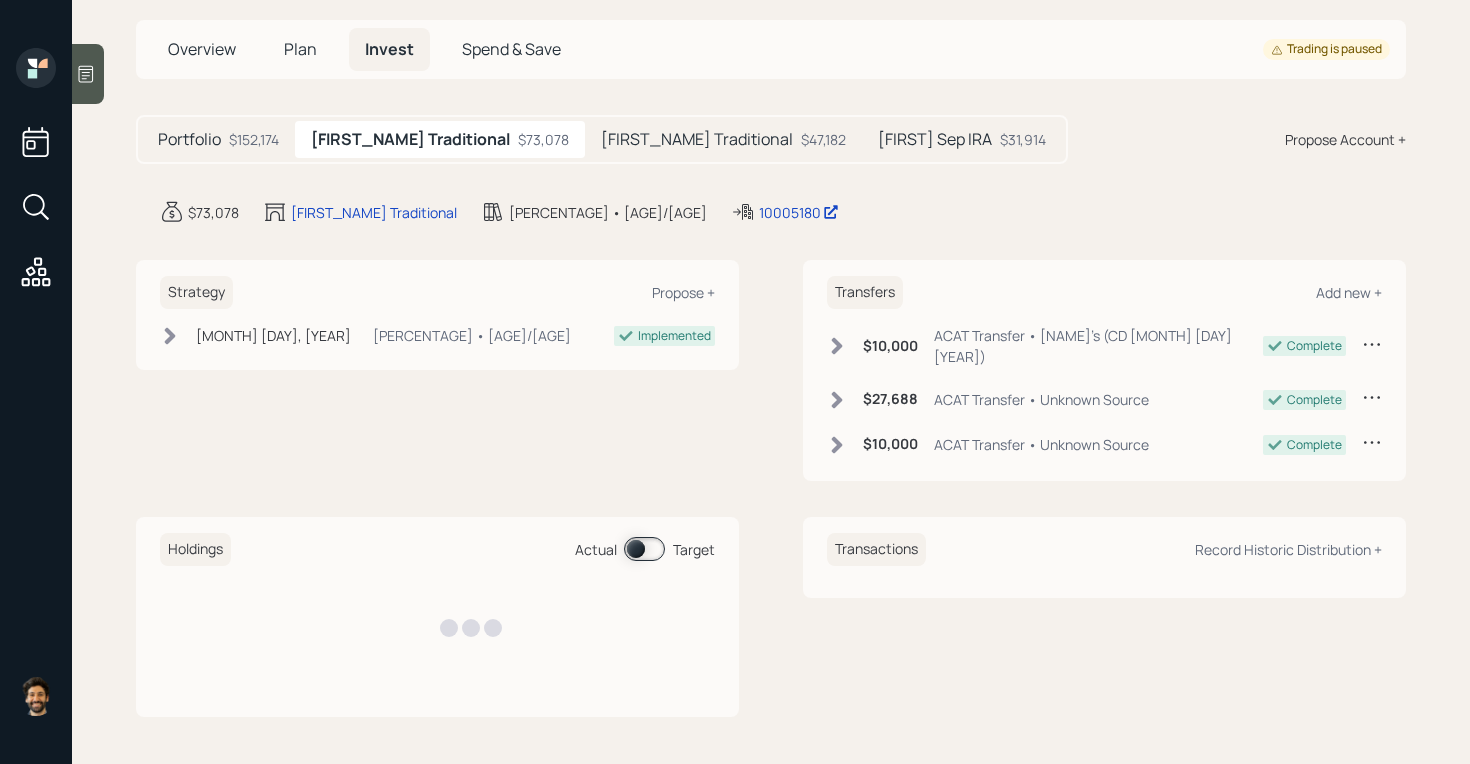 scroll, scrollTop: 88, scrollLeft: 0, axis: vertical 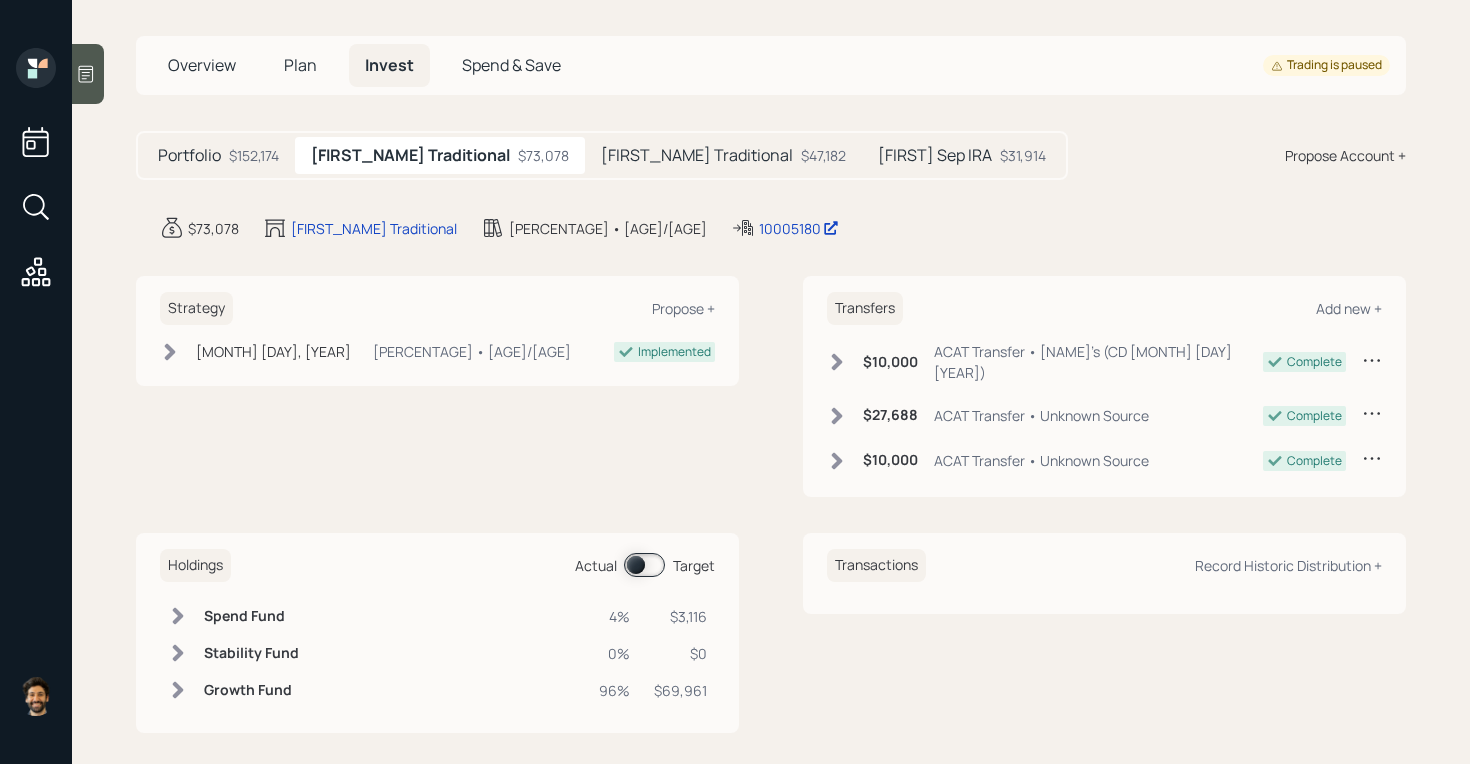 click on "Holdings Actual Target Spend Fund 4% $3,116 Stability Fund 0% $0 Growth Fund 96% $69,961" at bounding box center [437, 633] 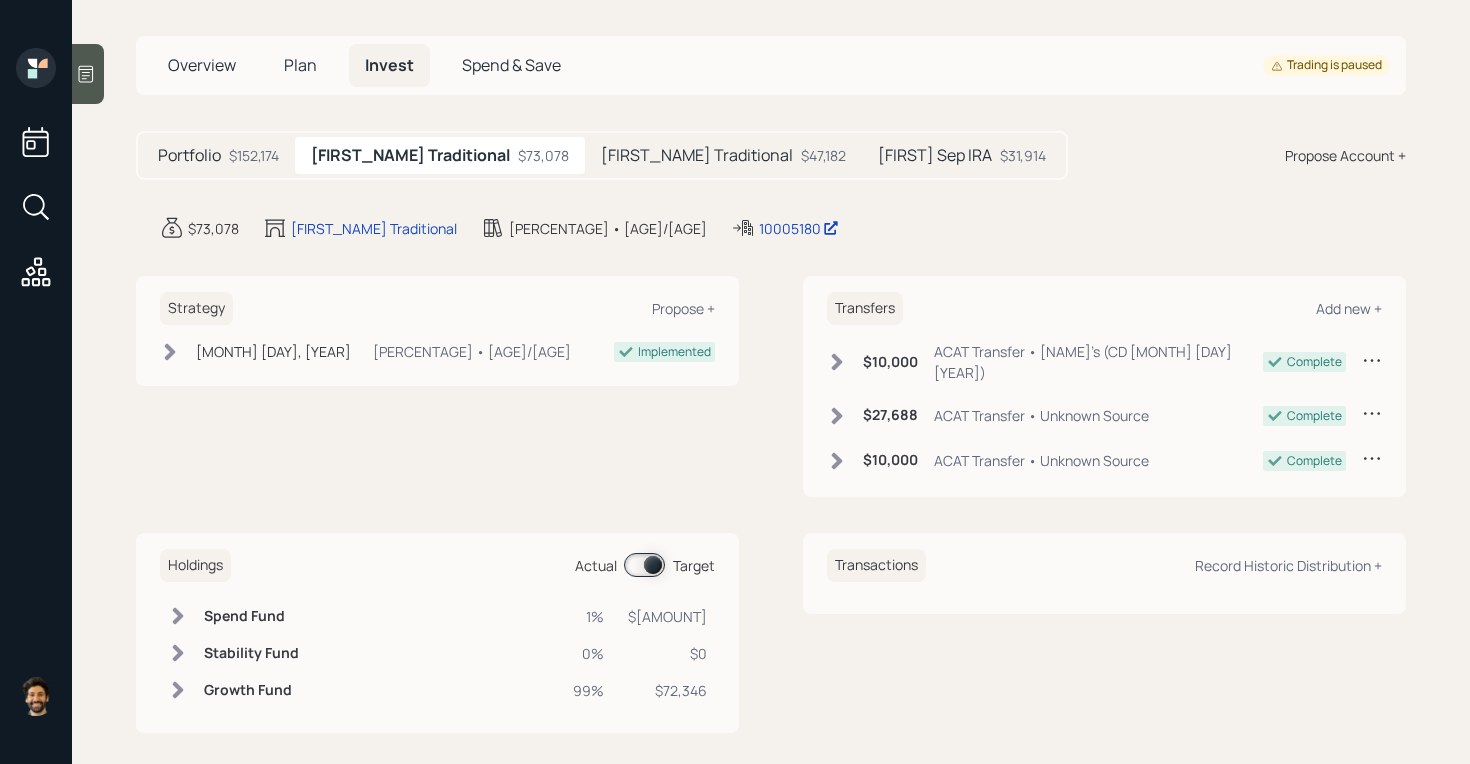 click at bounding box center [644, 565] 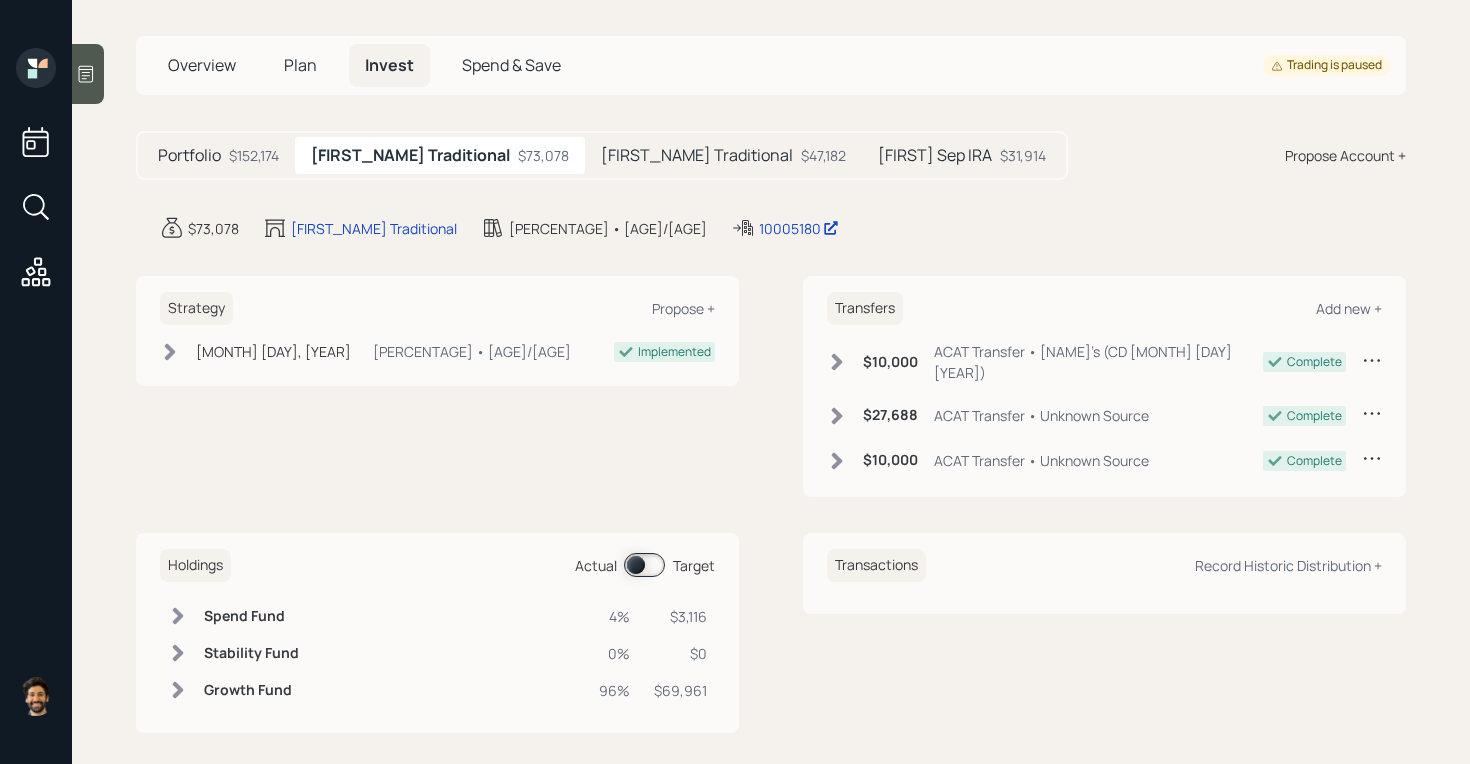 click at bounding box center (178, 616) 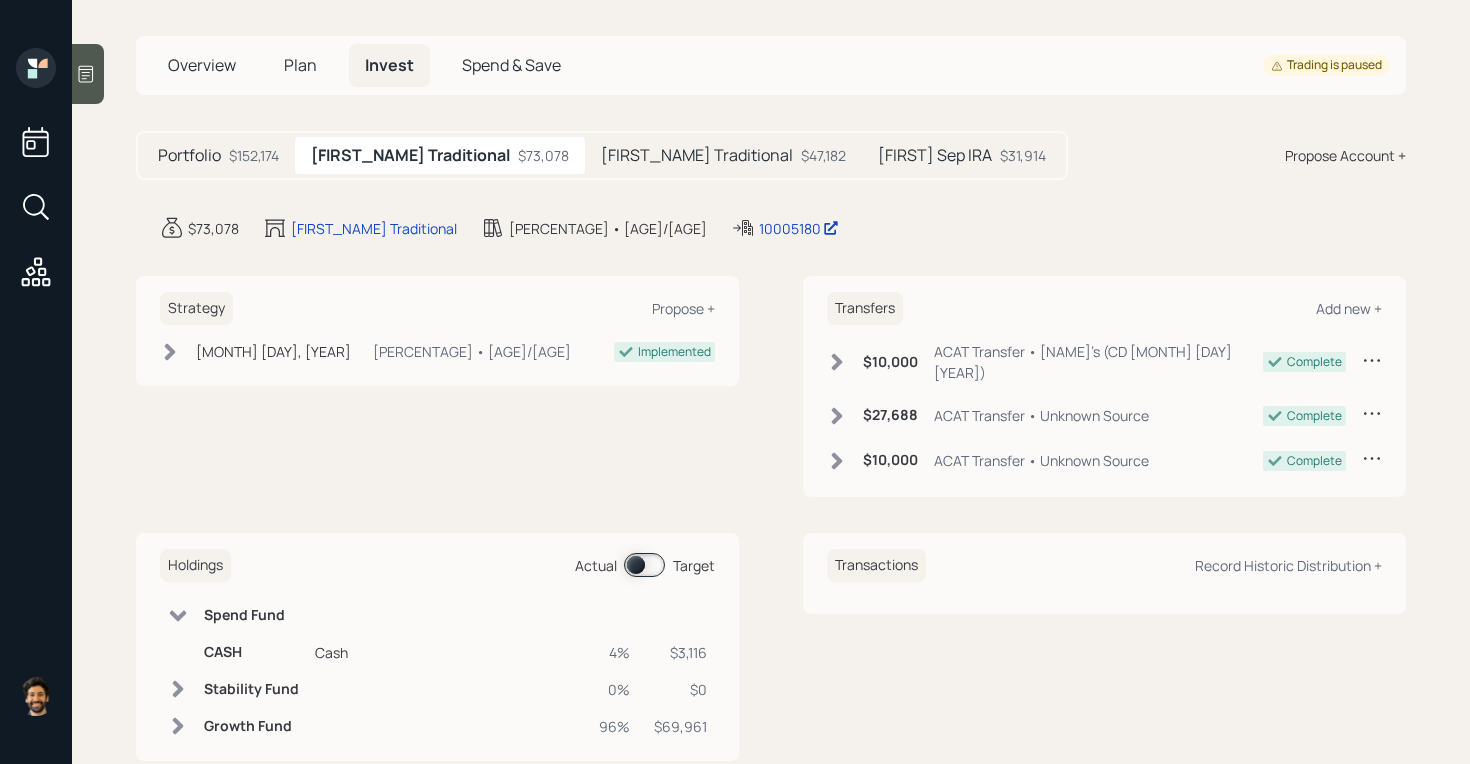 scroll, scrollTop: 104, scrollLeft: 0, axis: vertical 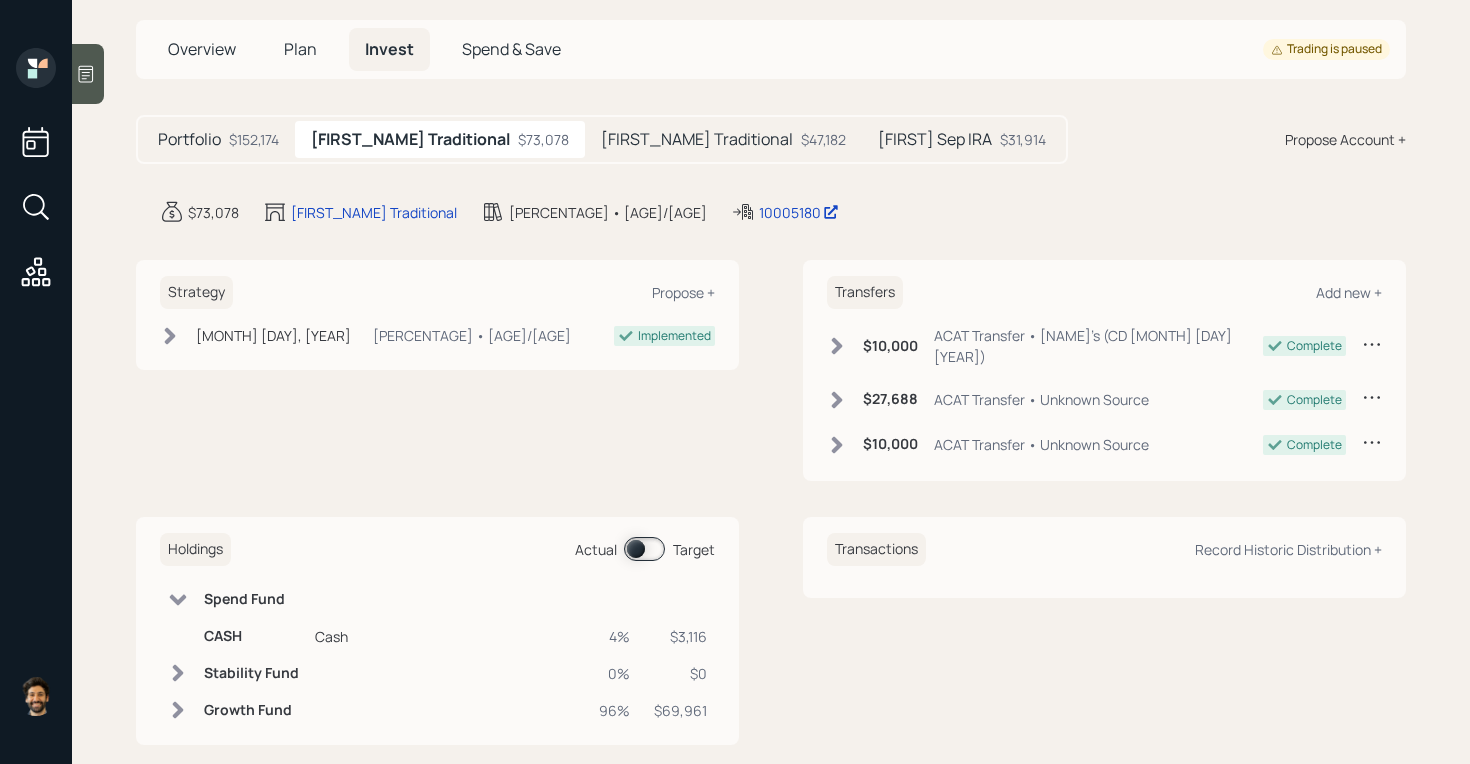 click at bounding box center [178, 600] 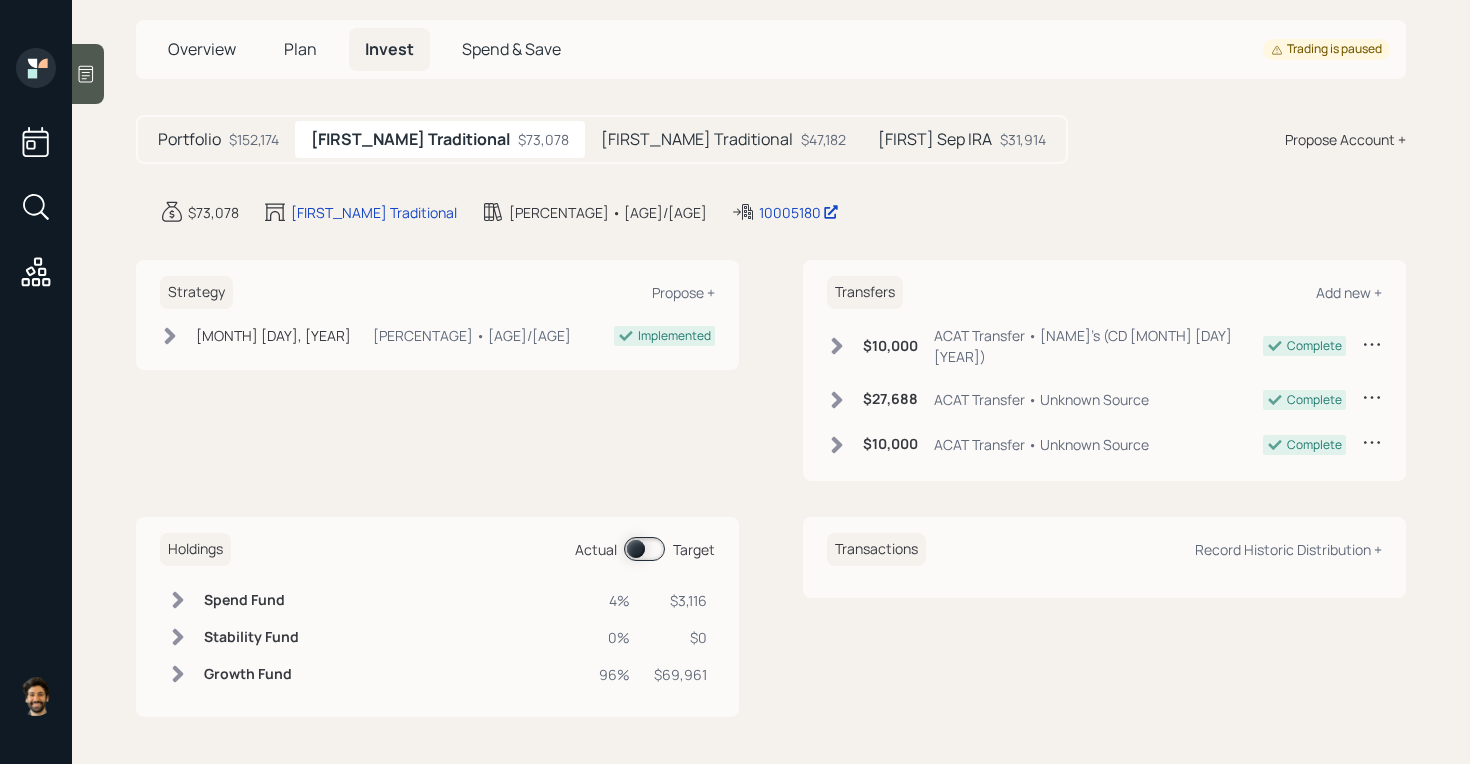 scroll, scrollTop: 88, scrollLeft: 0, axis: vertical 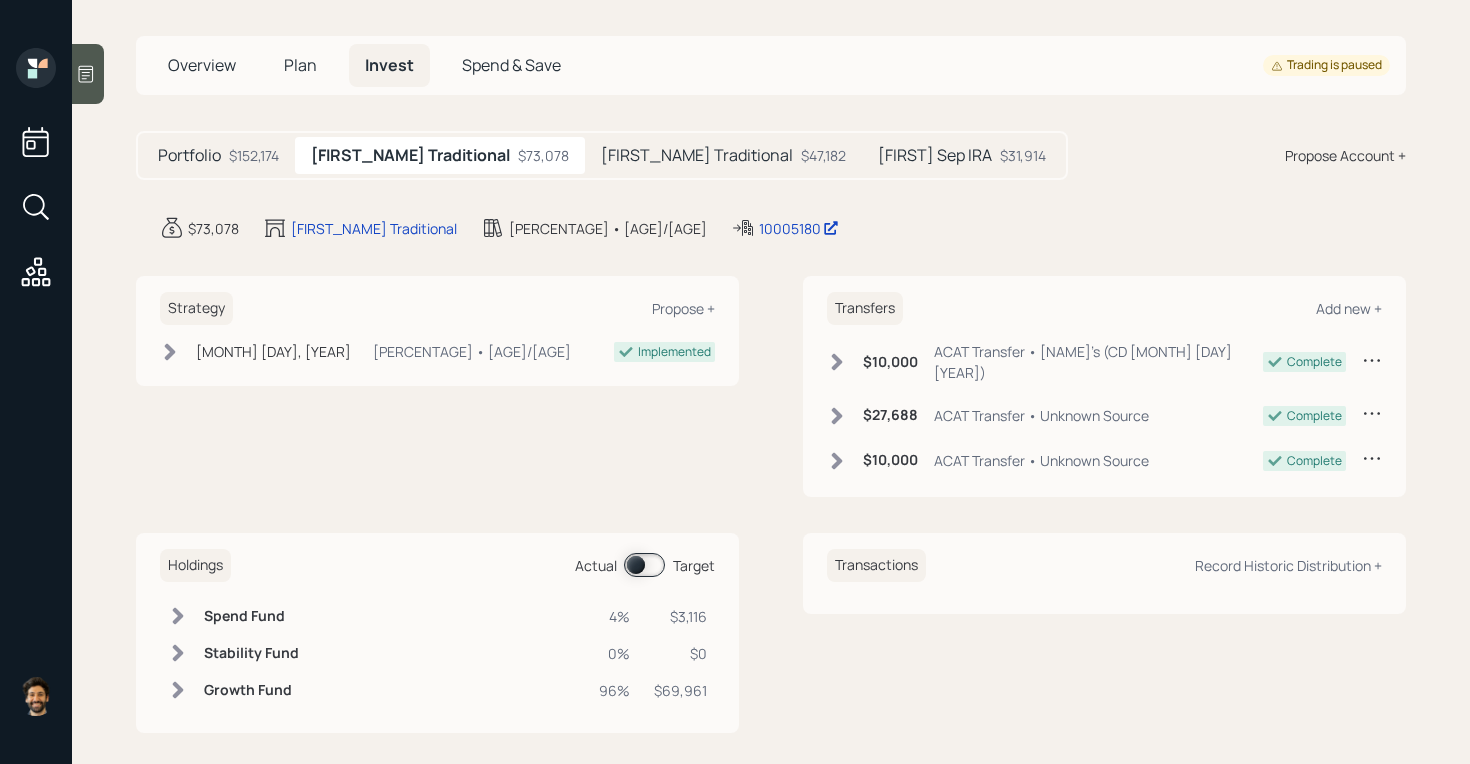 click on "Julia Traditional $47,182" at bounding box center [723, 155] 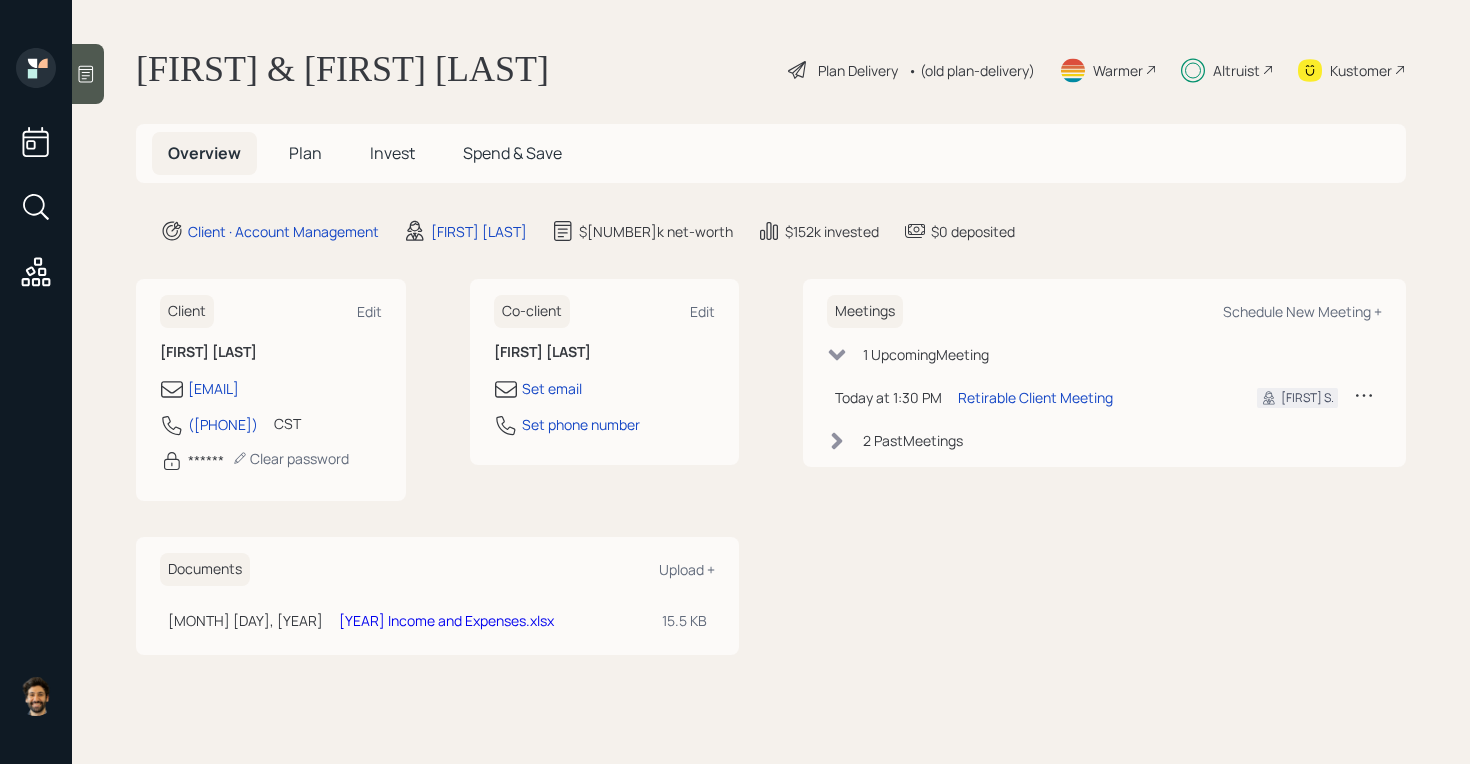 scroll, scrollTop: 0, scrollLeft: 0, axis: both 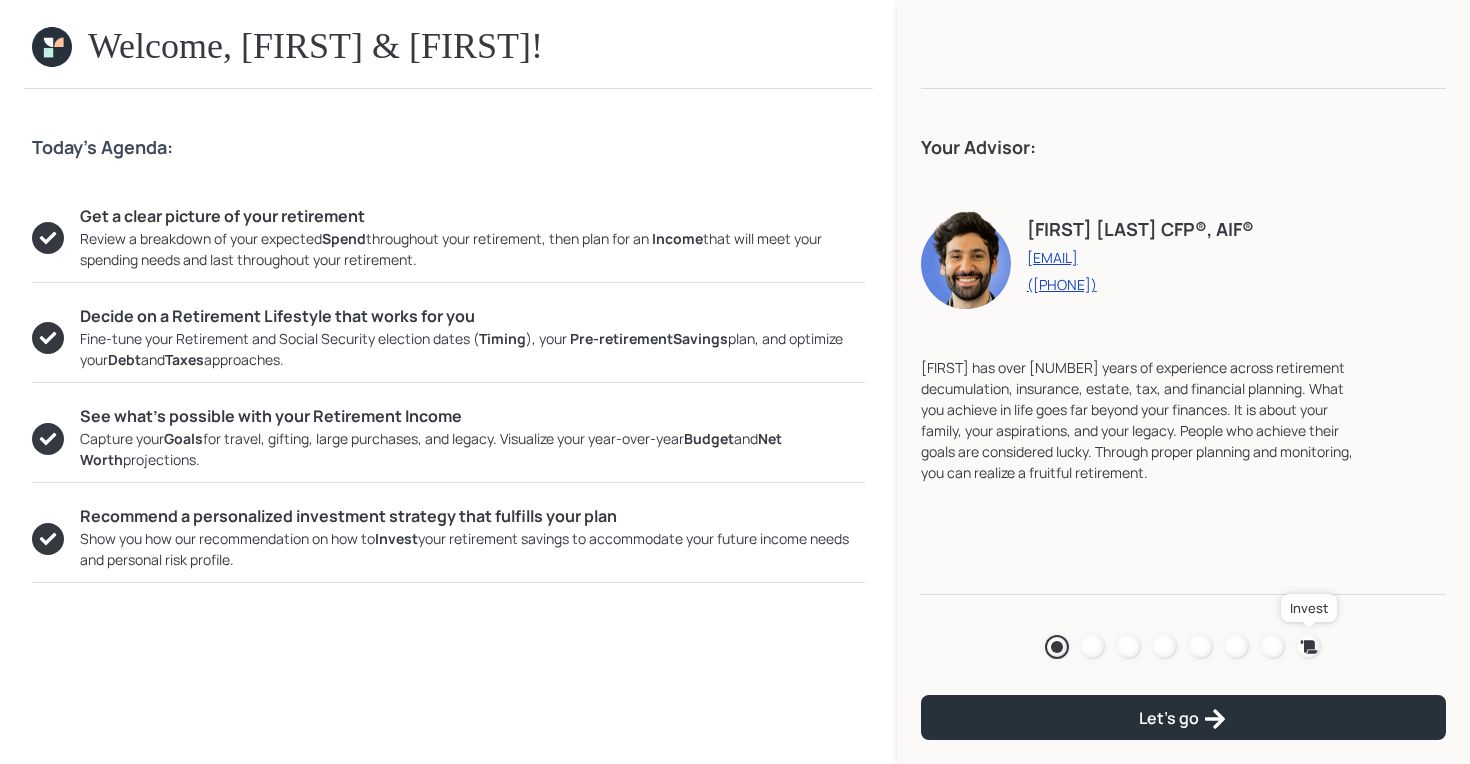 click at bounding box center [1309, 646] 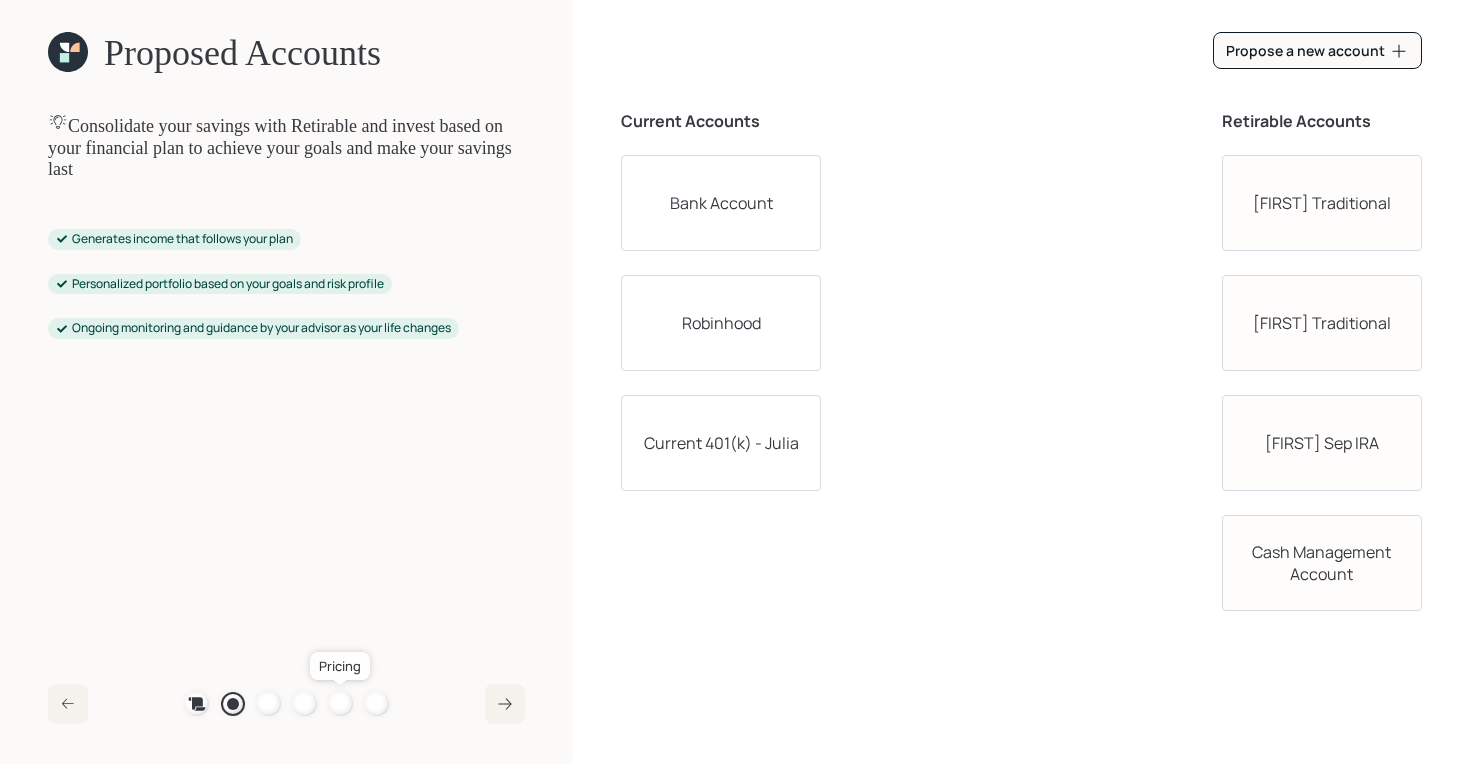 click at bounding box center (341, 704) 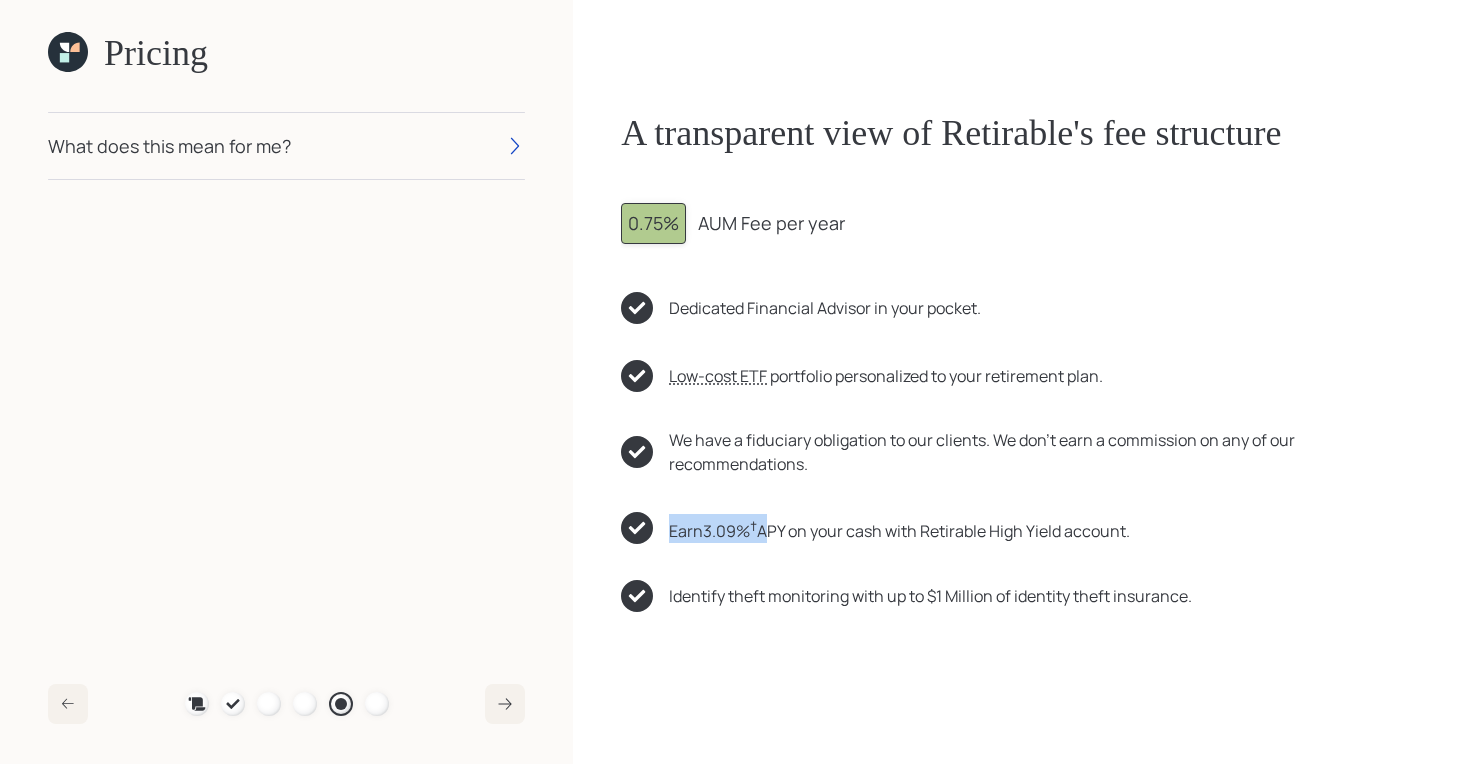 drag, startPoint x: 670, startPoint y: 531, endPoint x: 764, endPoint y: 534, distance: 94.04786 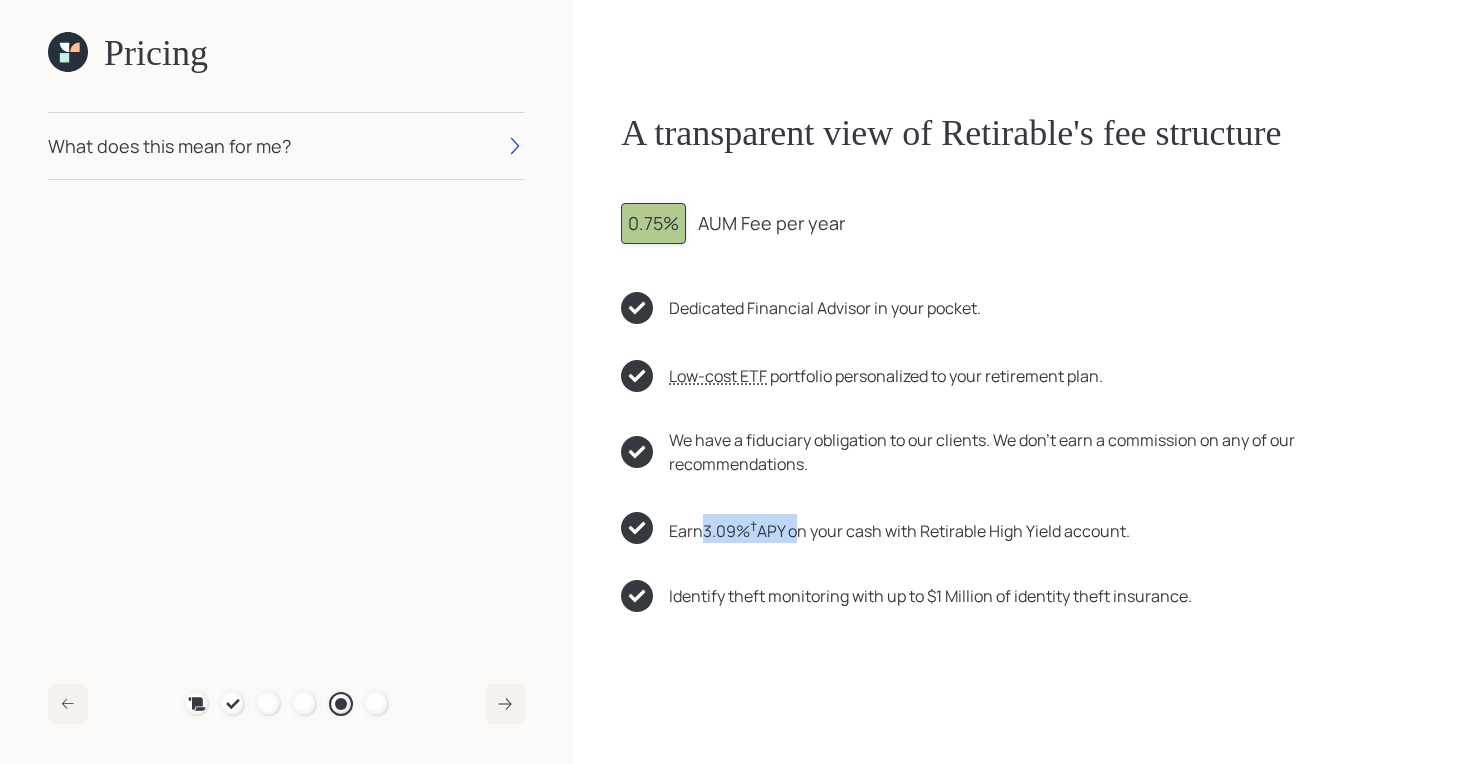 drag, startPoint x: 702, startPoint y: 521, endPoint x: 795, endPoint y: 526, distance: 93.13431 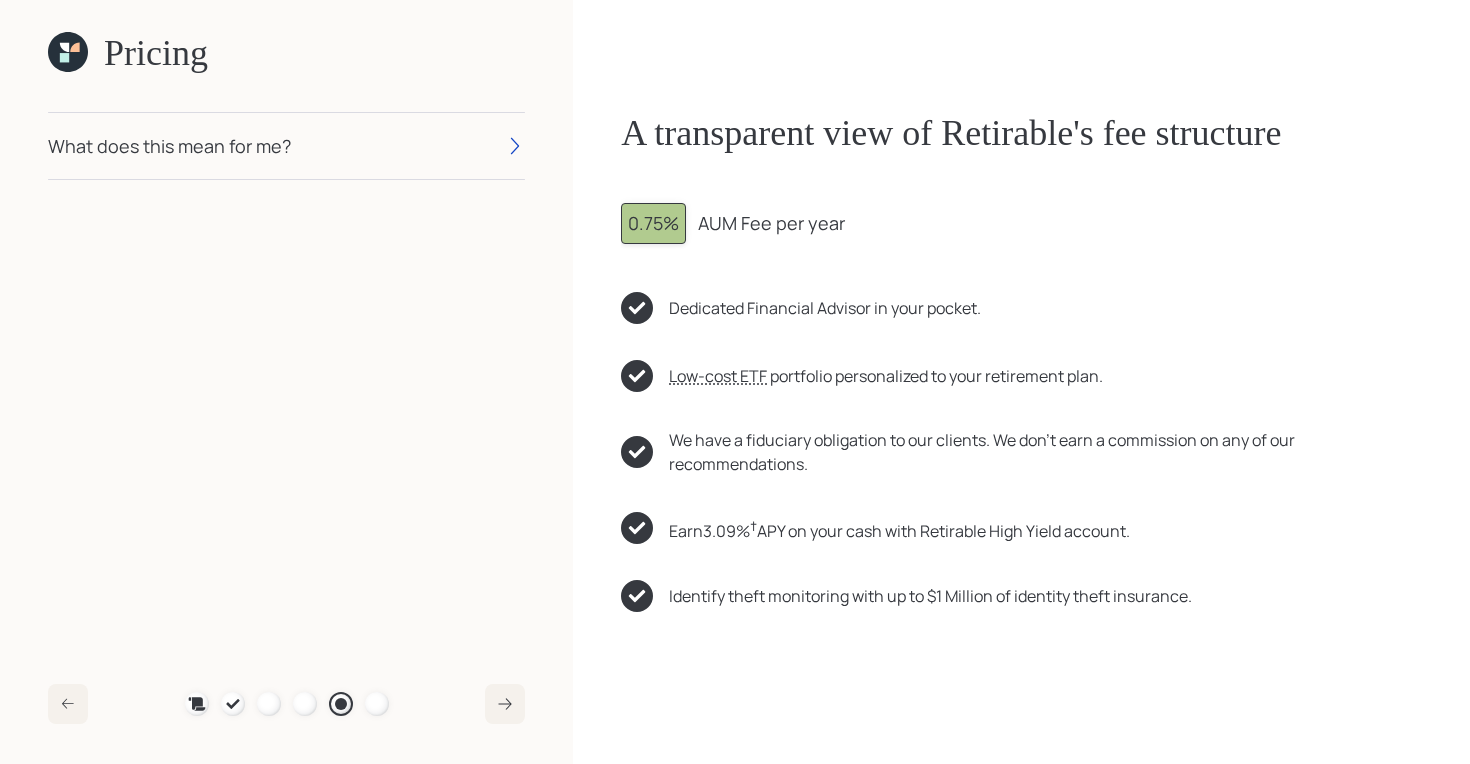 click at bounding box center (68, 52) 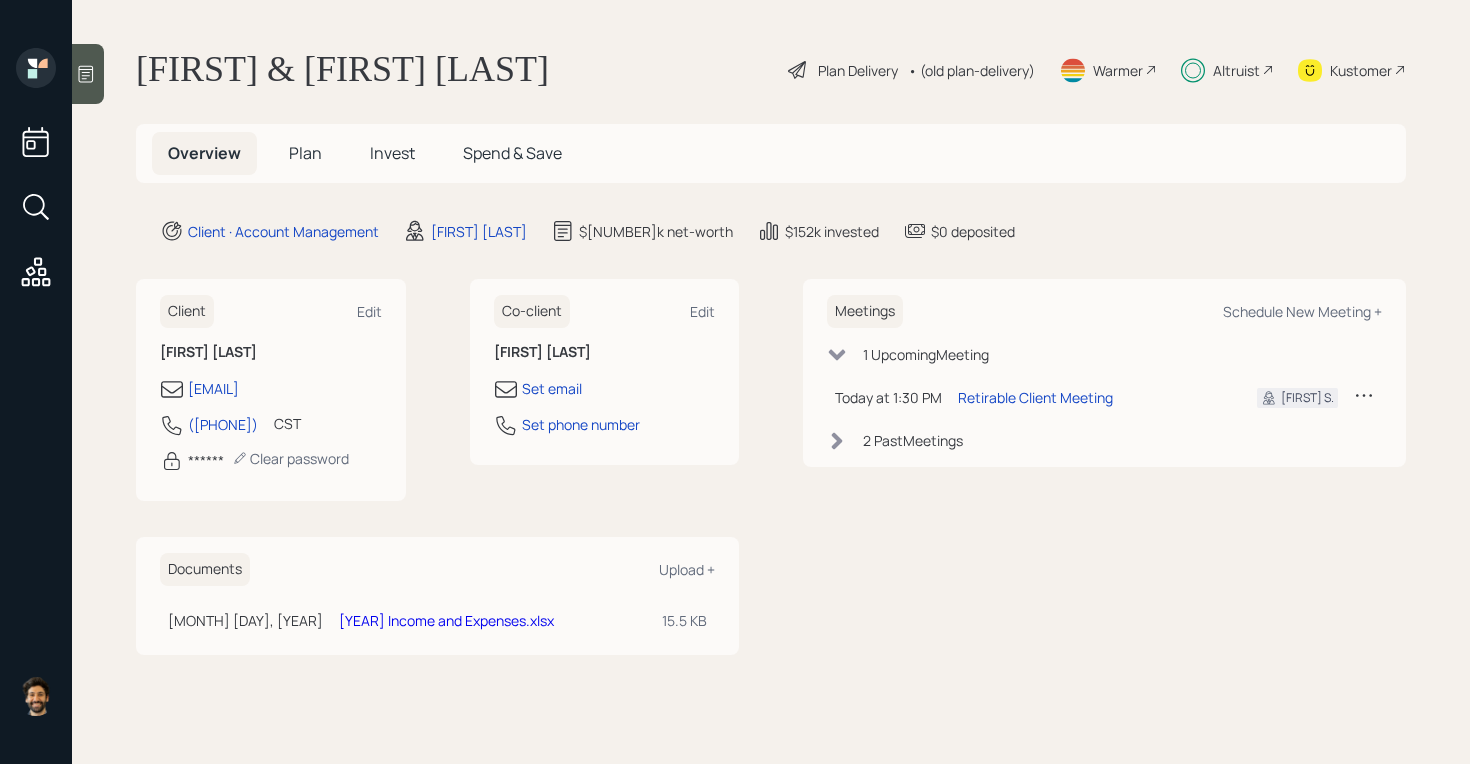 click on "Plan" at bounding box center (305, 153) 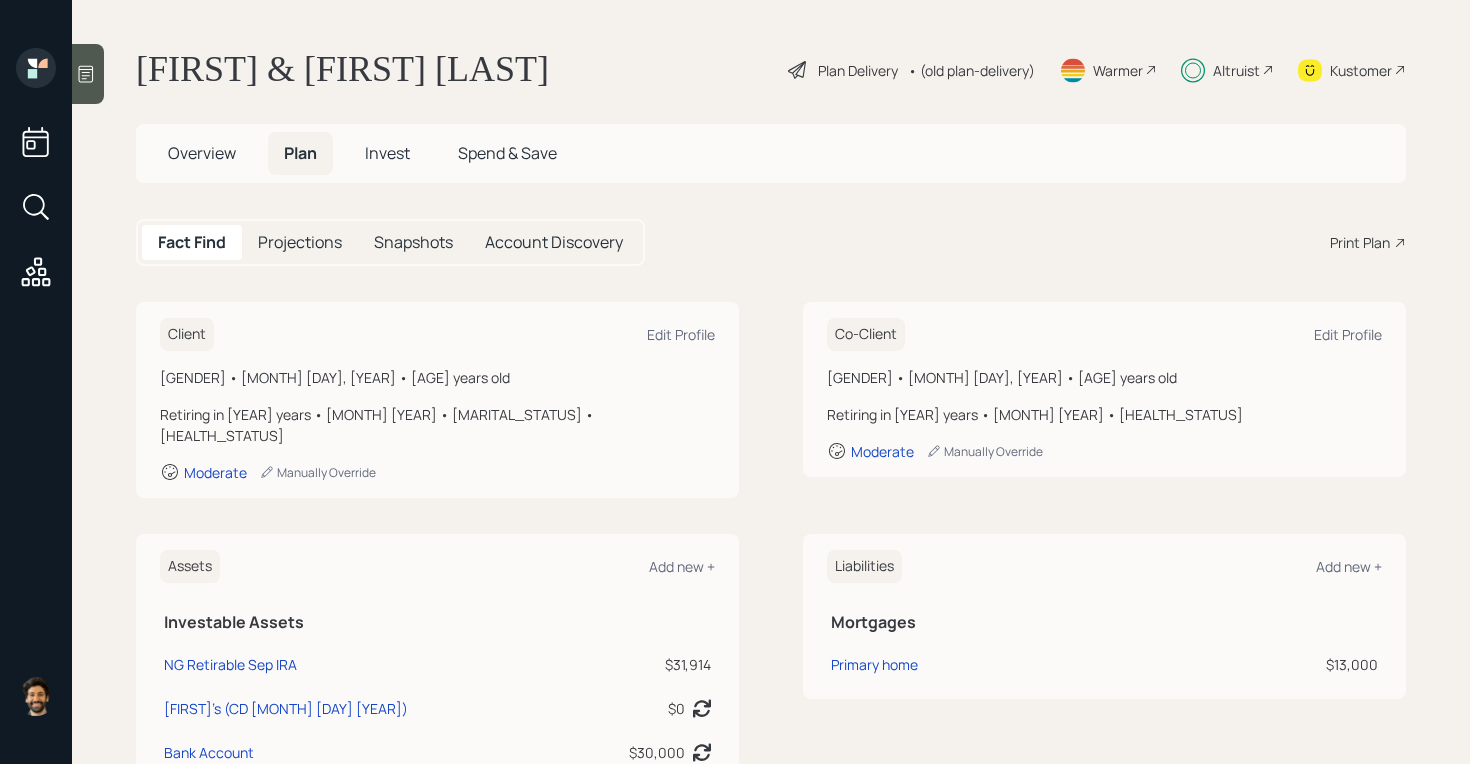 click on "Invest" at bounding box center [202, 153] 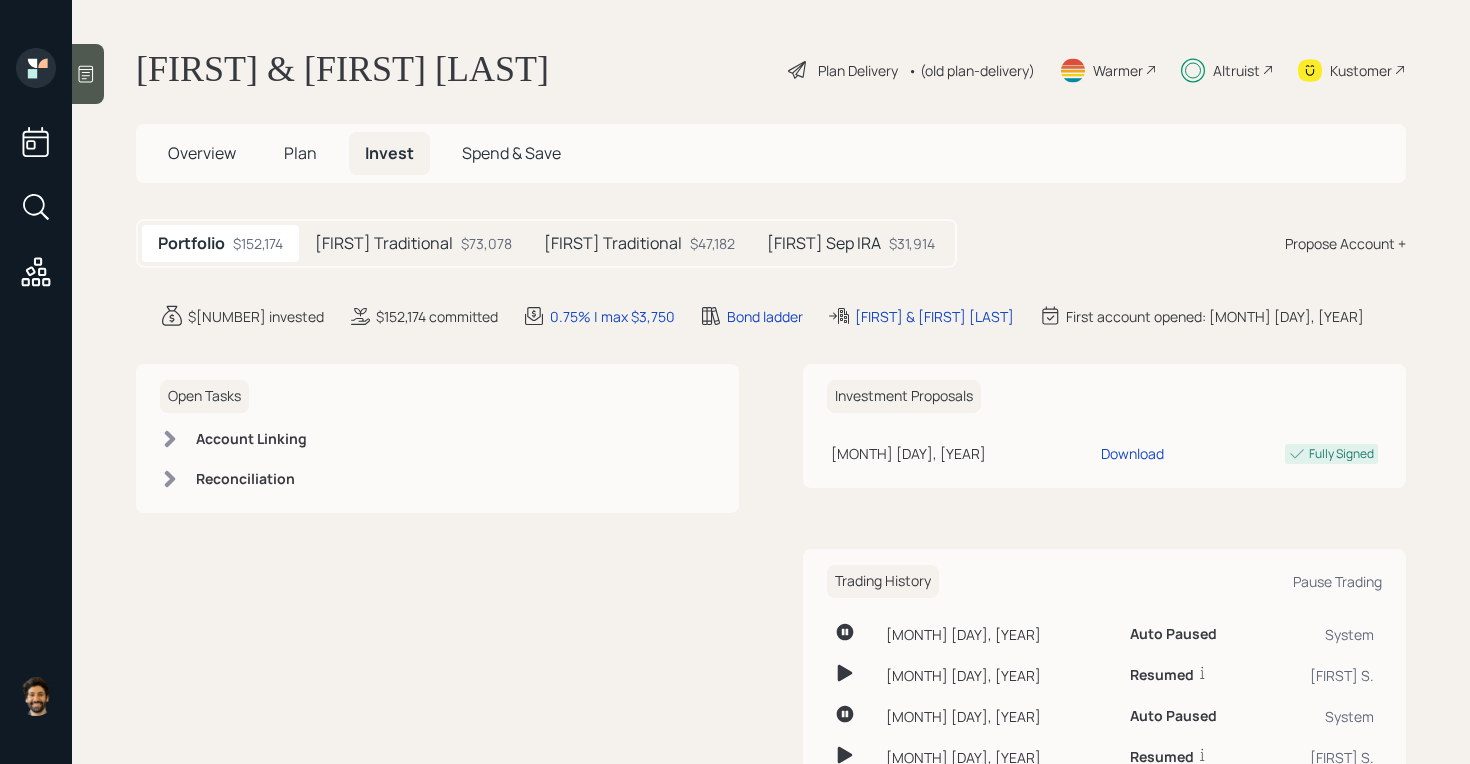 click on "Plan" at bounding box center [300, 153] 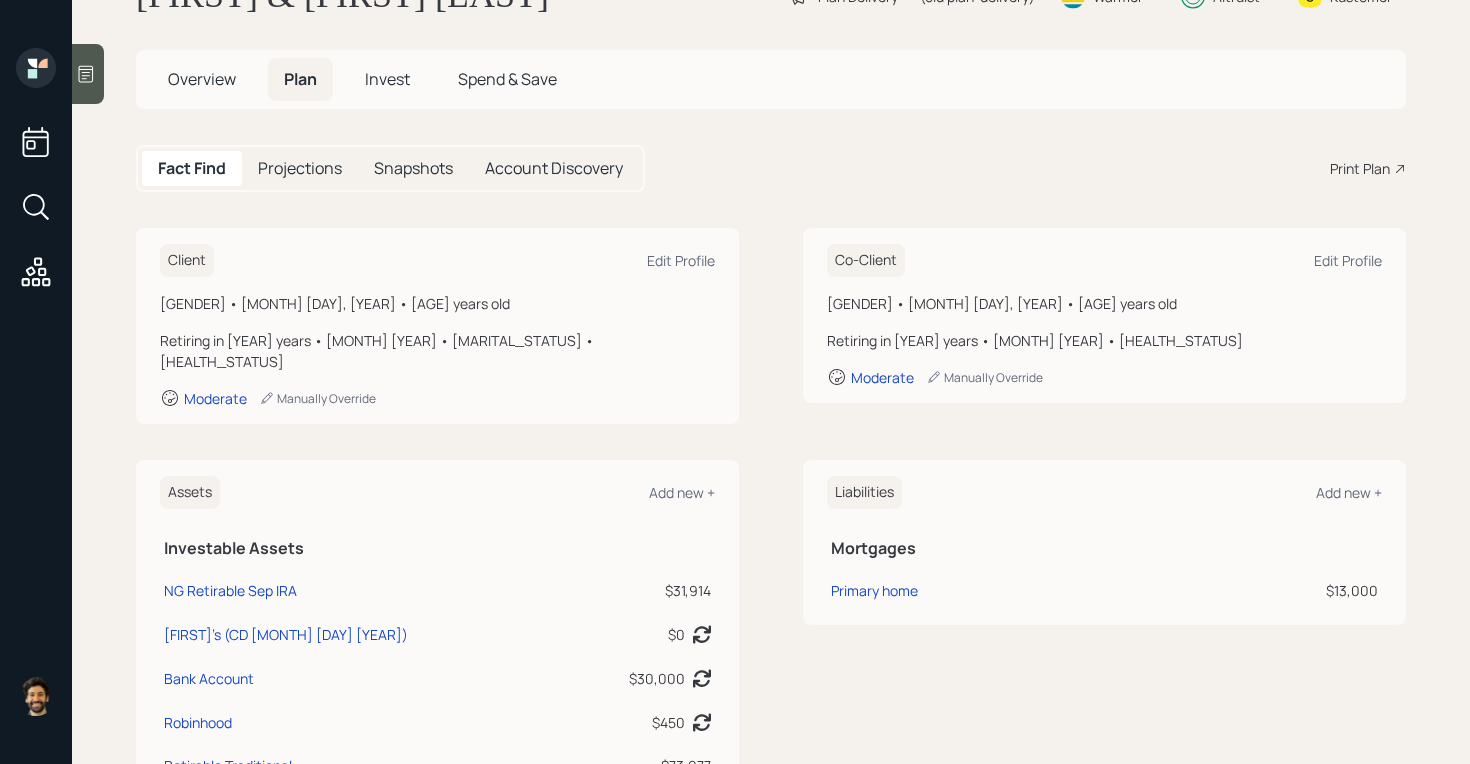 scroll, scrollTop: 0, scrollLeft: 0, axis: both 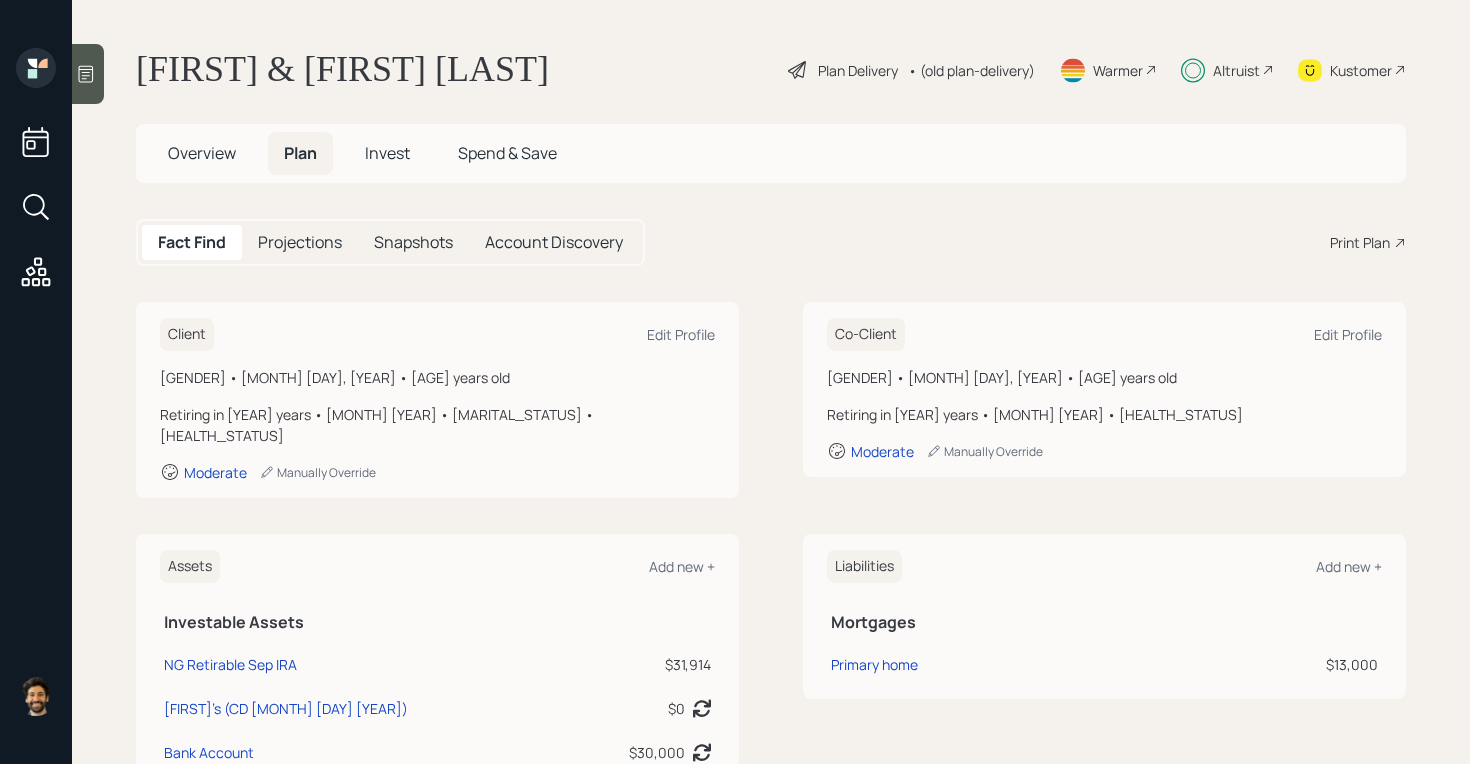 click on "• (old plan-delivery)" at bounding box center (971, 70) 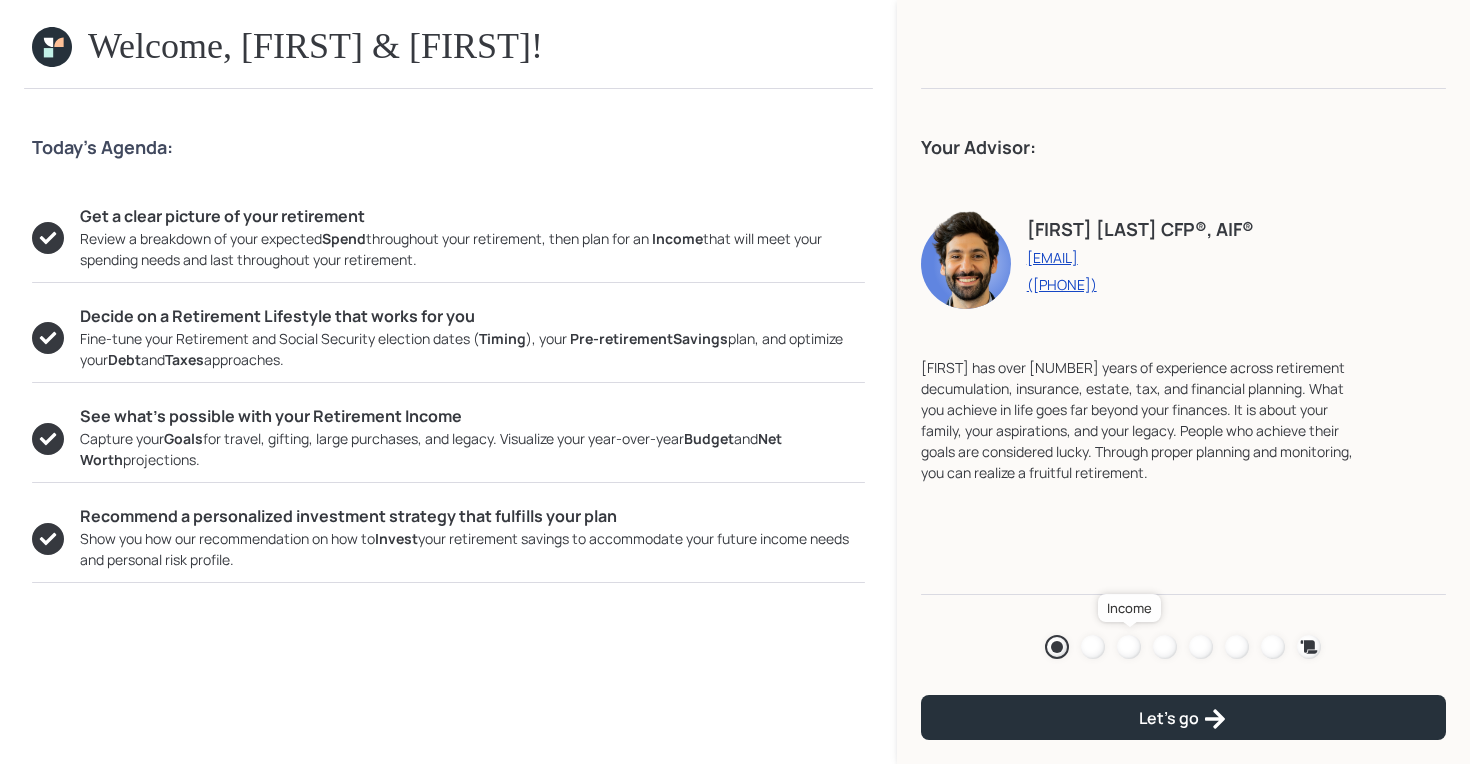 click at bounding box center (1129, 647) 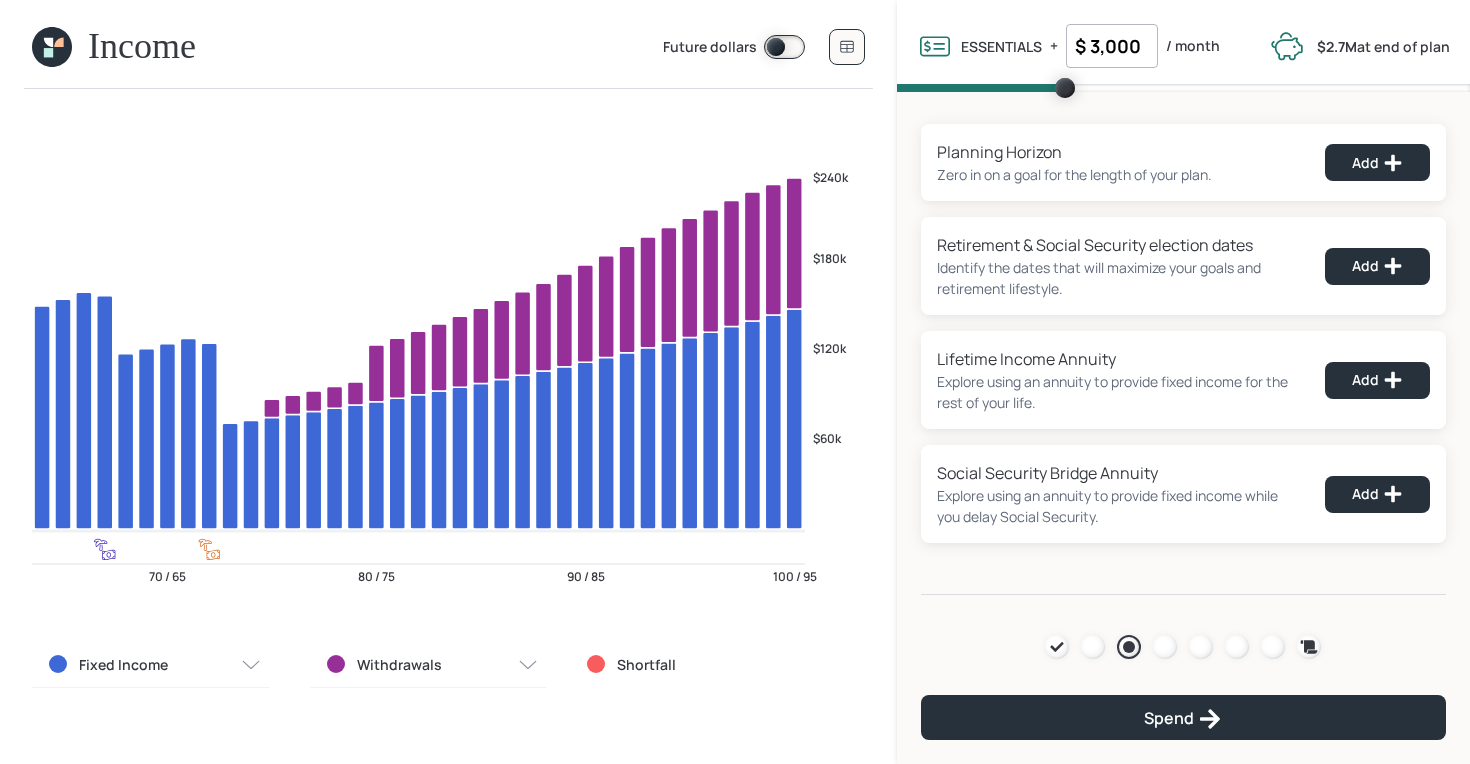 click at bounding box center [58, 42] 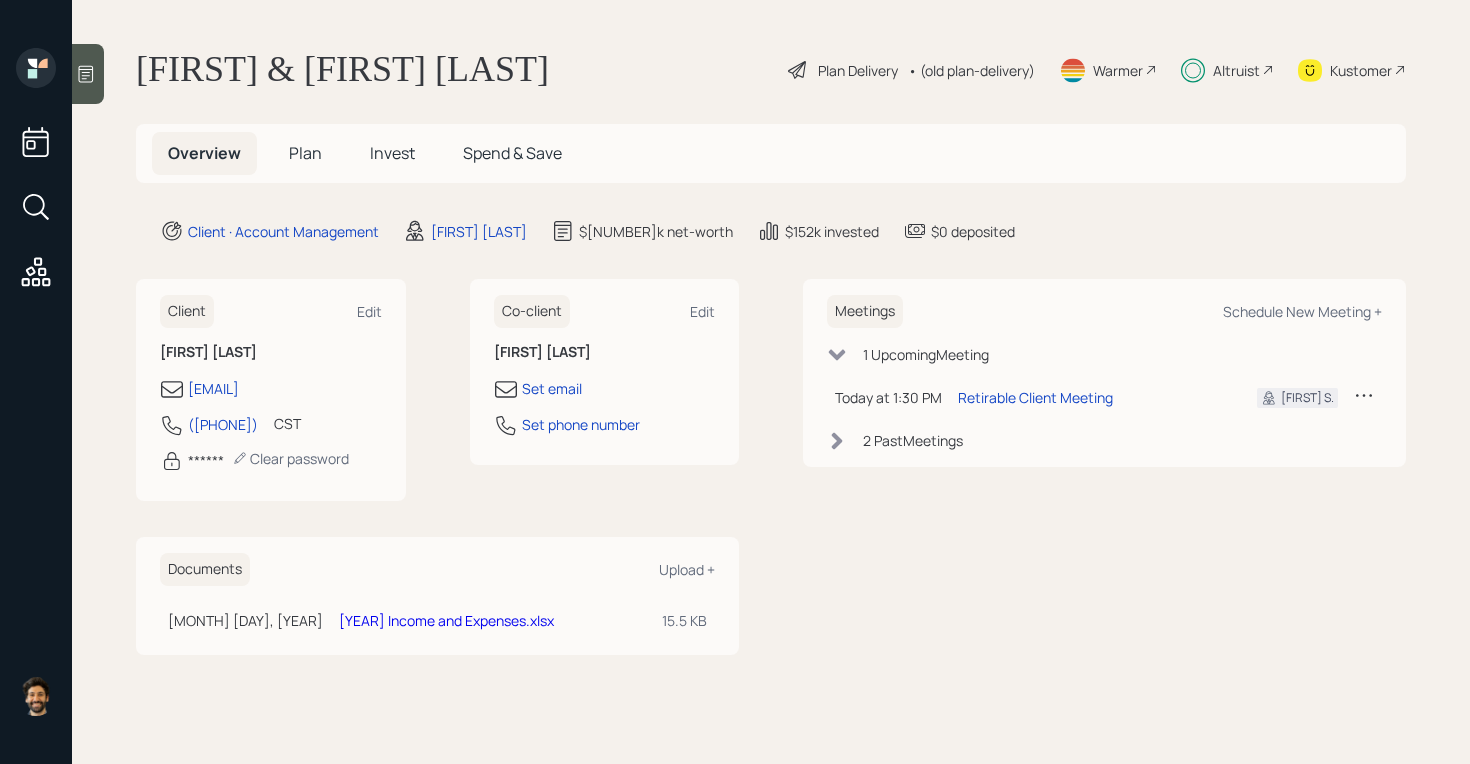 click on "Plan" at bounding box center (305, 153) 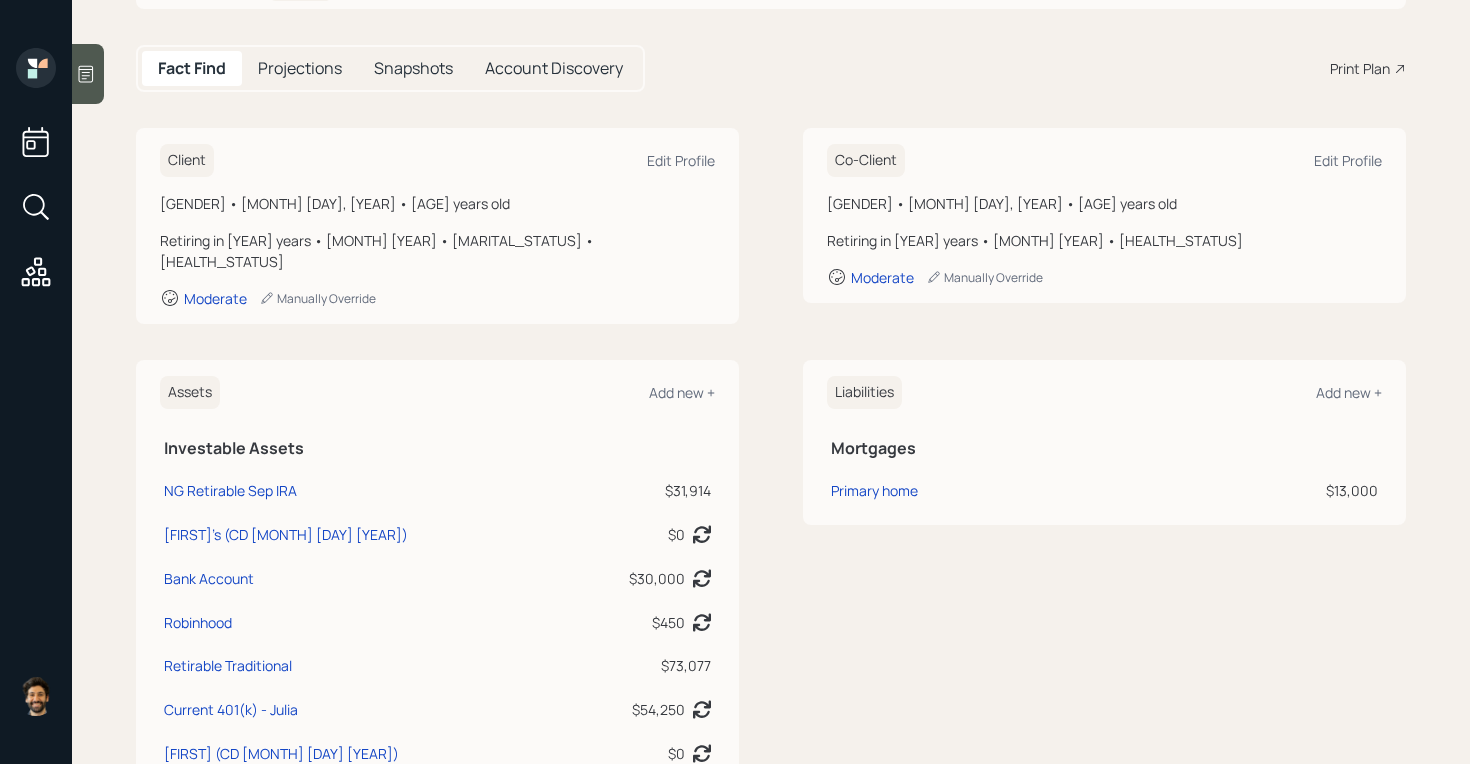 scroll, scrollTop: 0, scrollLeft: 0, axis: both 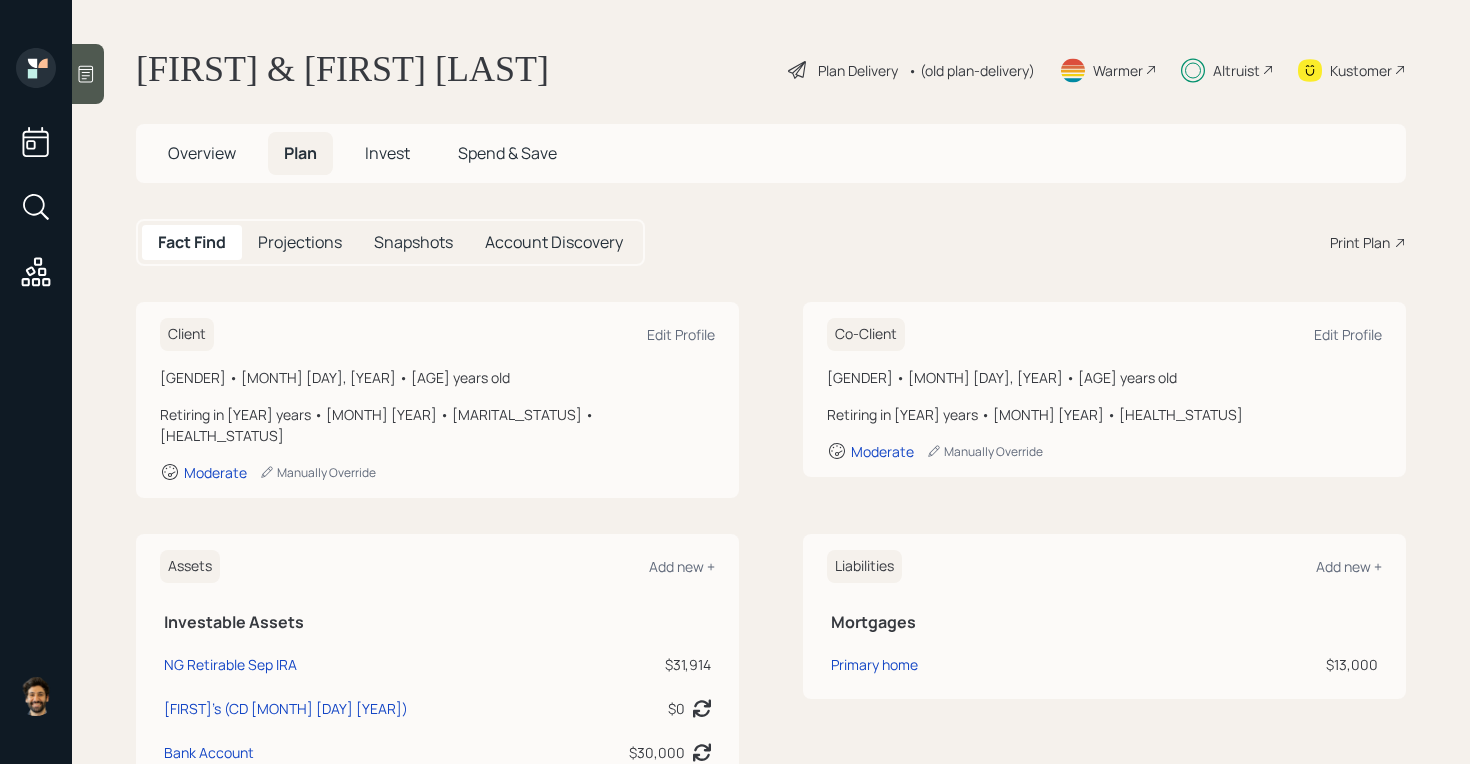click on "Kustomer" at bounding box center (858, 70) 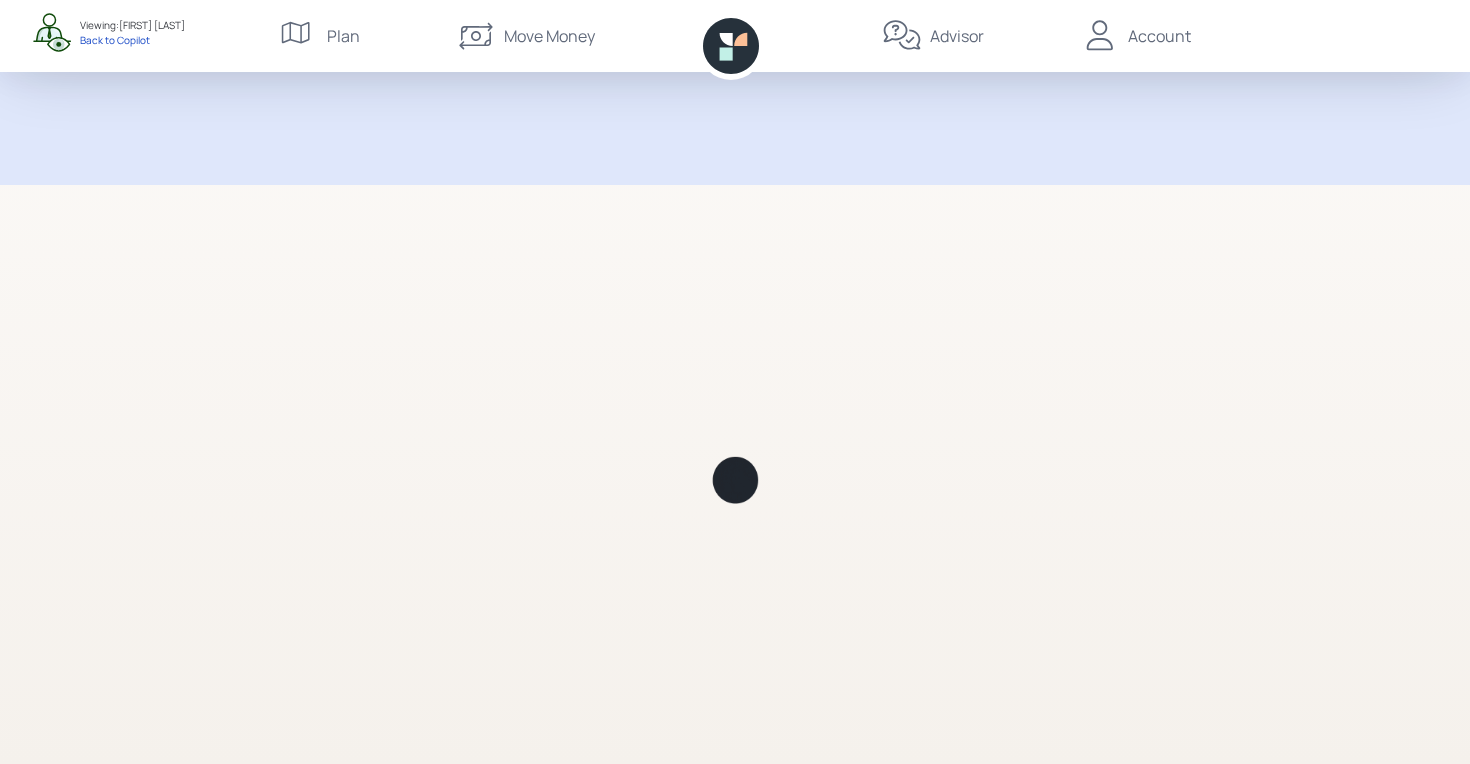 scroll, scrollTop: 0, scrollLeft: 0, axis: both 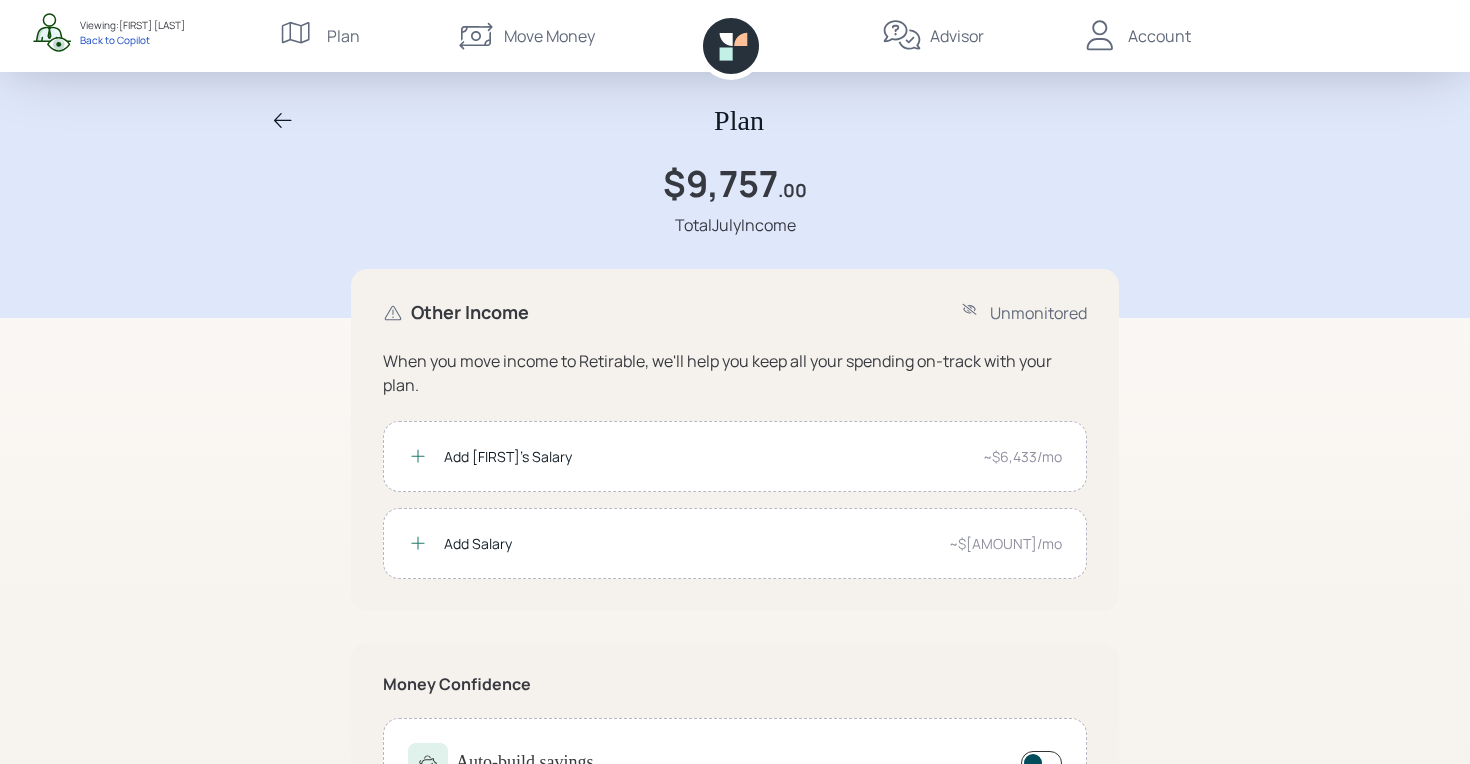 click on "Move Money" at bounding box center (549, 36) 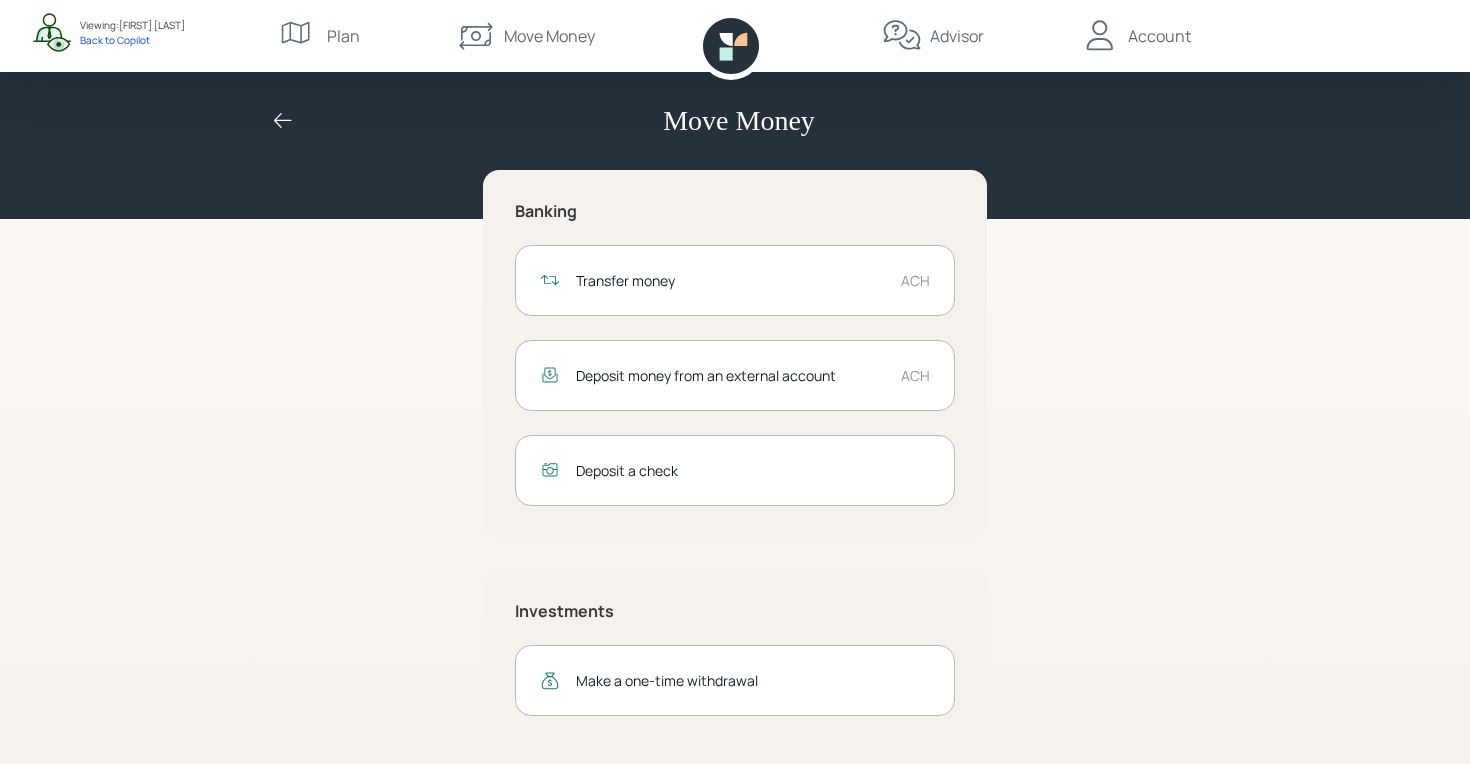 scroll, scrollTop: 16, scrollLeft: 0, axis: vertical 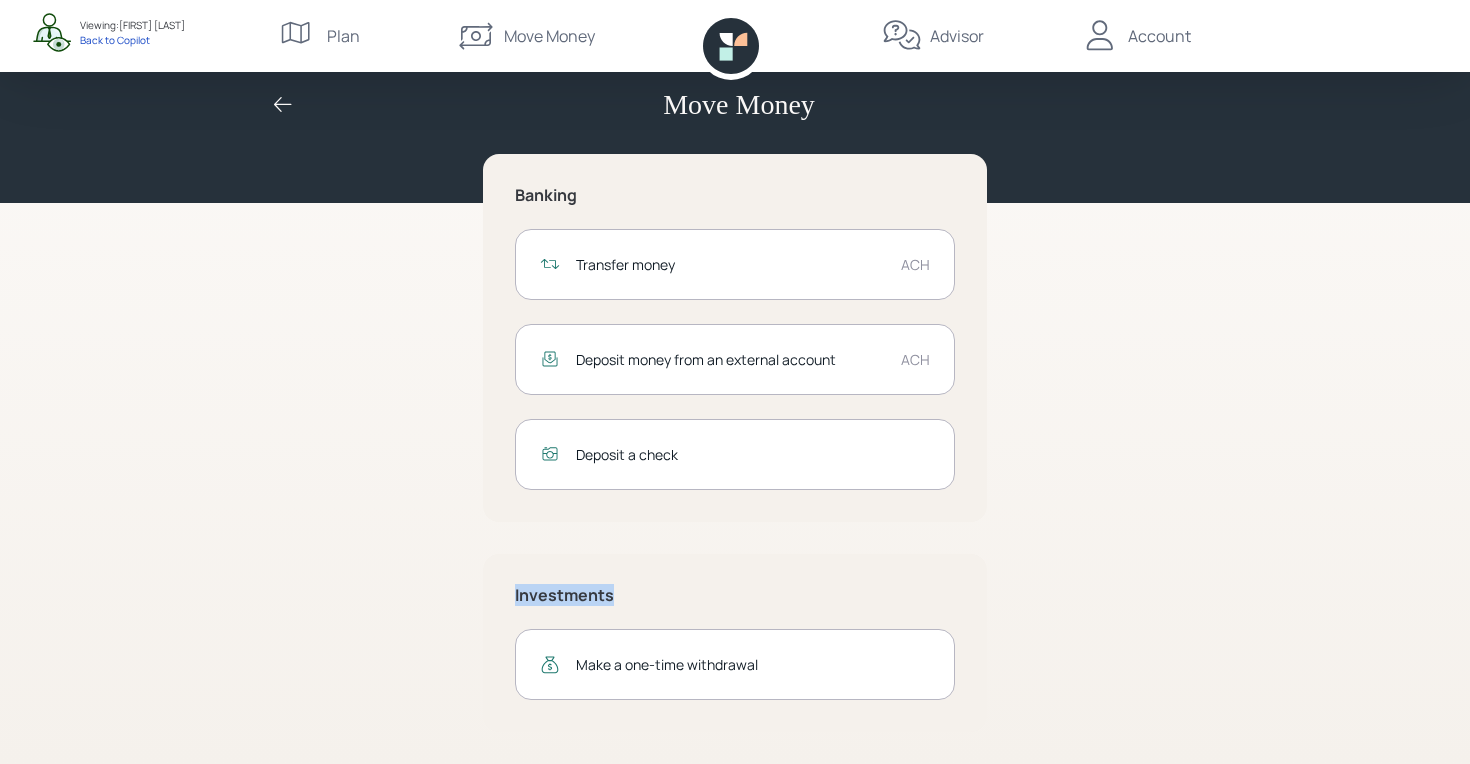 drag, startPoint x: 515, startPoint y: 595, endPoint x: 624, endPoint y: 596, distance: 109.004585 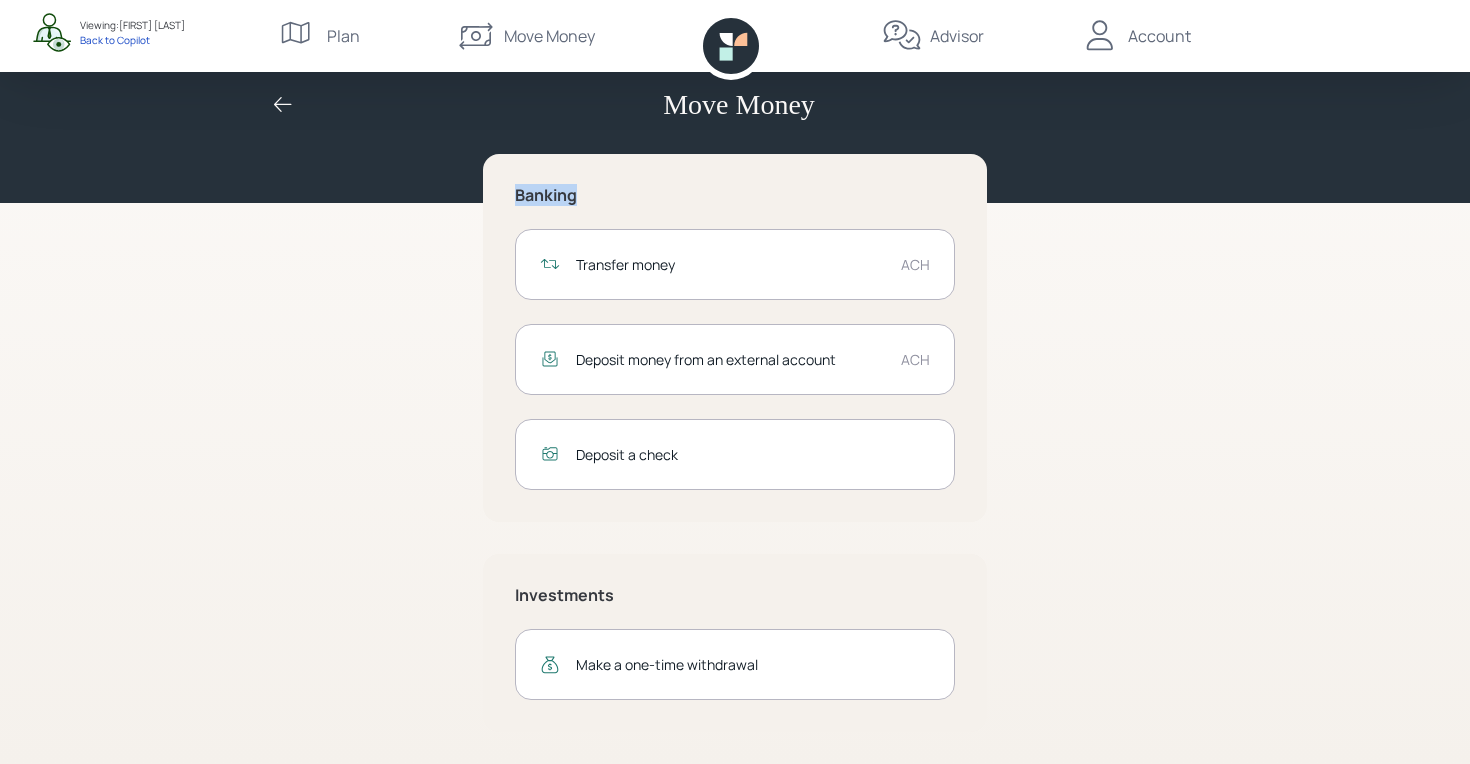 drag, startPoint x: 513, startPoint y: 195, endPoint x: 585, endPoint y: 197, distance: 72.02777 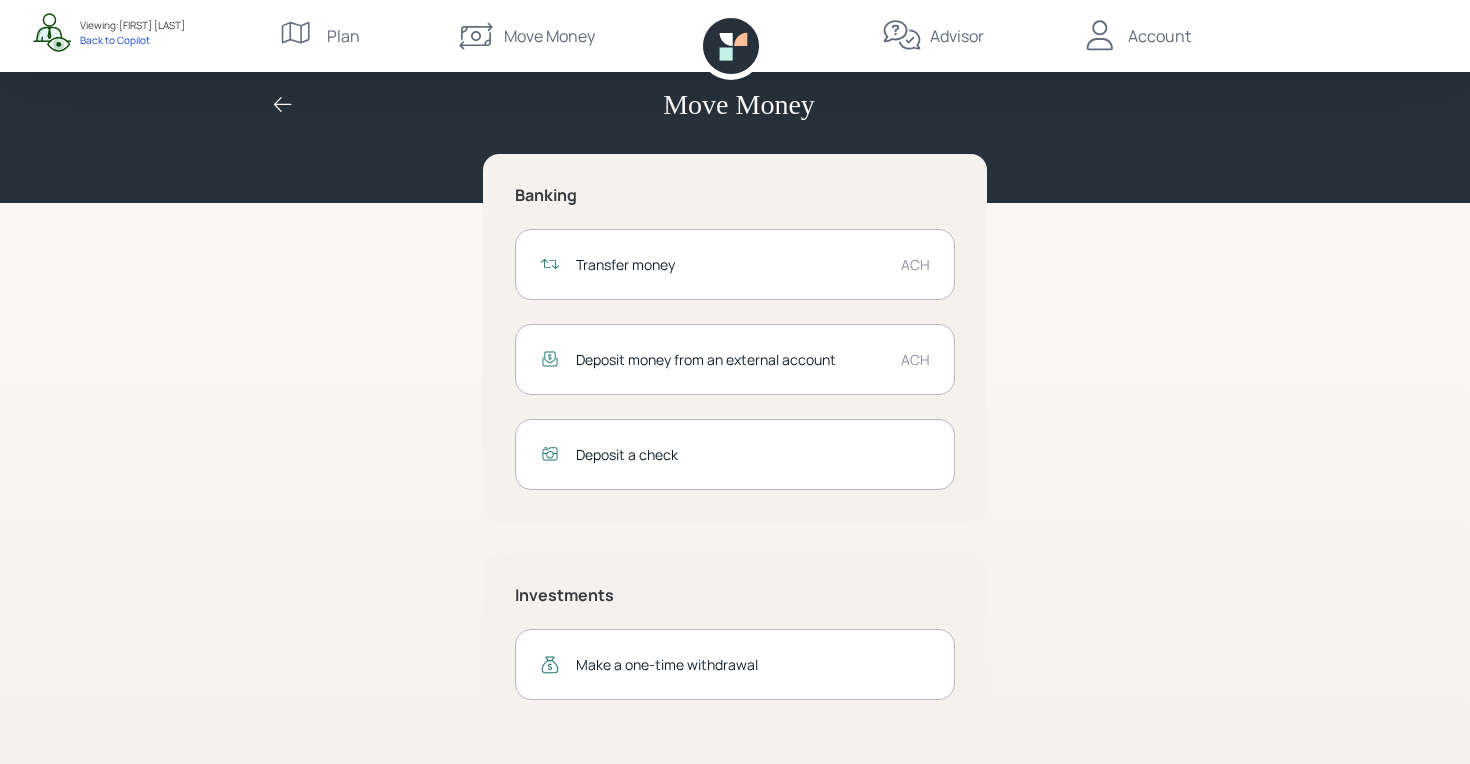 click on "Deposit money from an external account" at bounding box center (730, 264) 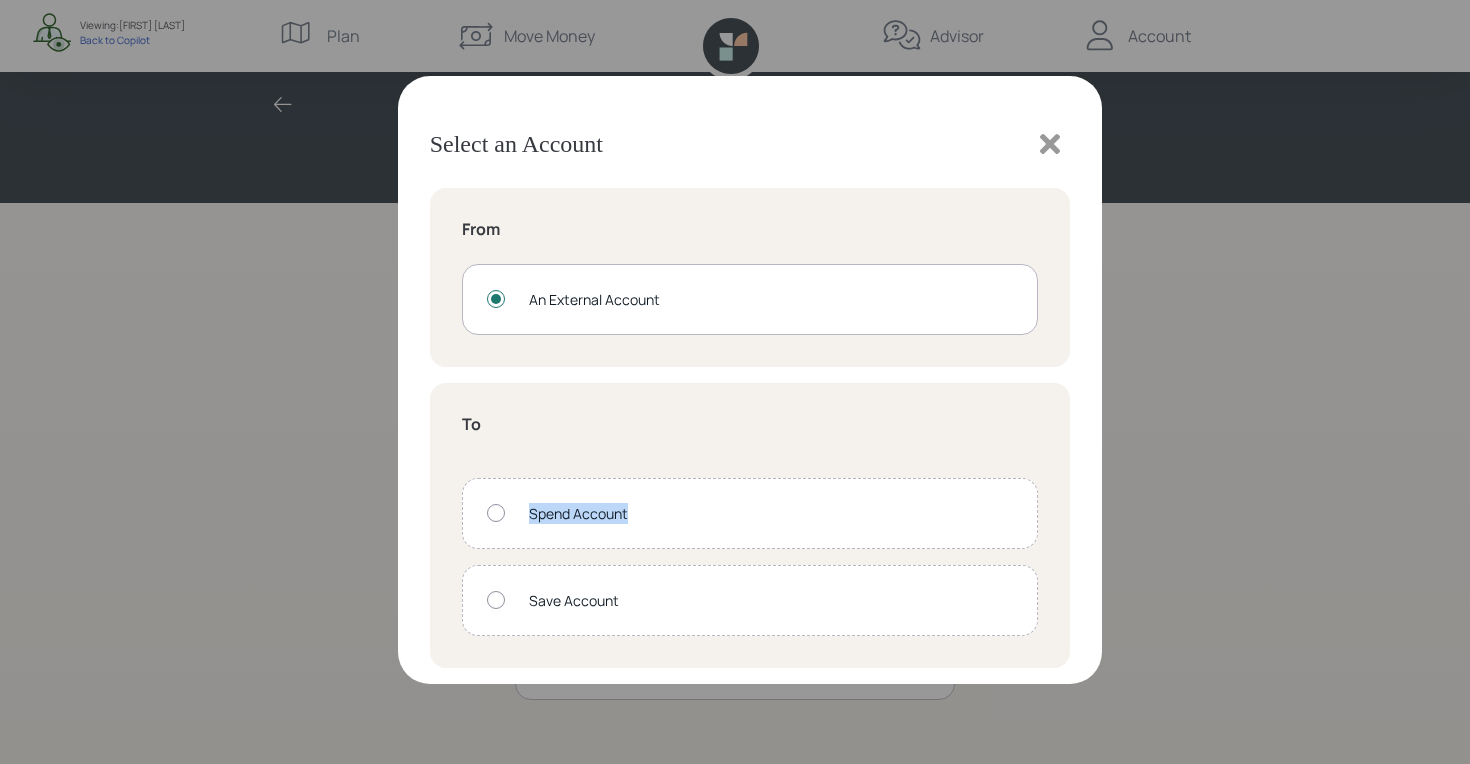 drag, startPoint x: 640, startPoint y: 519, endPoint x: 506, endPoint y: 518, distance: 134.00374 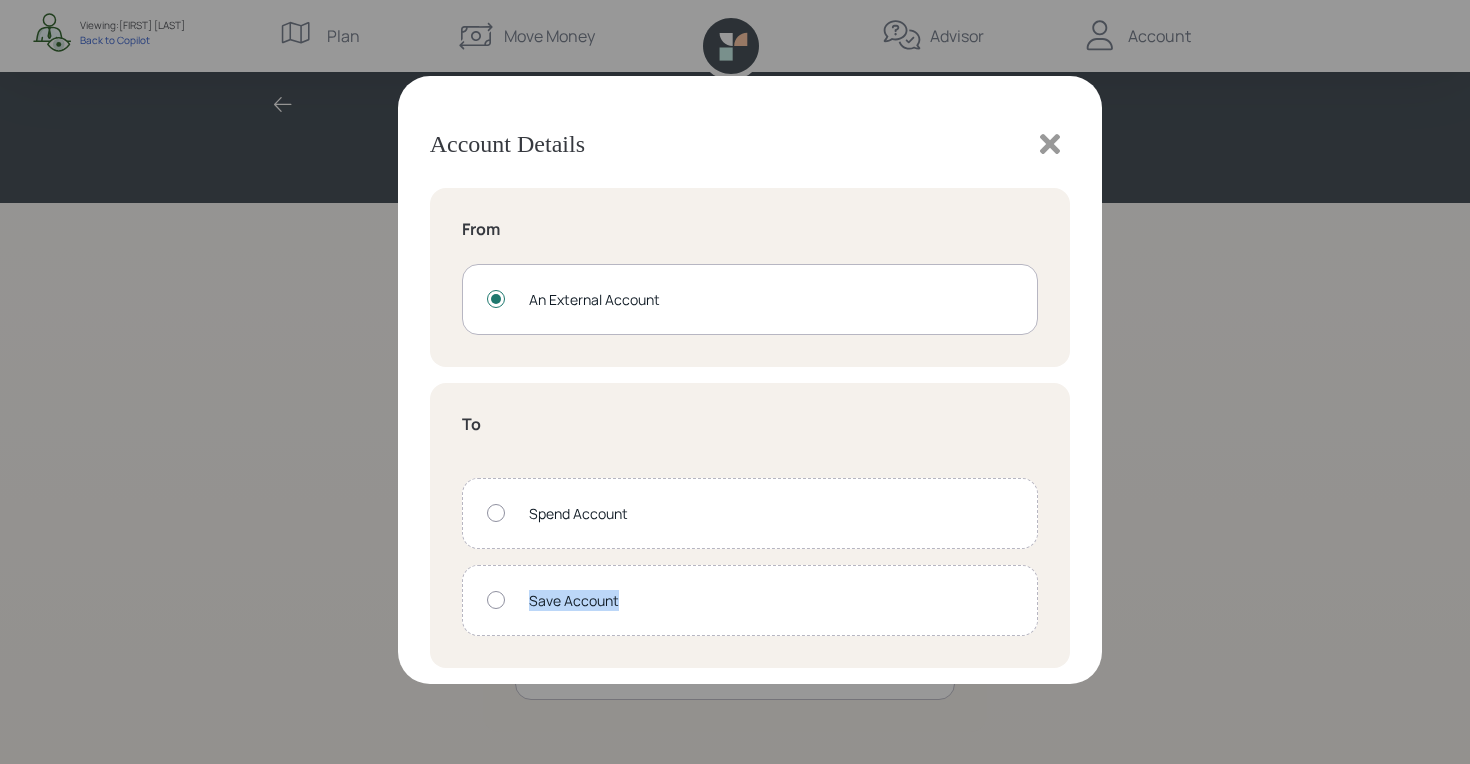 drag, startPoint x: 625, startPoint y: 603, endPoint x: 498, endPoint y: 602, distance: 127.00394 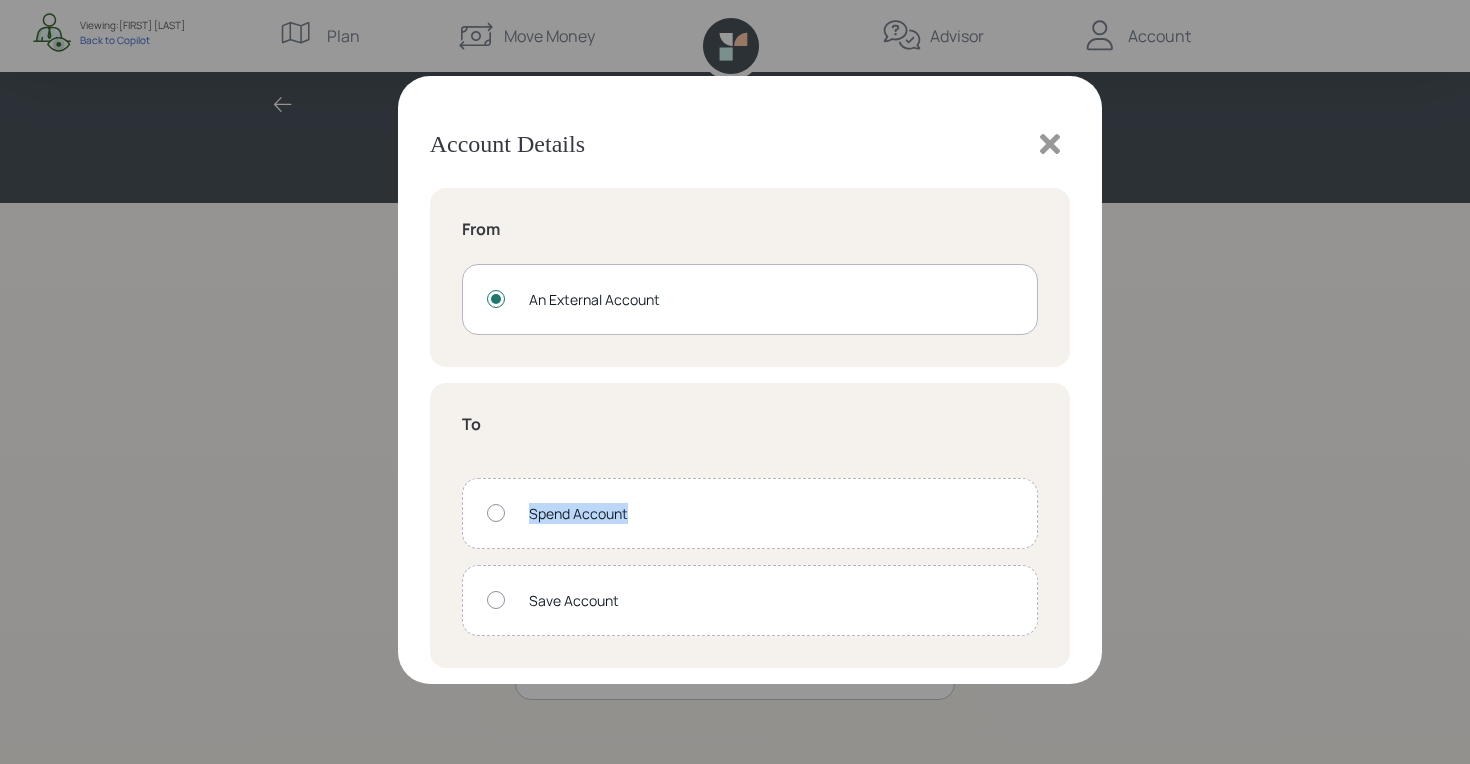 drag, startPoint x: 642, startPoint y: 512, endPoint x: 520, endPoint y: 512, distance: 122 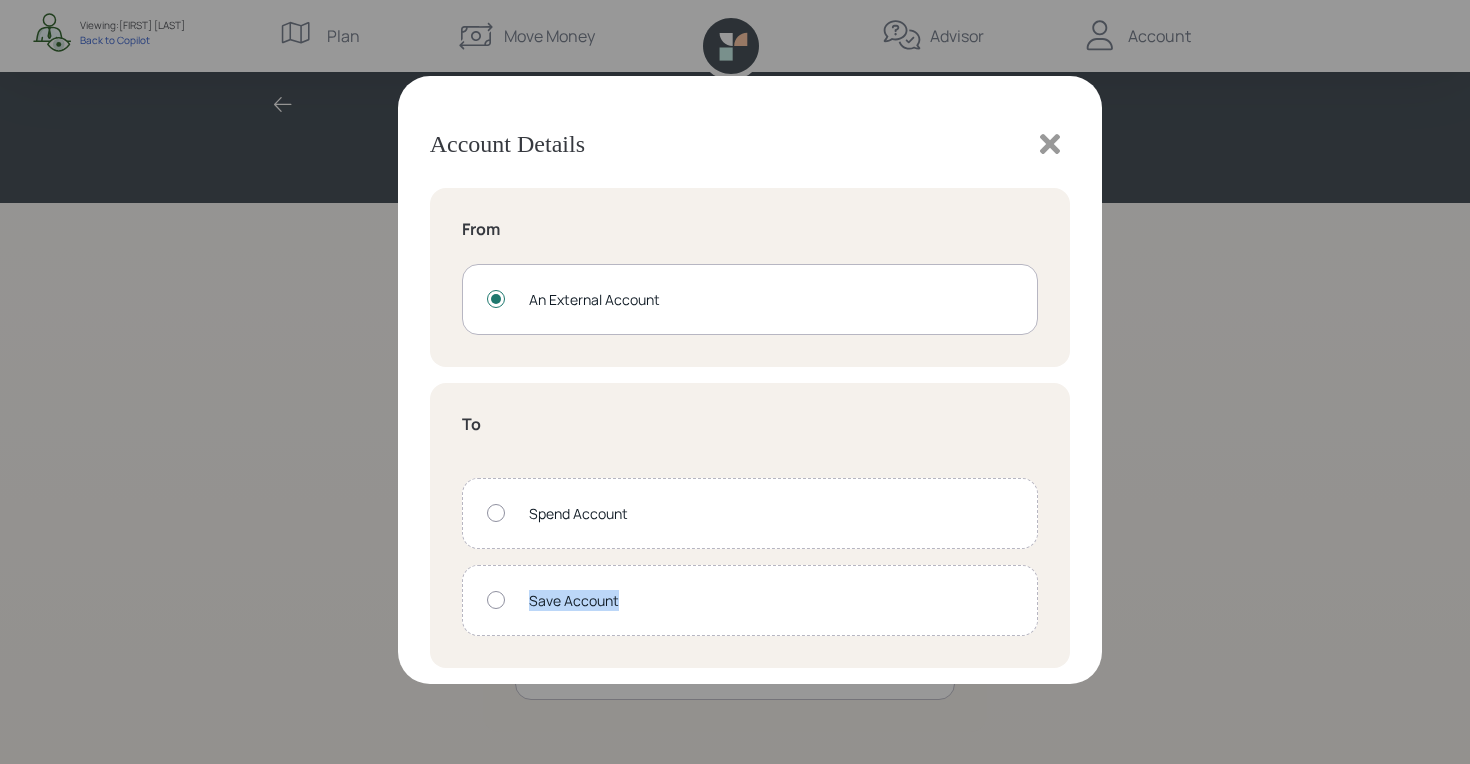 drag, startPoint x: 620, startPoint y: 604, endPoint x: 485, endPoint y: 604, distance: 135 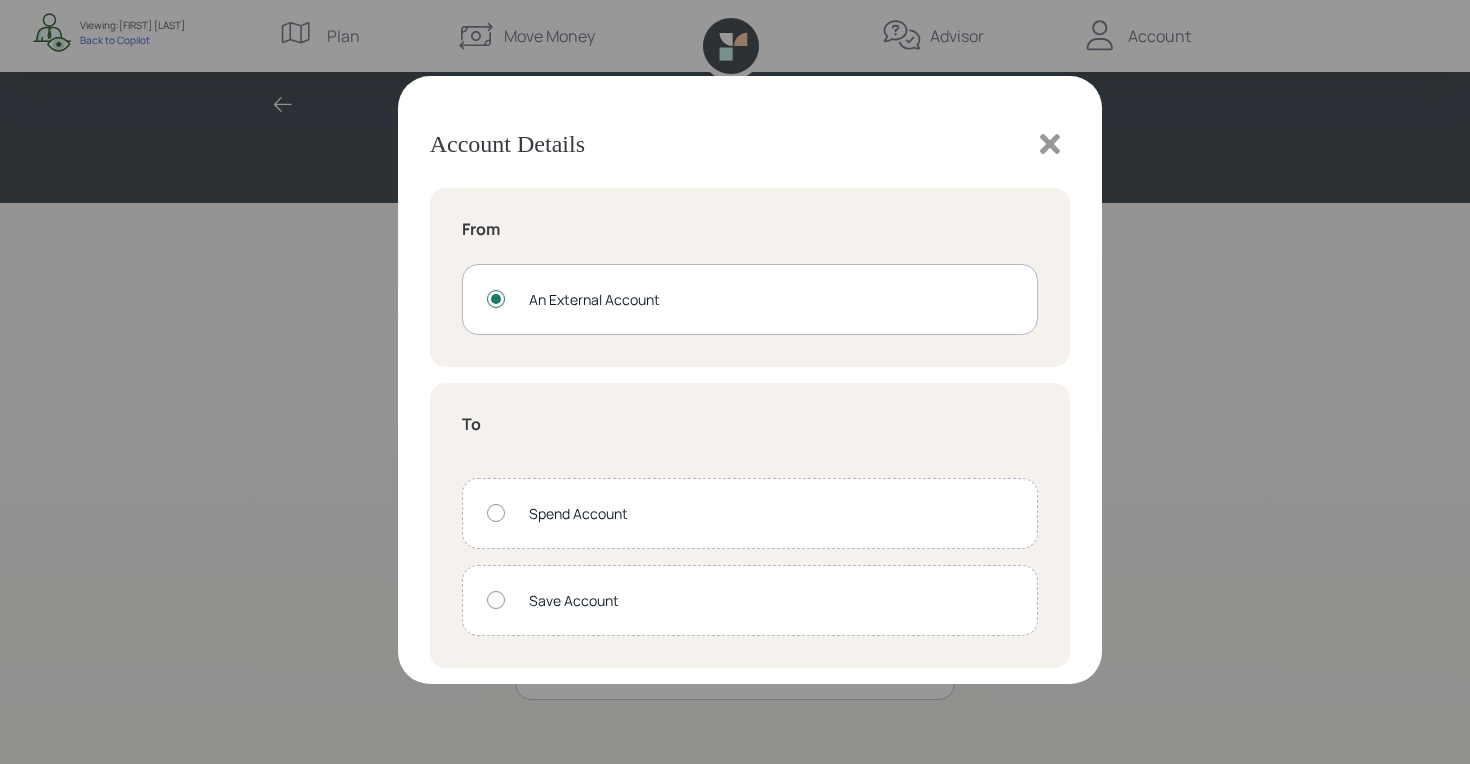 click on "Spend Account" at bounding box center (771, 513) 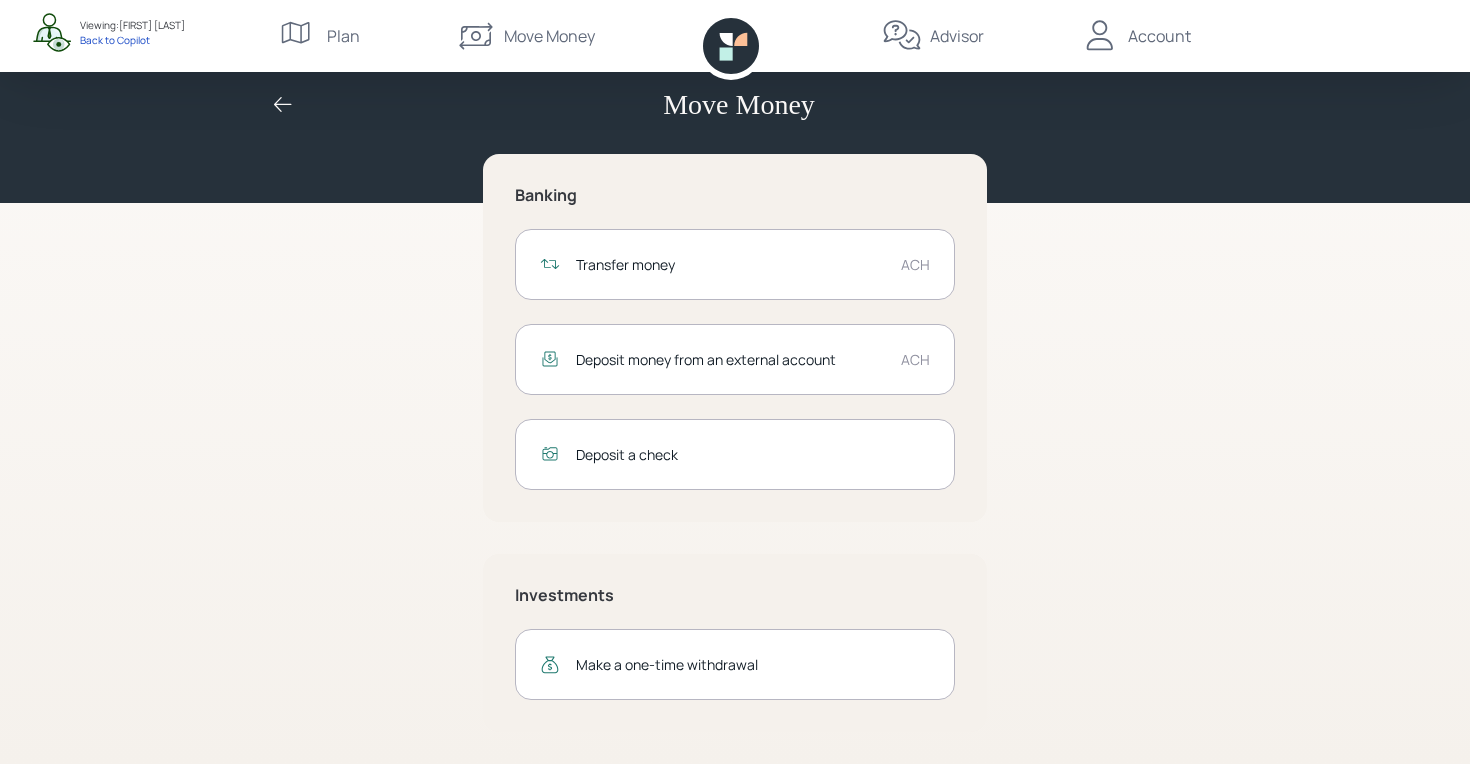 click at bounding box center (740, 39) 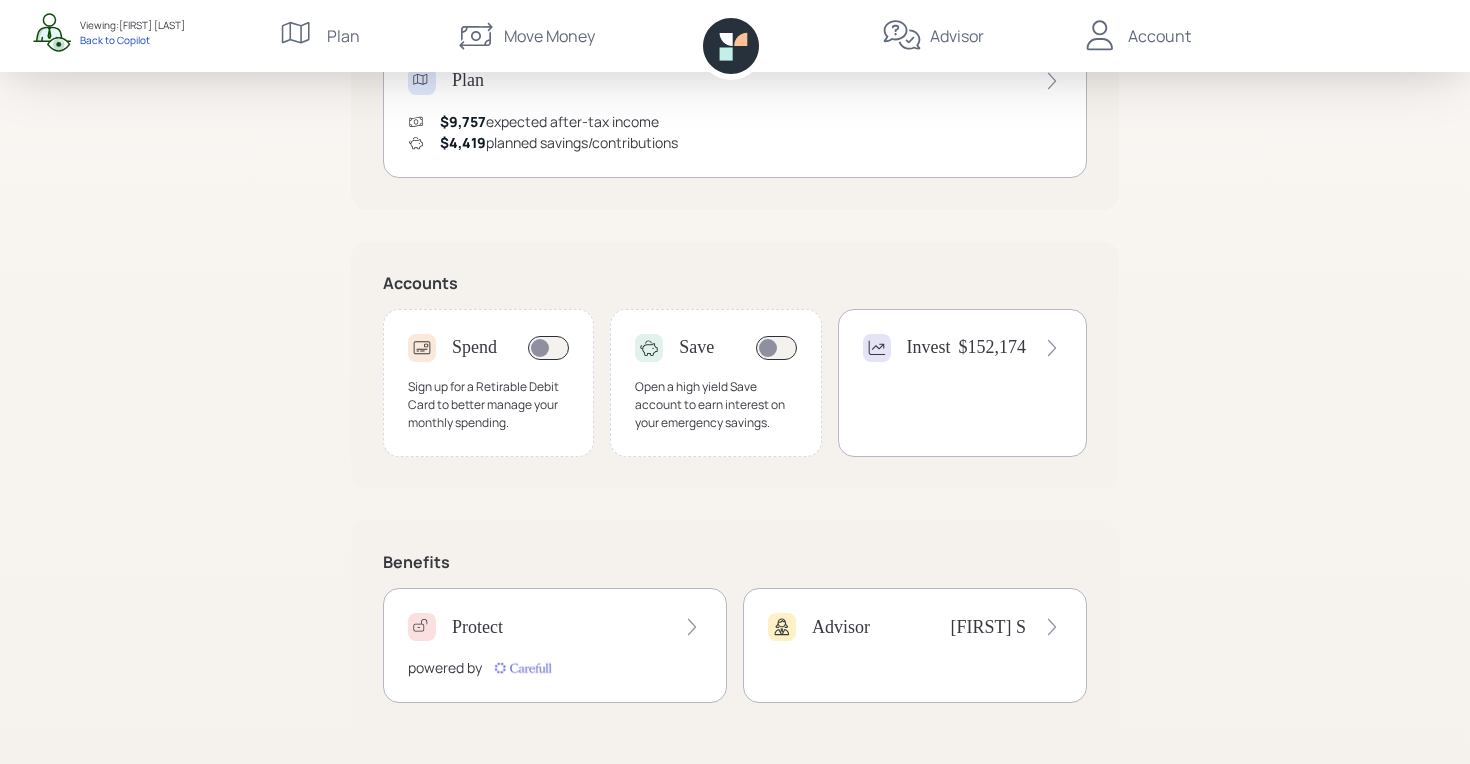 scroll, scrollTop: 470, scrollLeft: 0, axis: vertical 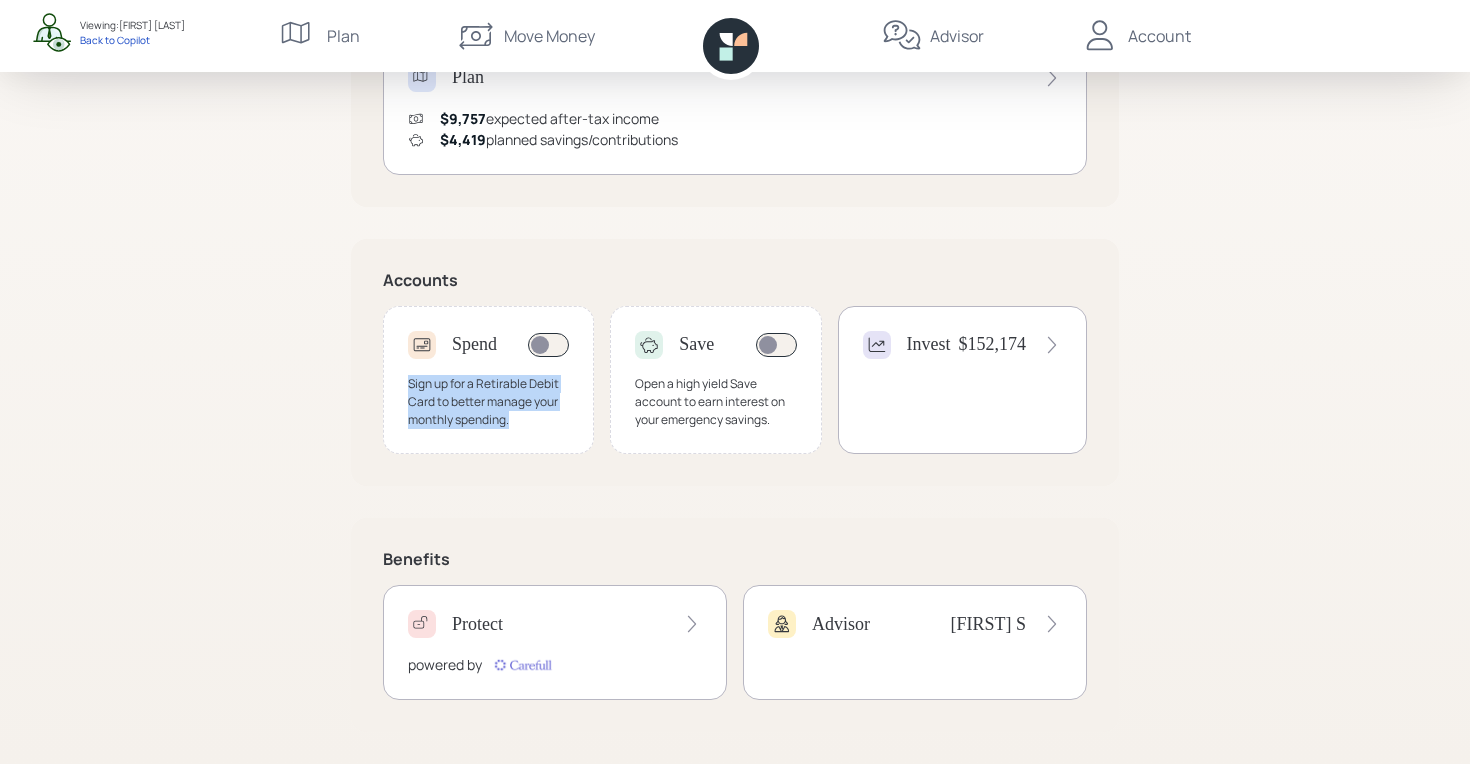 drag, startPoint x: 532, startPoint y: 425, endPoint x: 361, endPoint y: 383, distance: 176.08237 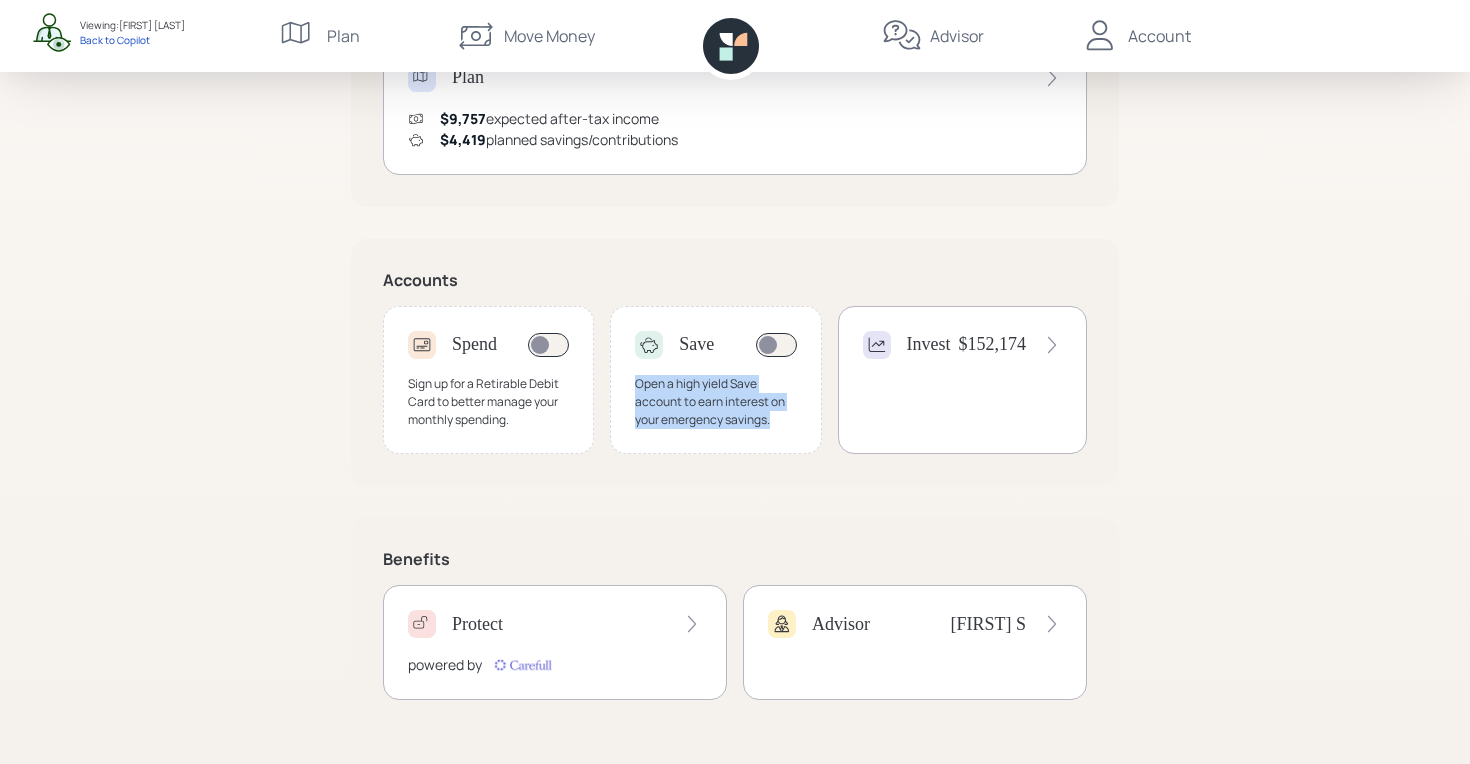 drag, startPoint x: 768, startPoint y: 428, endPoint x: 610, endPoint y: 382, distance: 164.56001 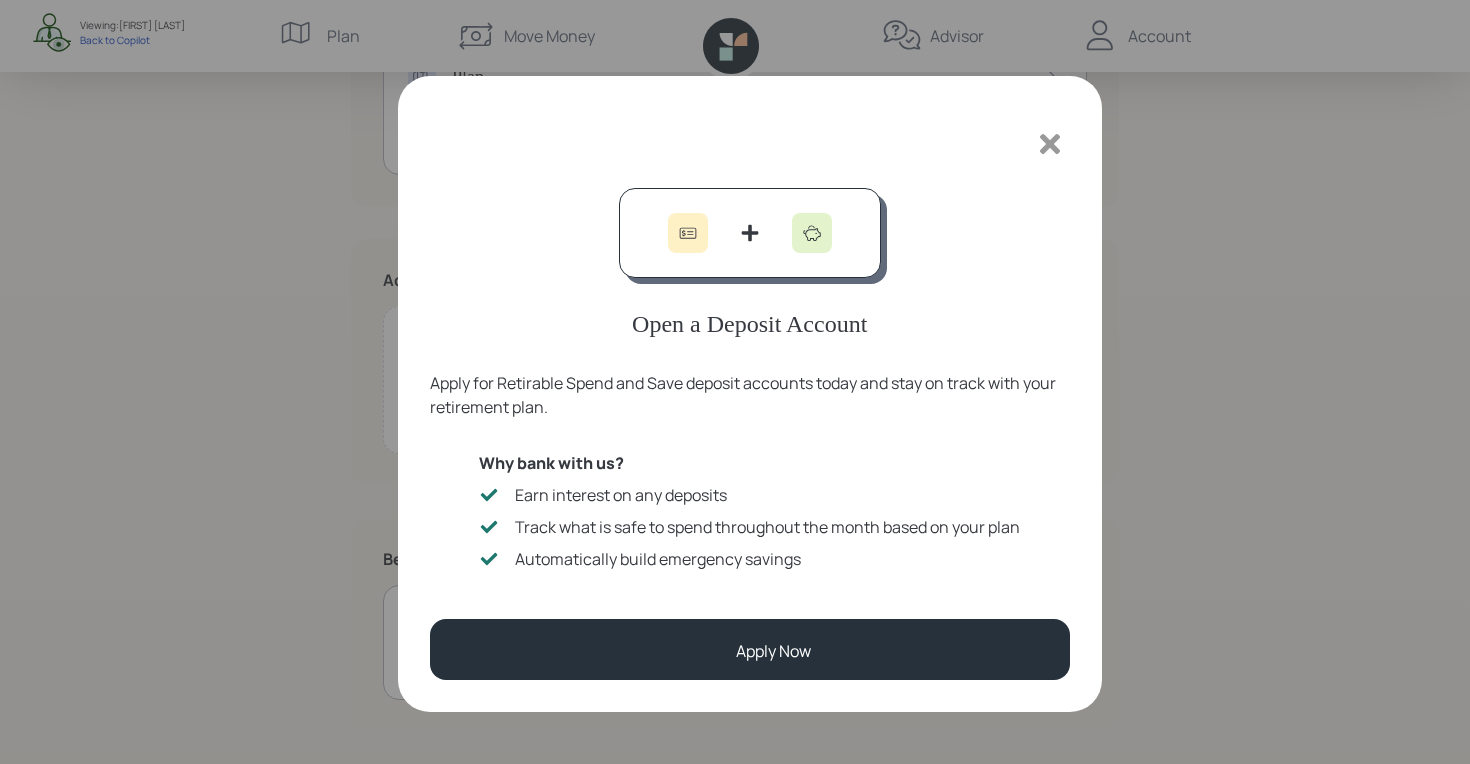 click at bounding box center (1050, 144) 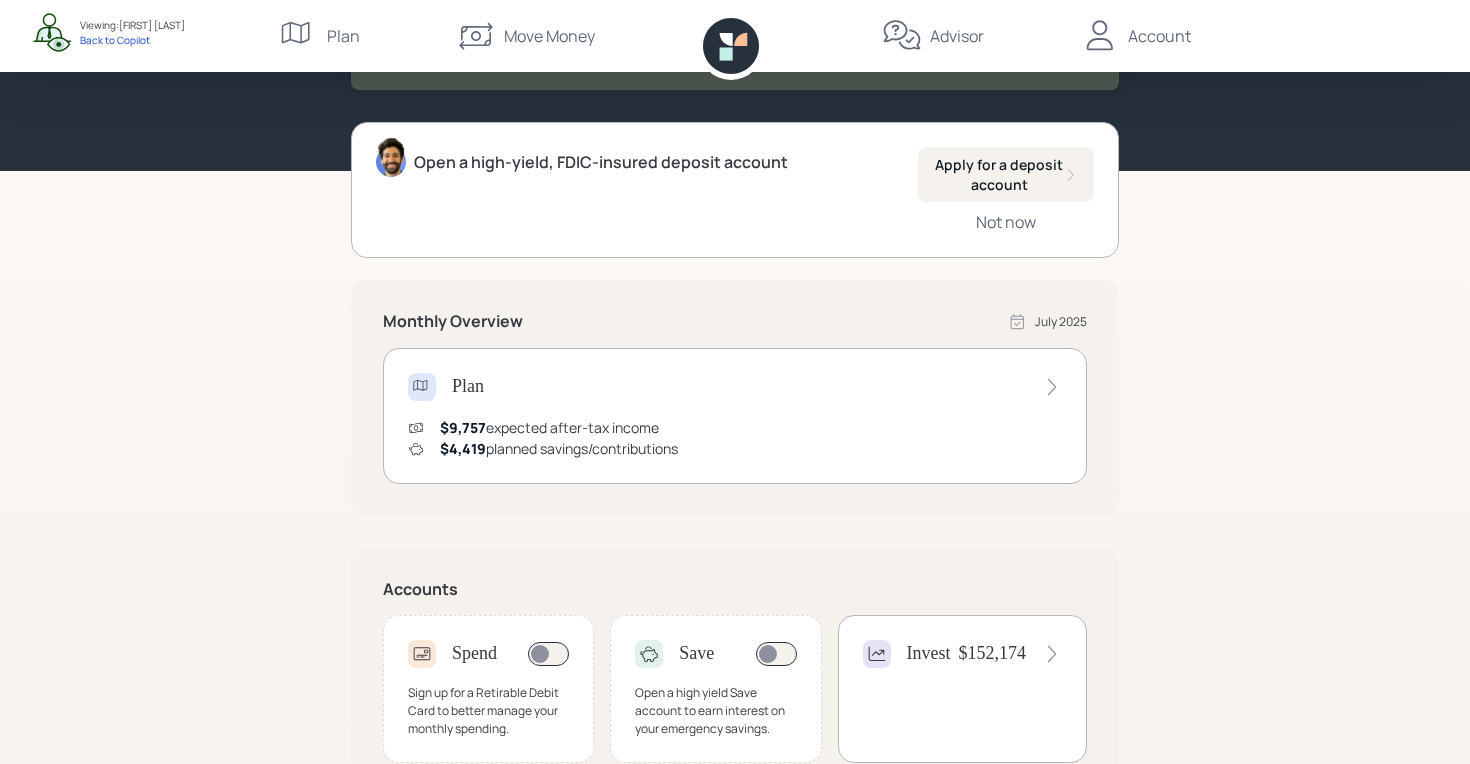 scroll, scrollTop: 0, scrollLeft: 0, axis: both 